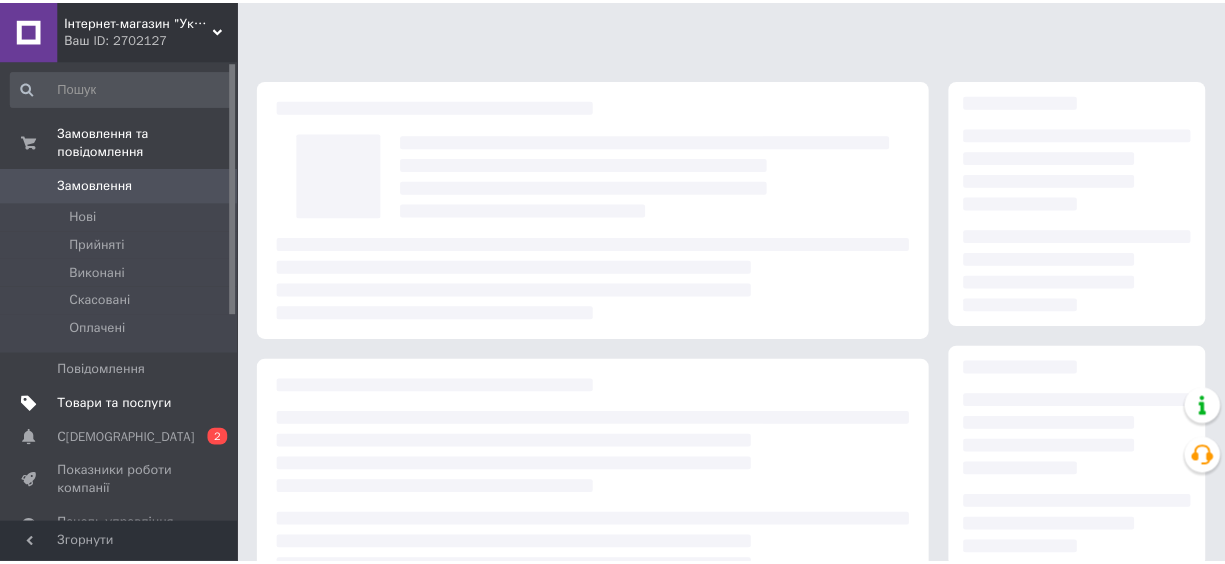scroll, scrollTop: 0, scrollLeft: 0, axis: both 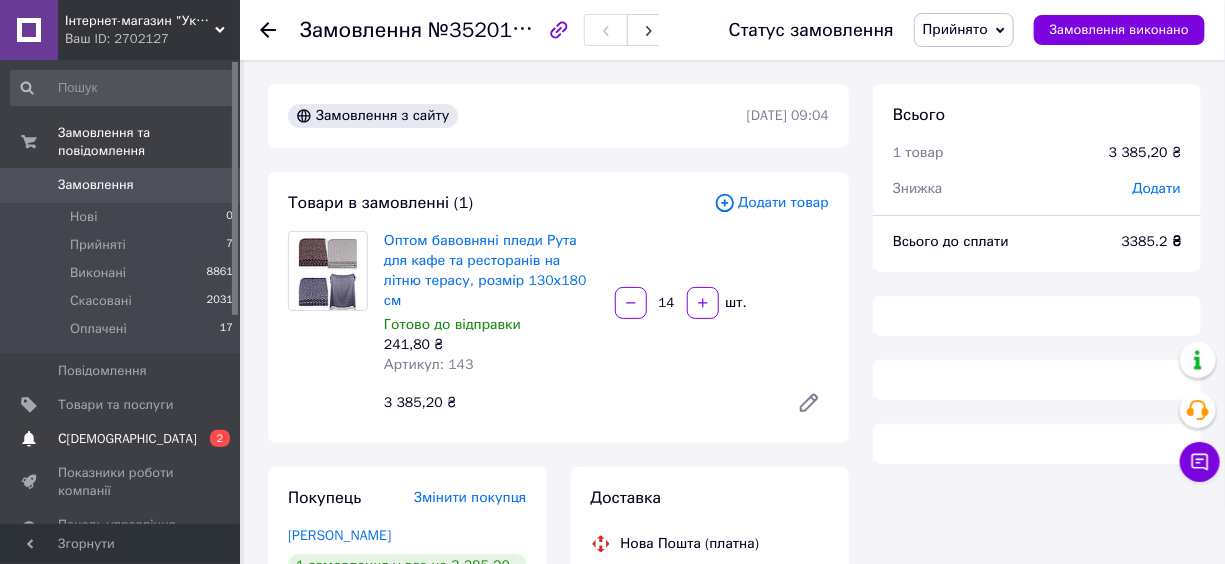 click on "С[DEMOGRAPHIC_DATA]" at bounding box center [127, 439] 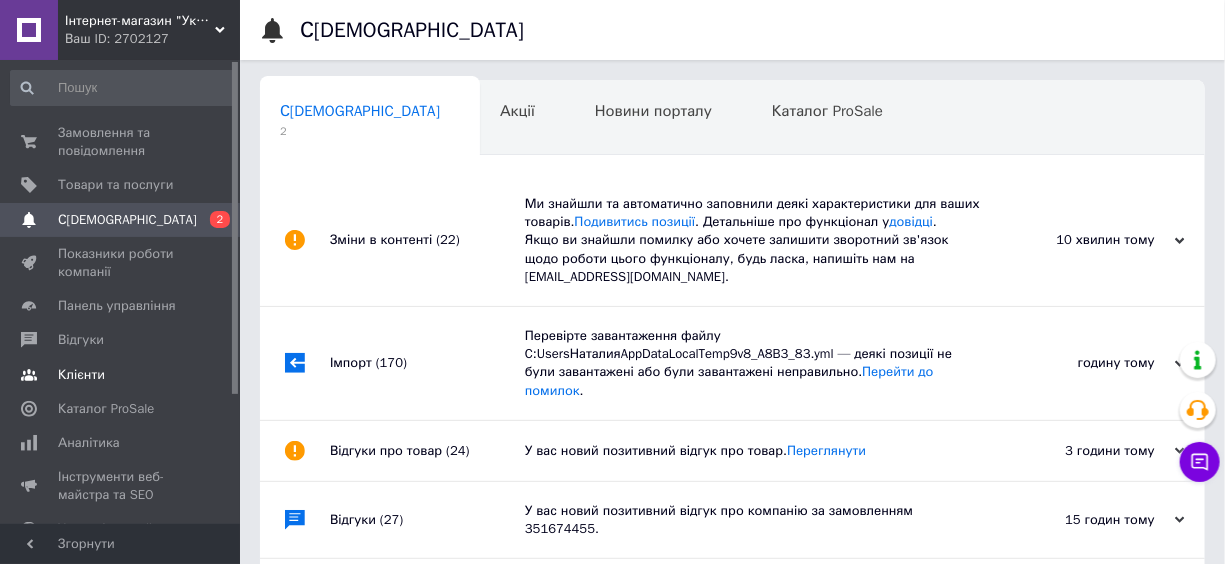 scroll, scrollTop: 0, scrollLeft: 10, axis: horizontal 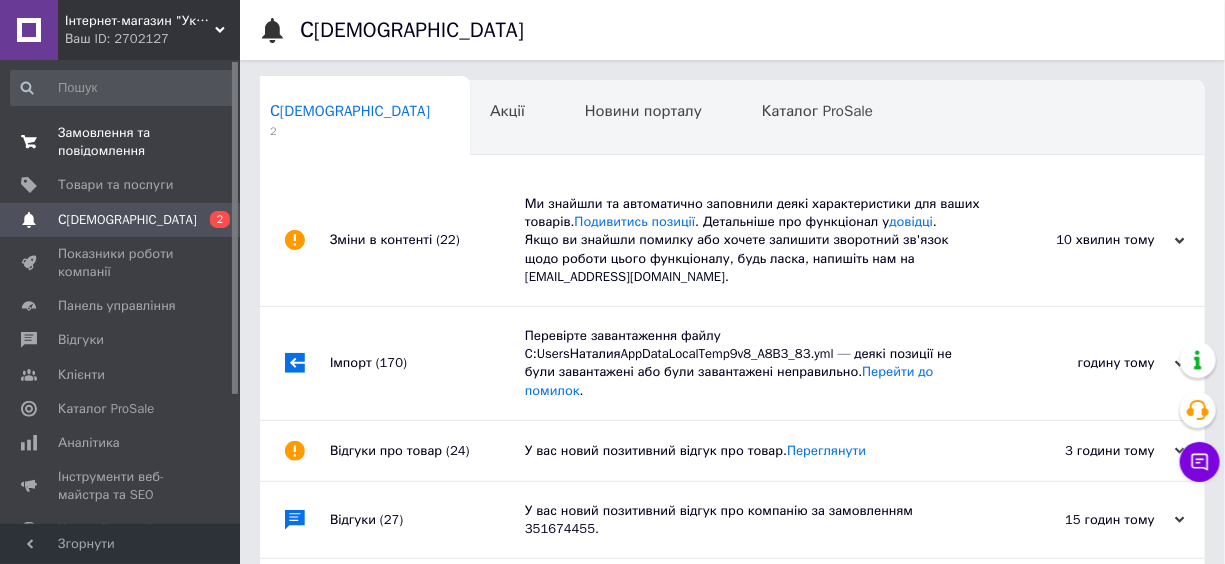 click on "Замовлення та повідомлення" at bounding box center (121, 142) 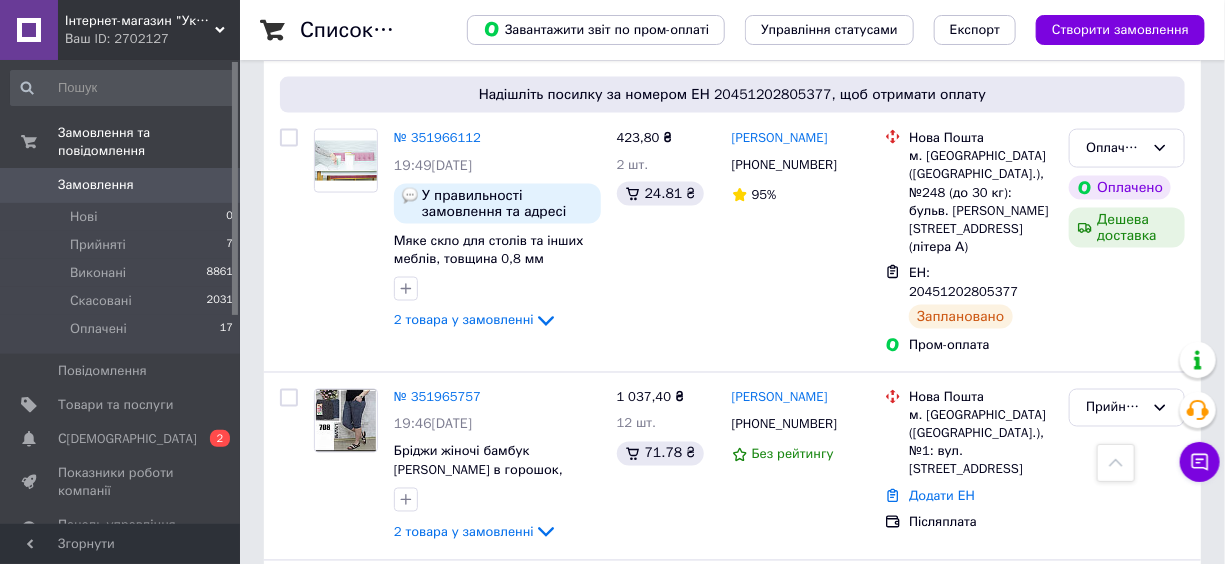scroll, scrollTop: 1090, scrollLeft: 0, axis: vertical 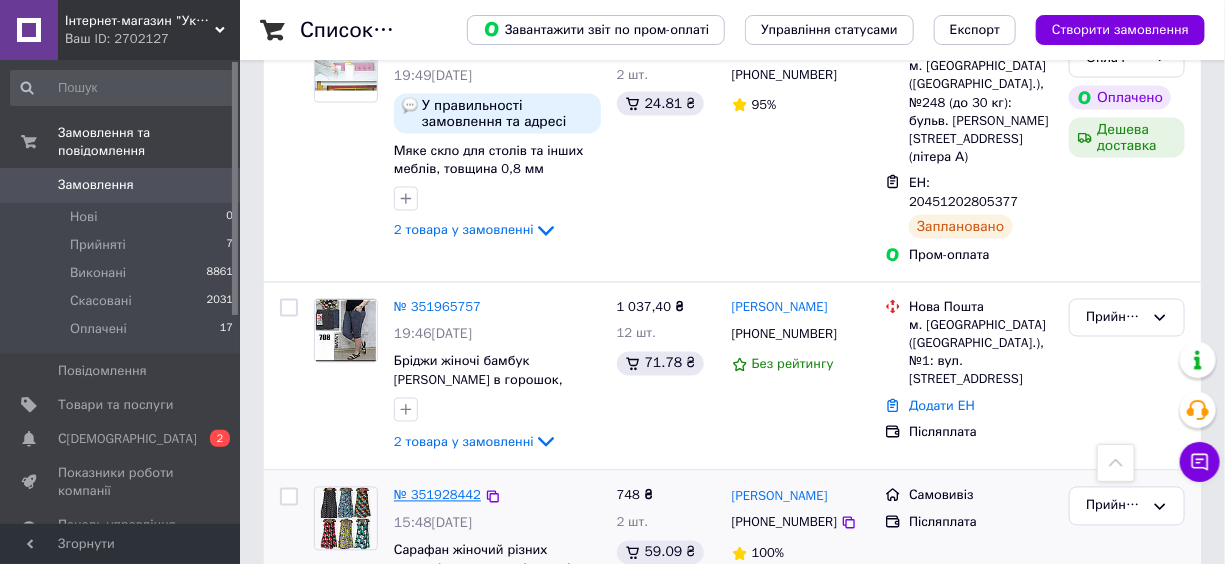 click on "№ 351928442" at bounding box center (437, 495) 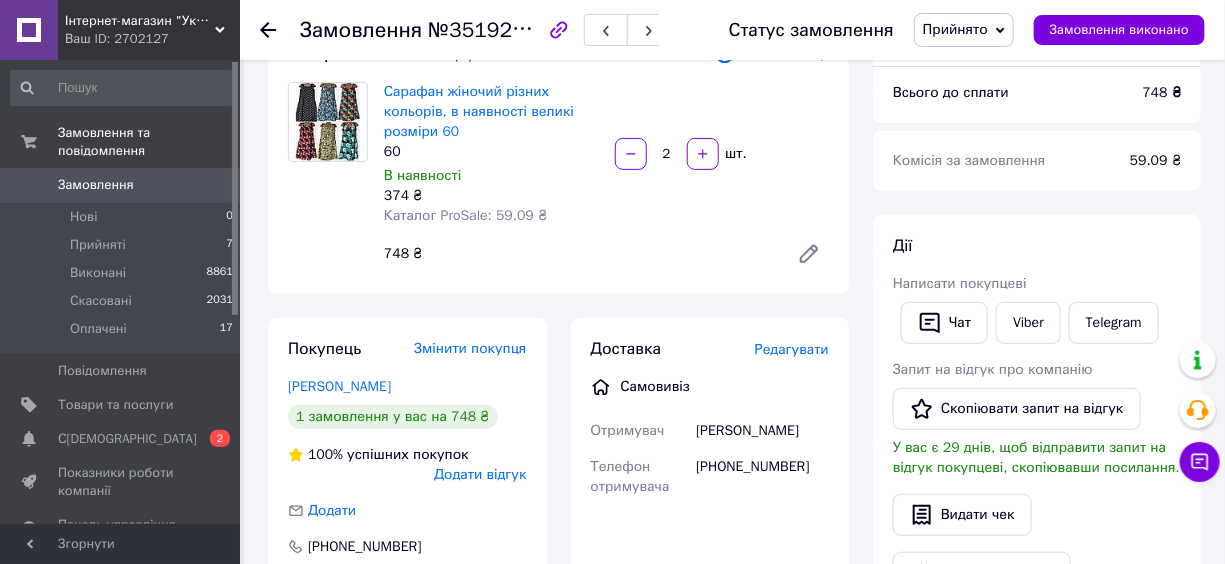 scroll, scrollTop: 0, scrollLeft: 0, axis: both 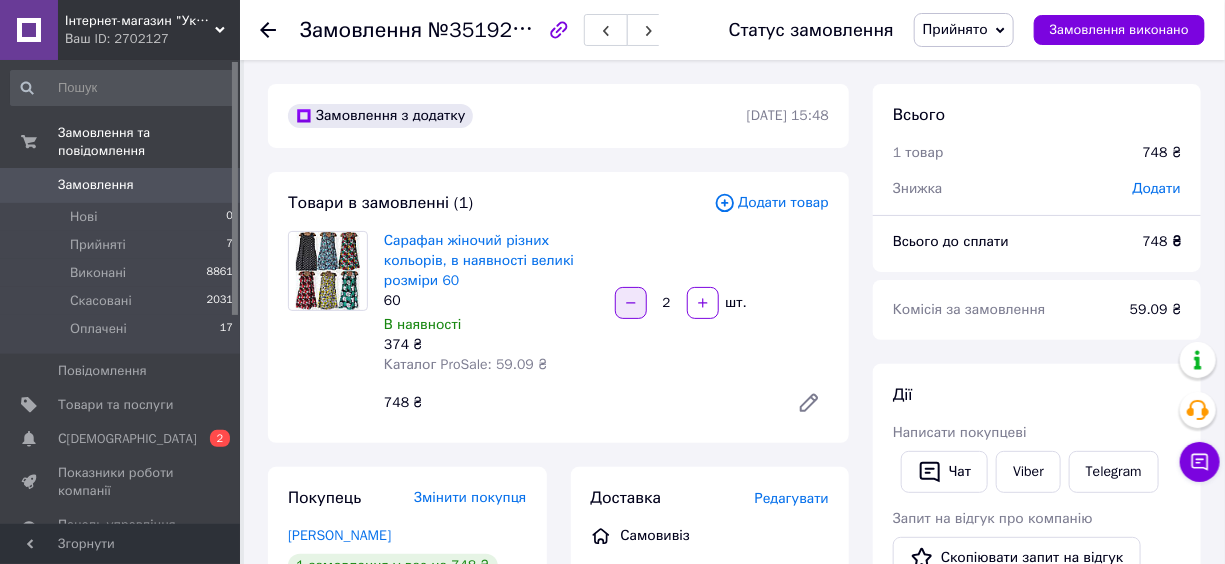 click at bounding box center (631, 303) 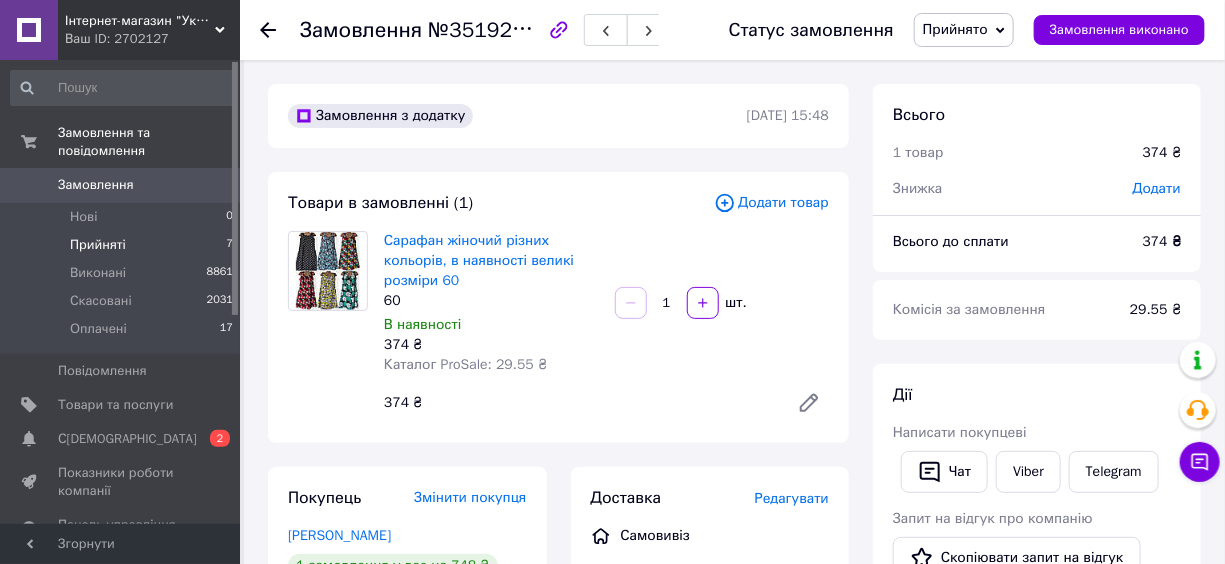 click on "Прийняті 7" at bounding box center (122, 245) 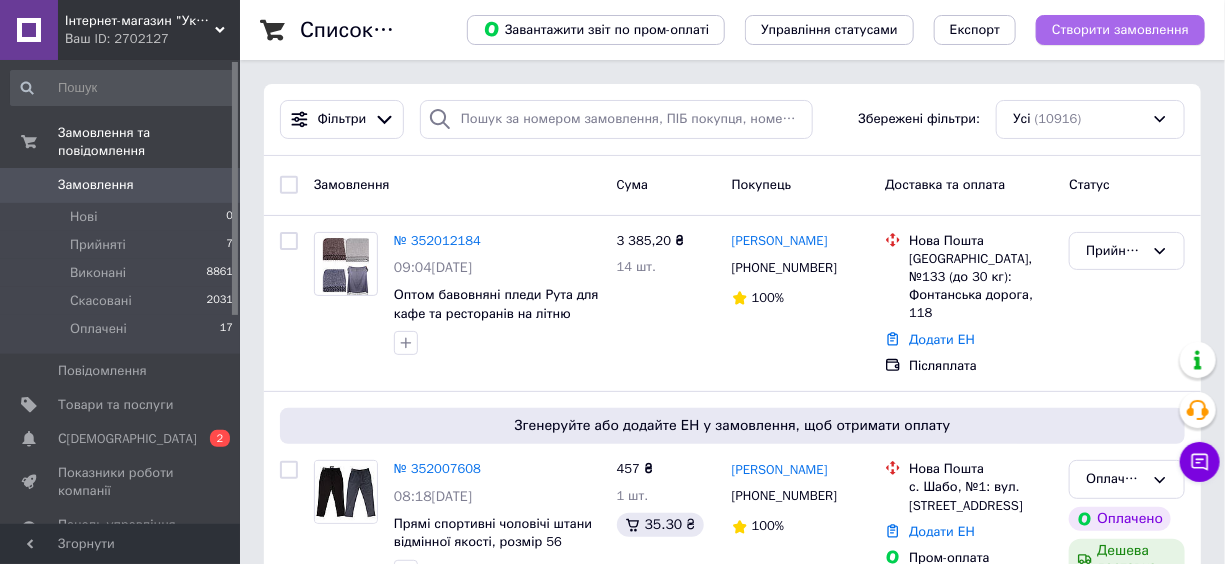 click on "Створити замовлення" at bounding box center [1120, 30] 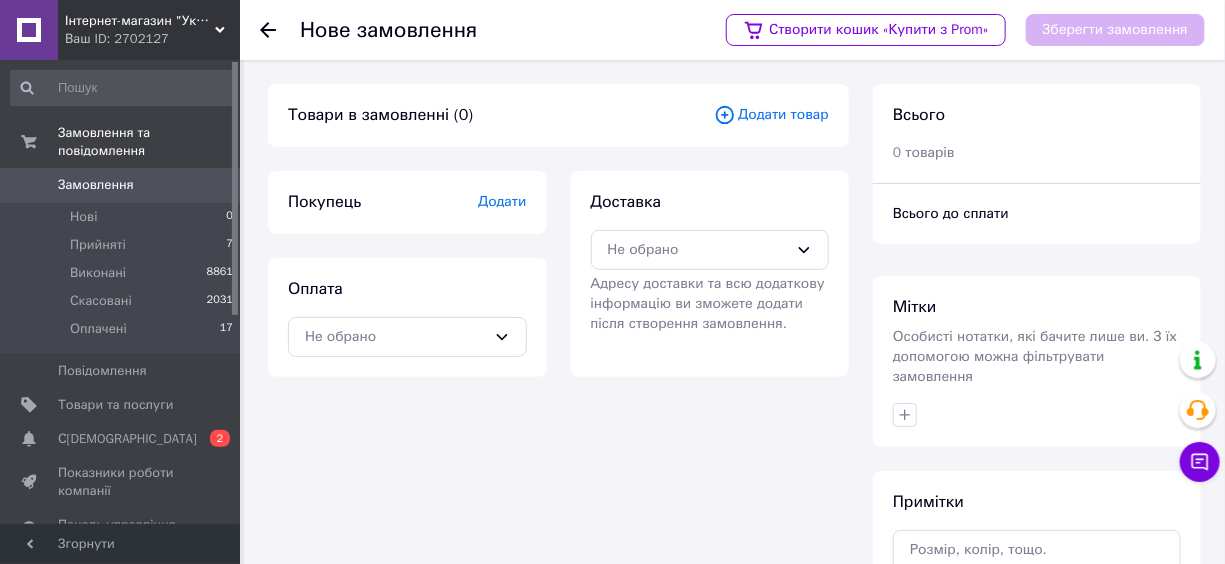 click on "Додати товар" at bounding box center (771, 115) 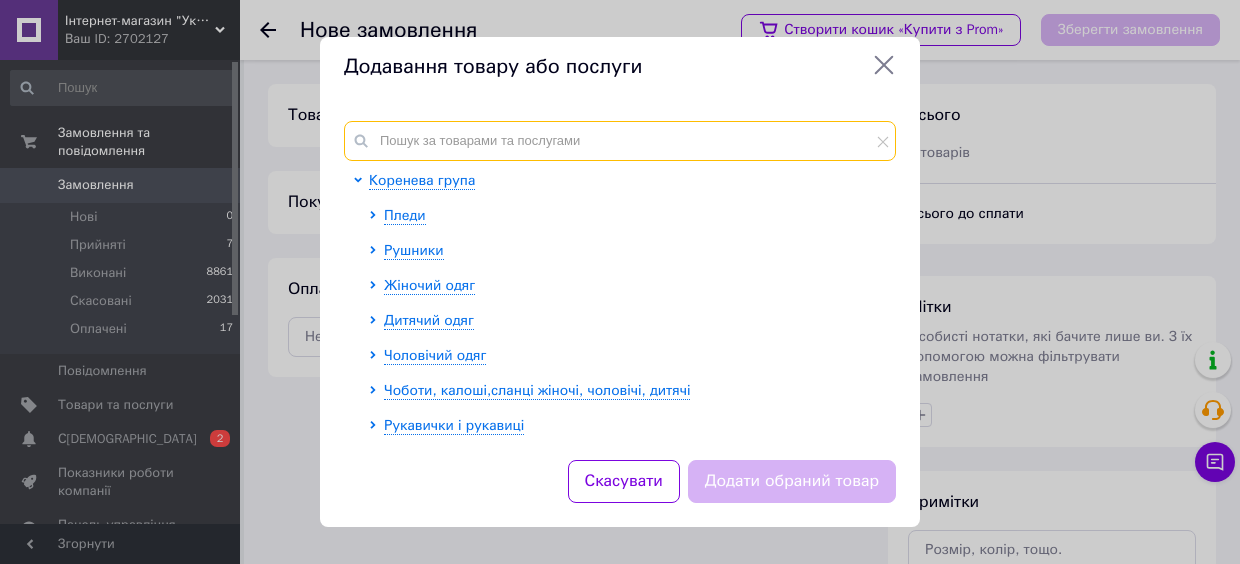 click at bounding box center [620, 141] 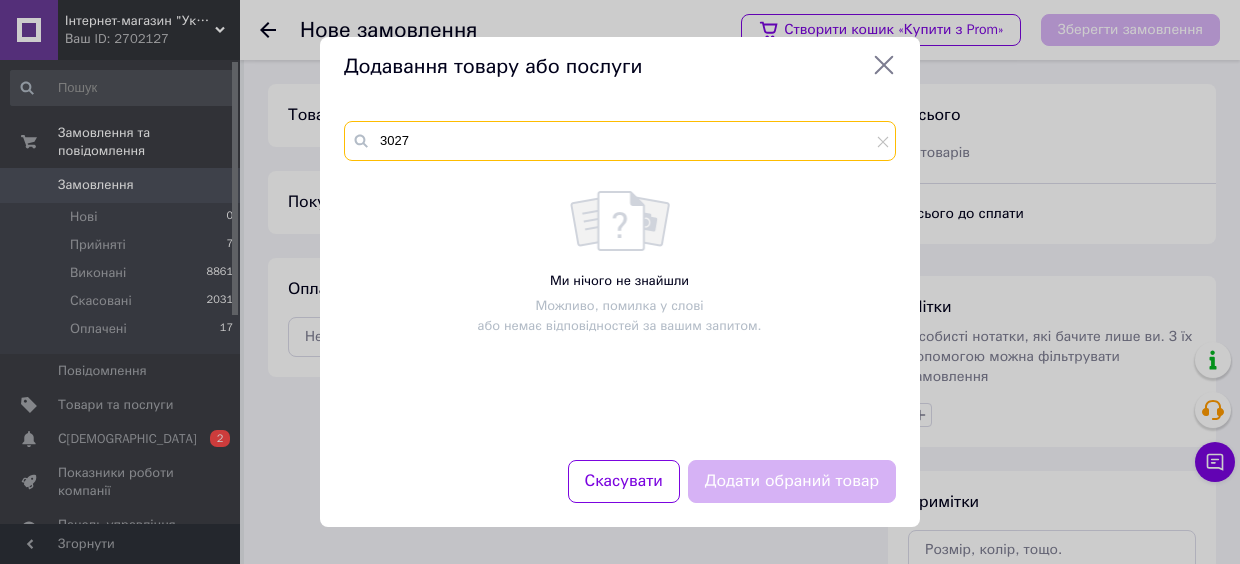 type on "3027" 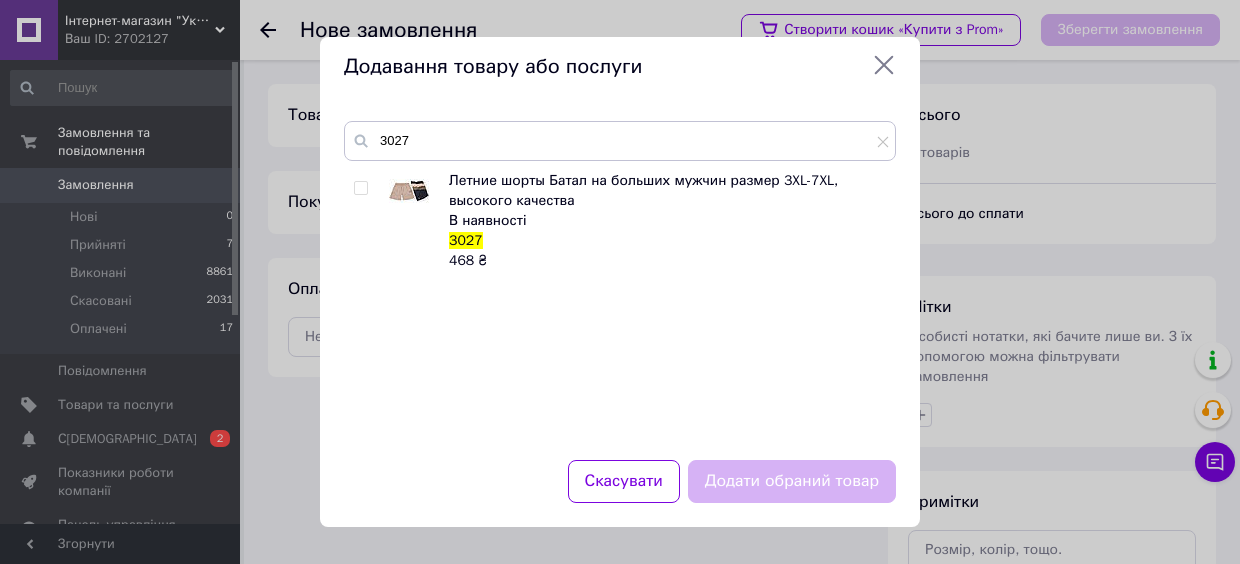 click at bounding box center [360, 188] 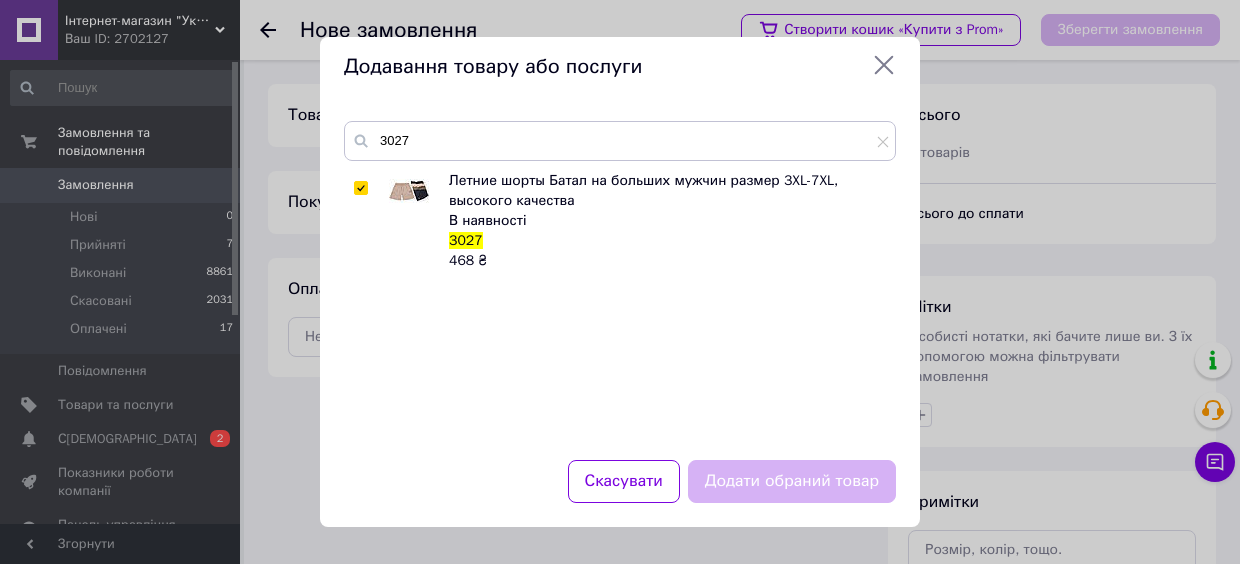 checkbox on "true" 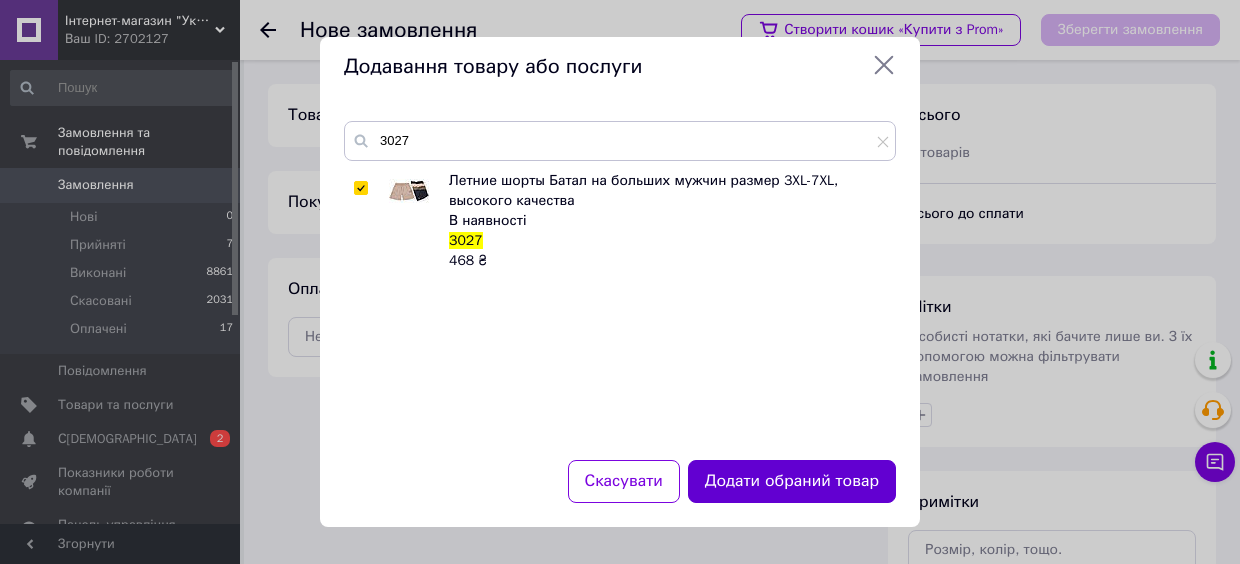 click on "Додати обраний товар" at bounding box center [792, 481] 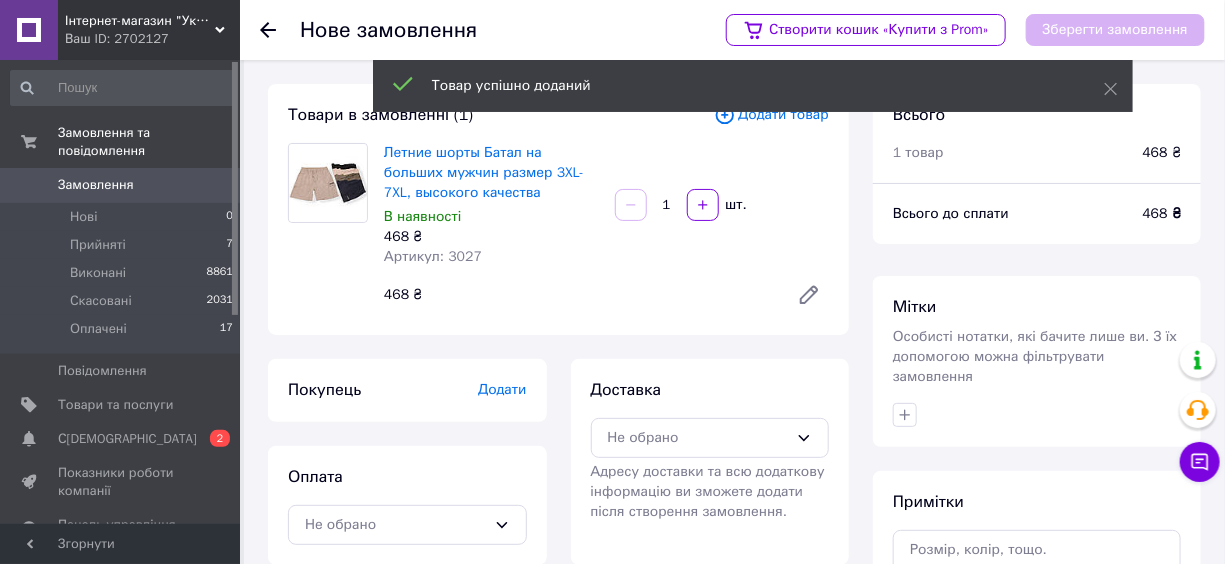 click on "Додати" at bounding box center (502, 389) 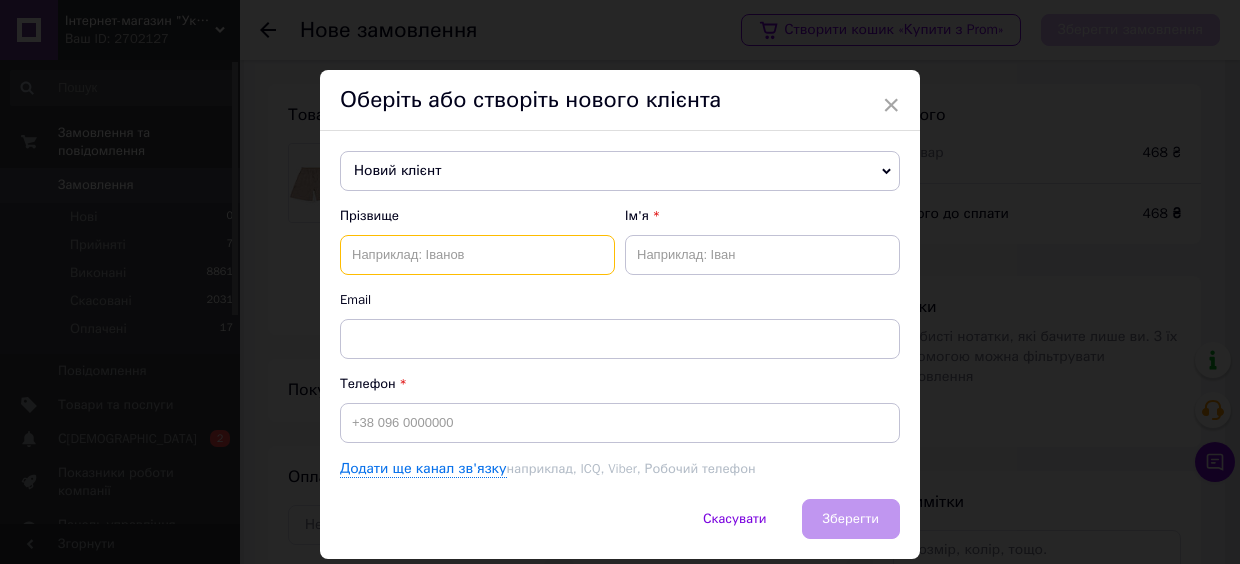 click at bounding box center [477, 255] 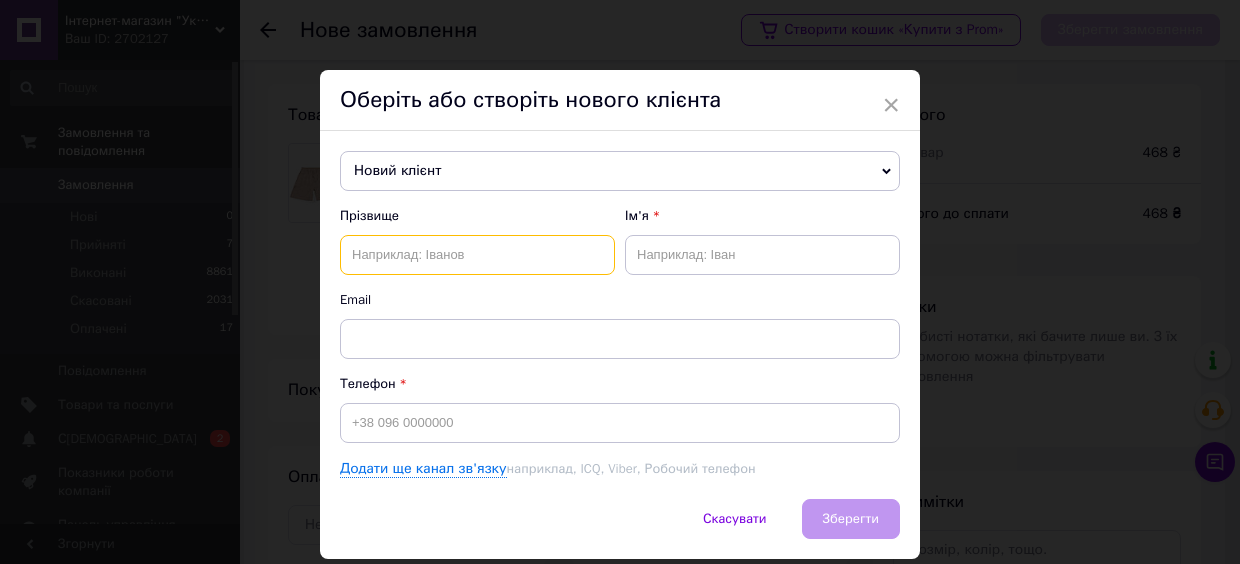 type on "U" 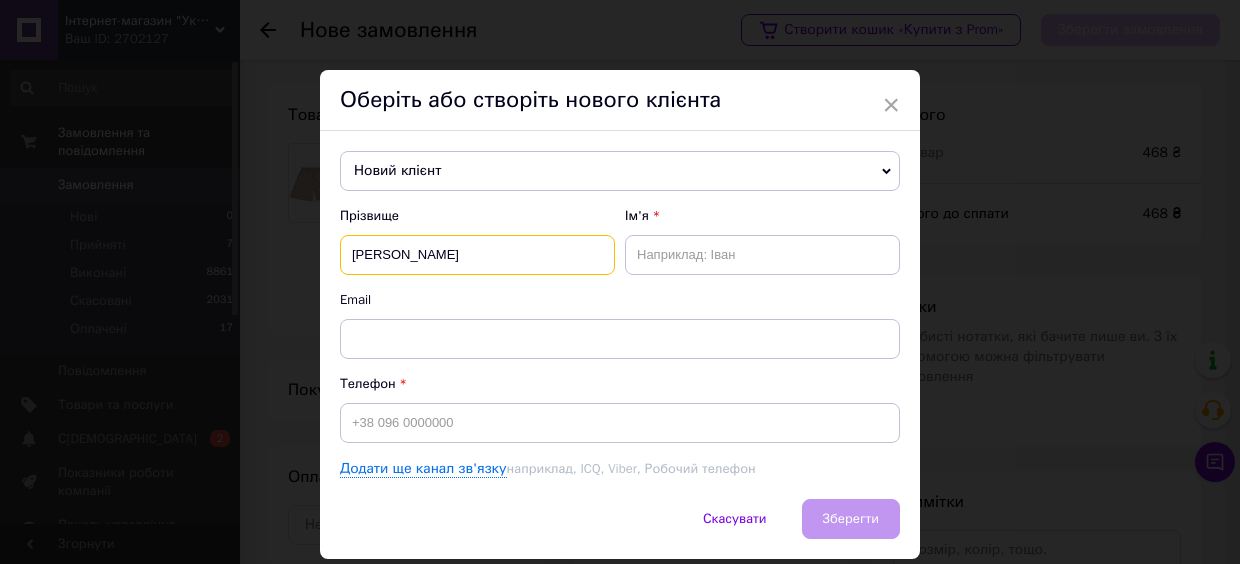 type on "[PERSON_NAME]" 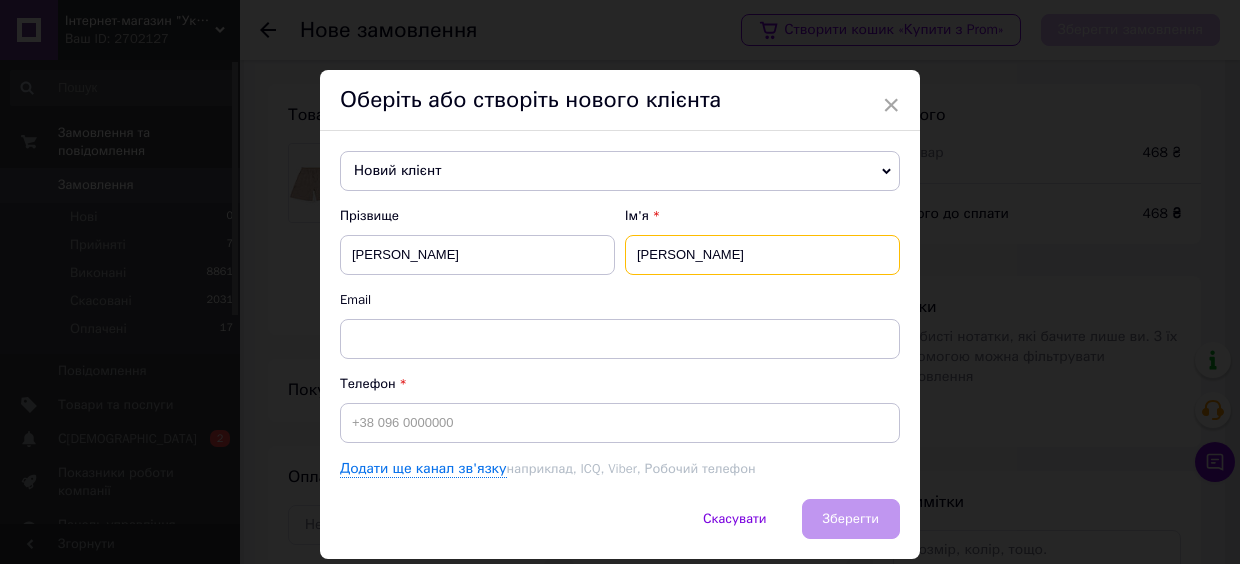 type on "[PERSON_NAME]" 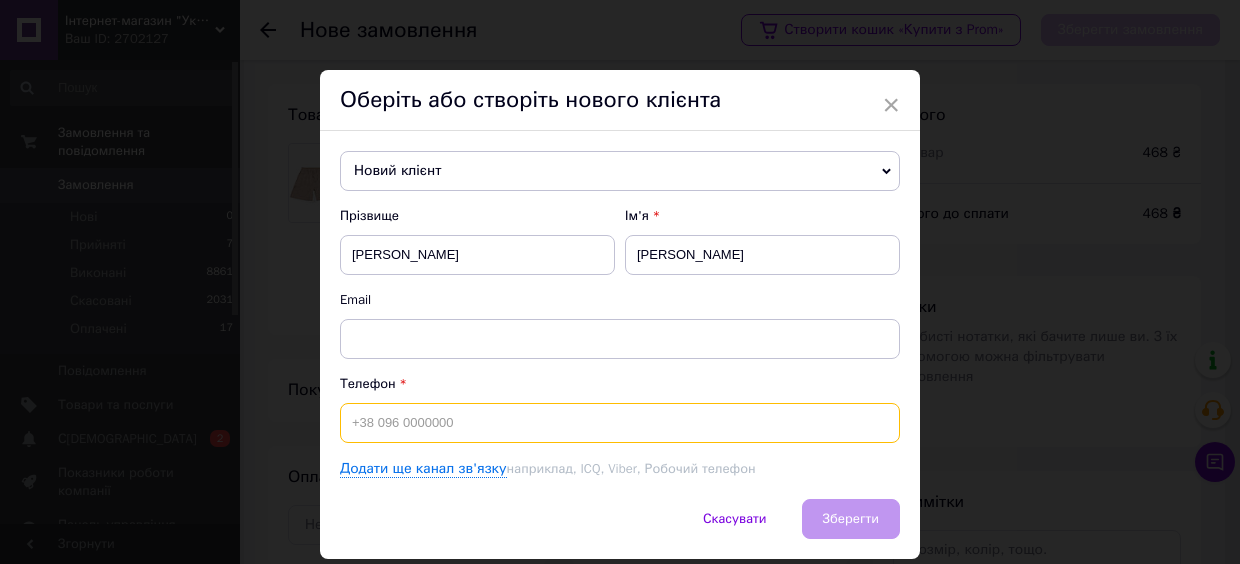 click at bounding box center (620, 423) 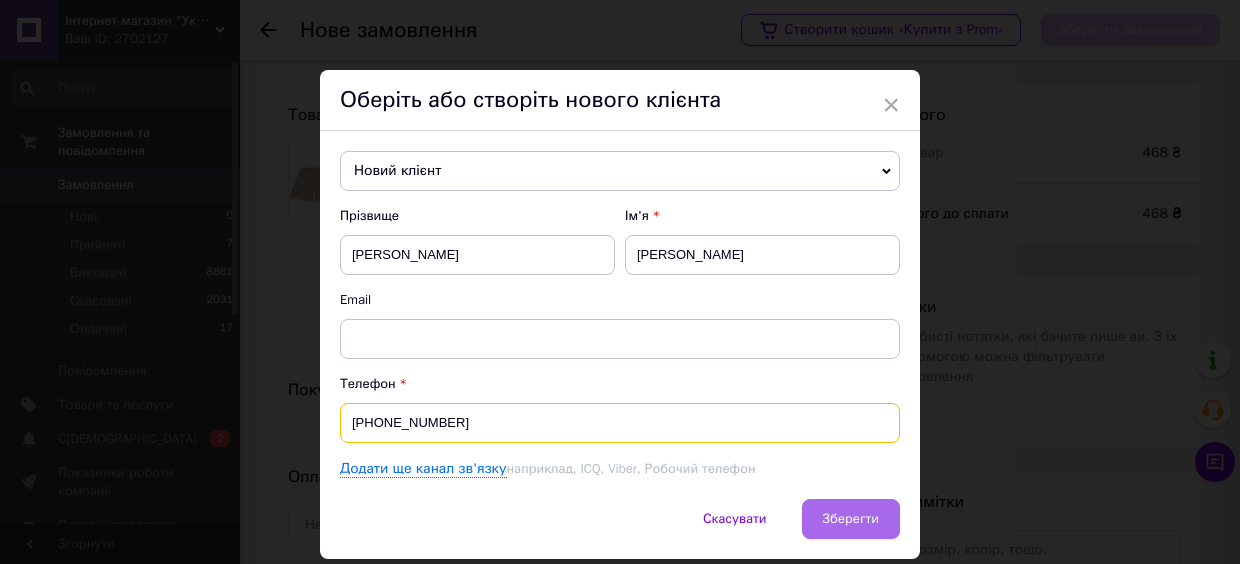 type on "[PHONE_NUMBER]" 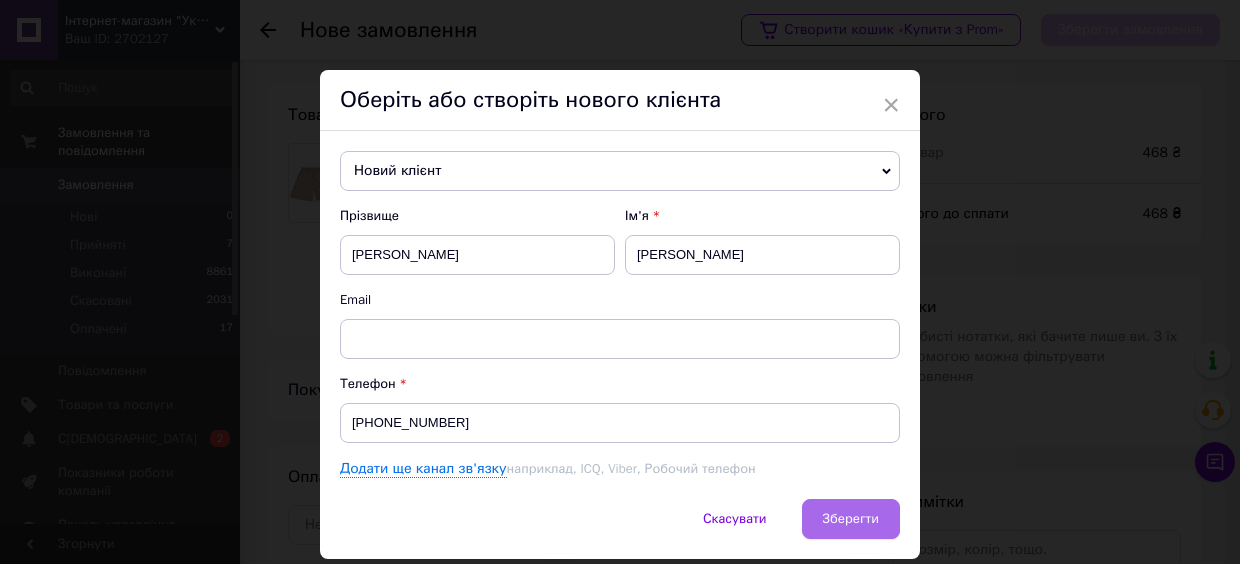 click on "Зберегти" at bounding box center (851, 518) 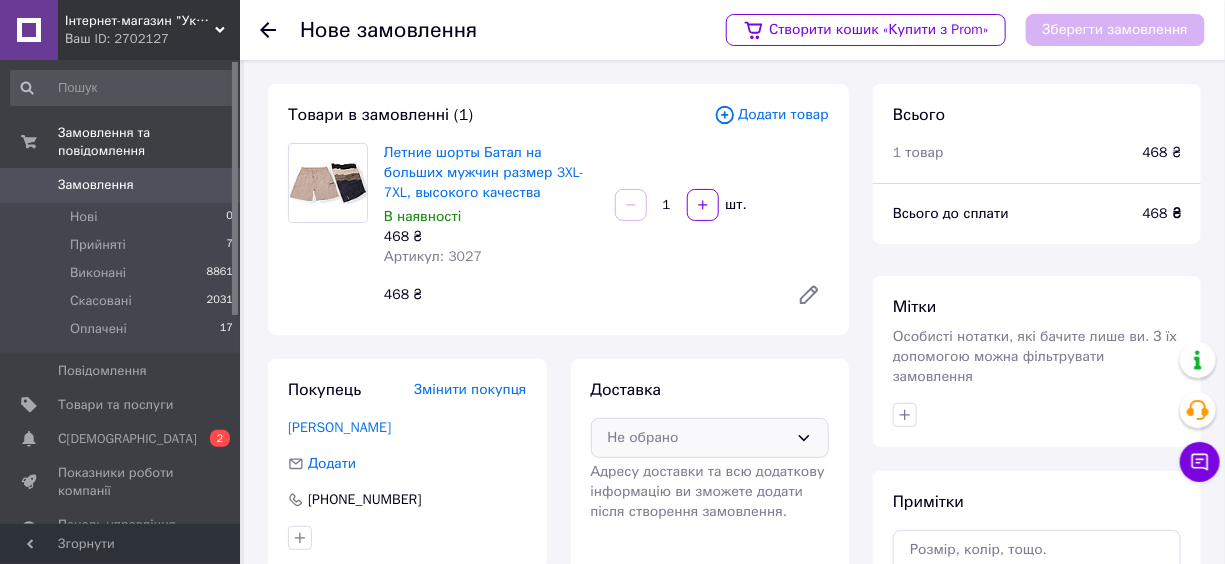 click on "Не обрано" at bounding box center [710, 438] 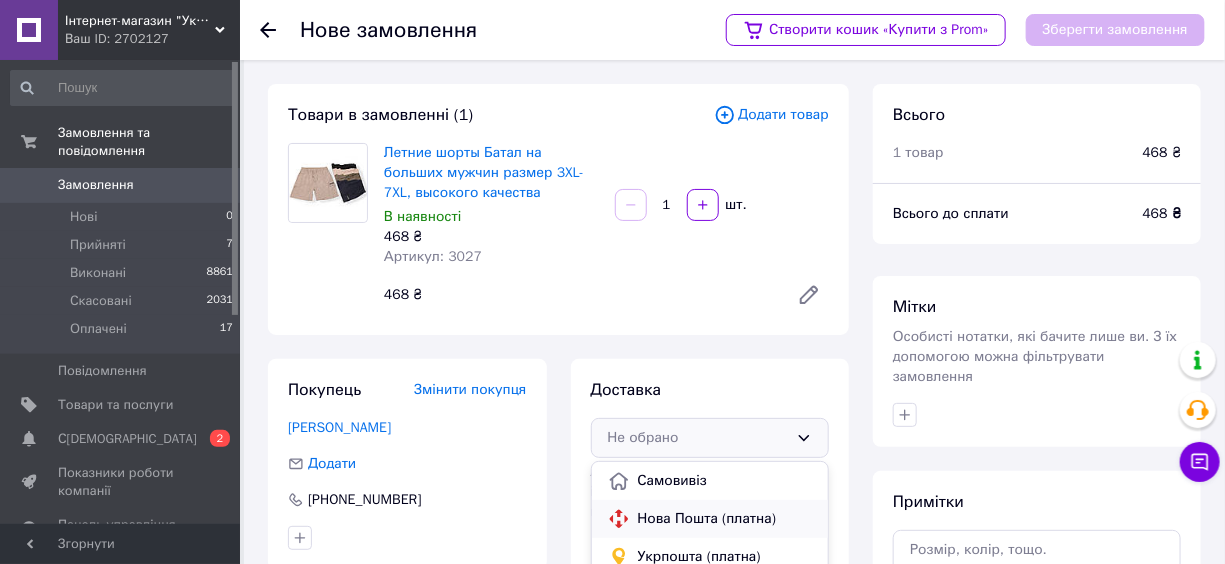 scroll, scrollTop: 90, scrollLeft: 0, axis: vertical 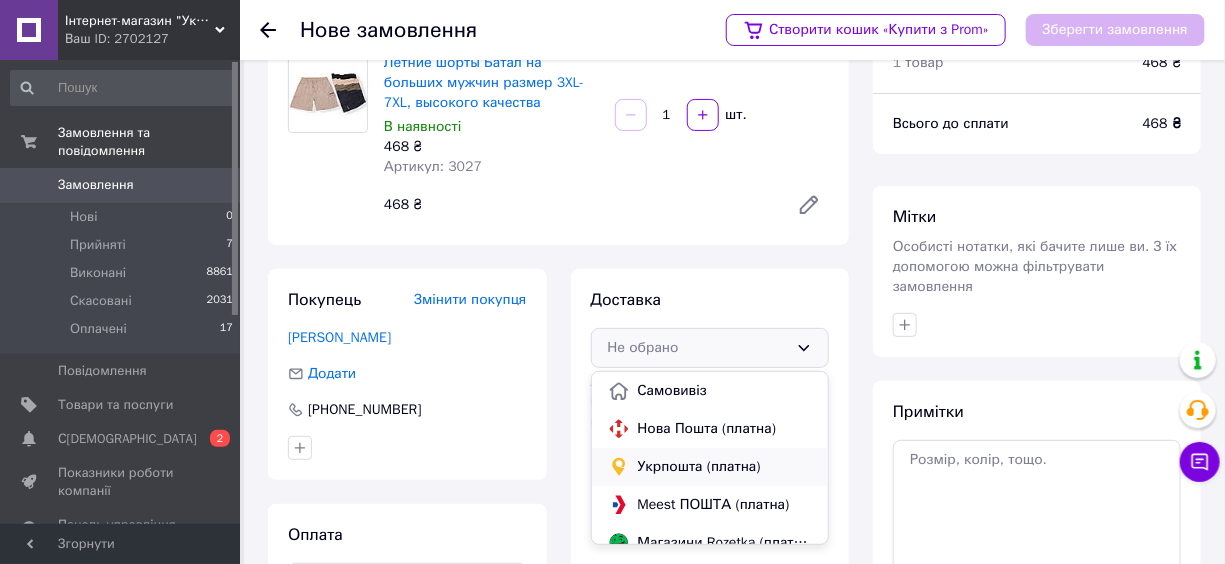 click on "Укрпошта (платна)" at bounding box center (725, 467) 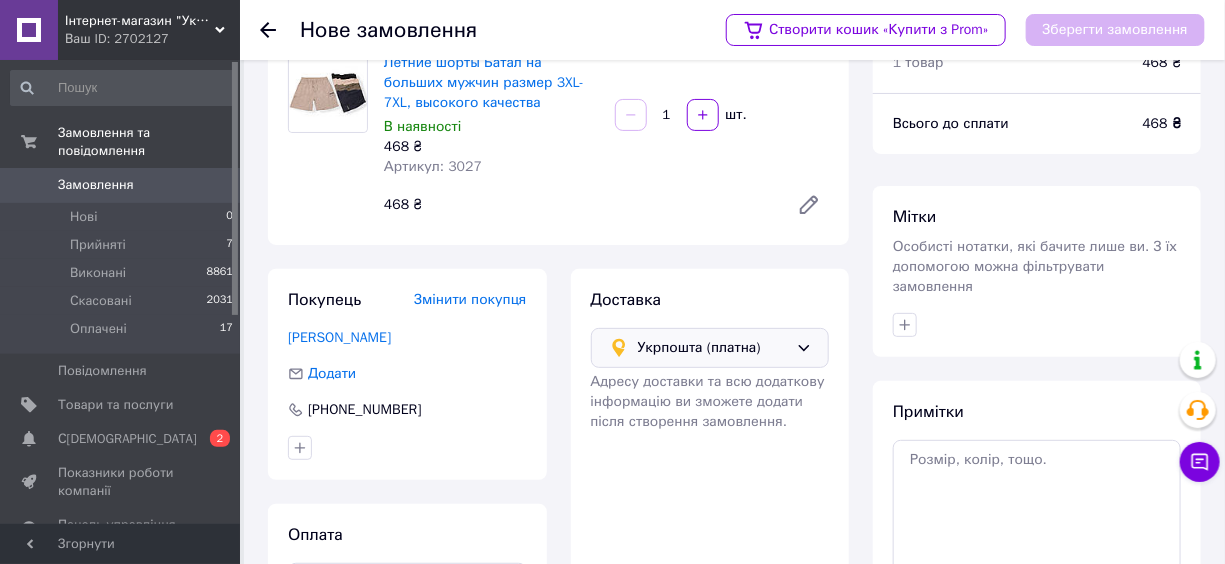 click on "Укрпошта (платна)" at bounding box center (713, 348) 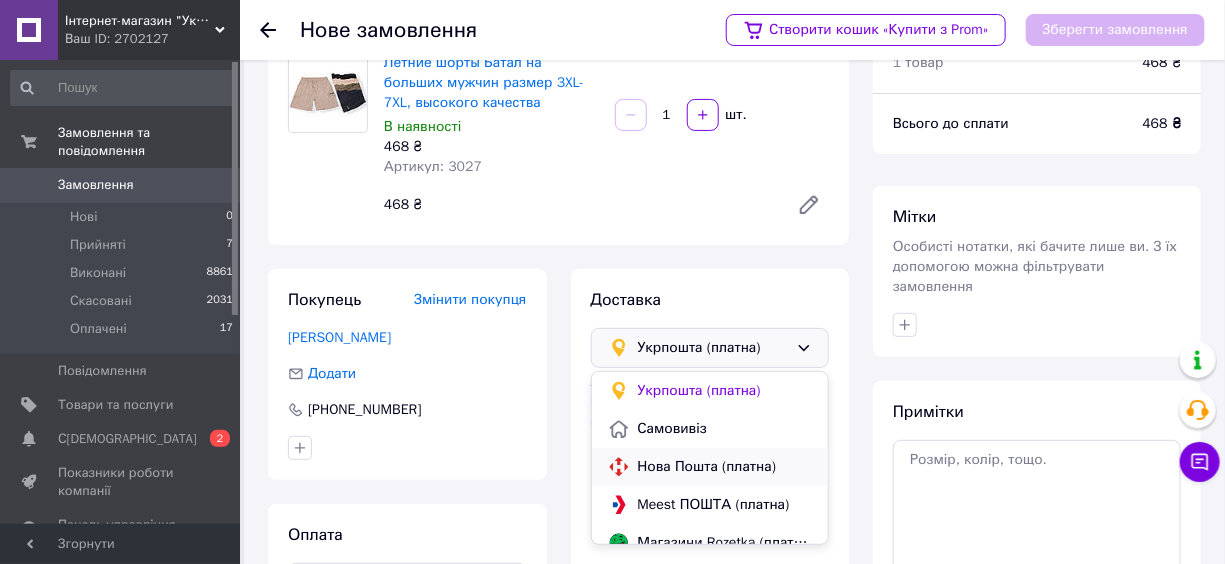 click on "Нова Пошта (платна)" at bounding box center [725, 467] 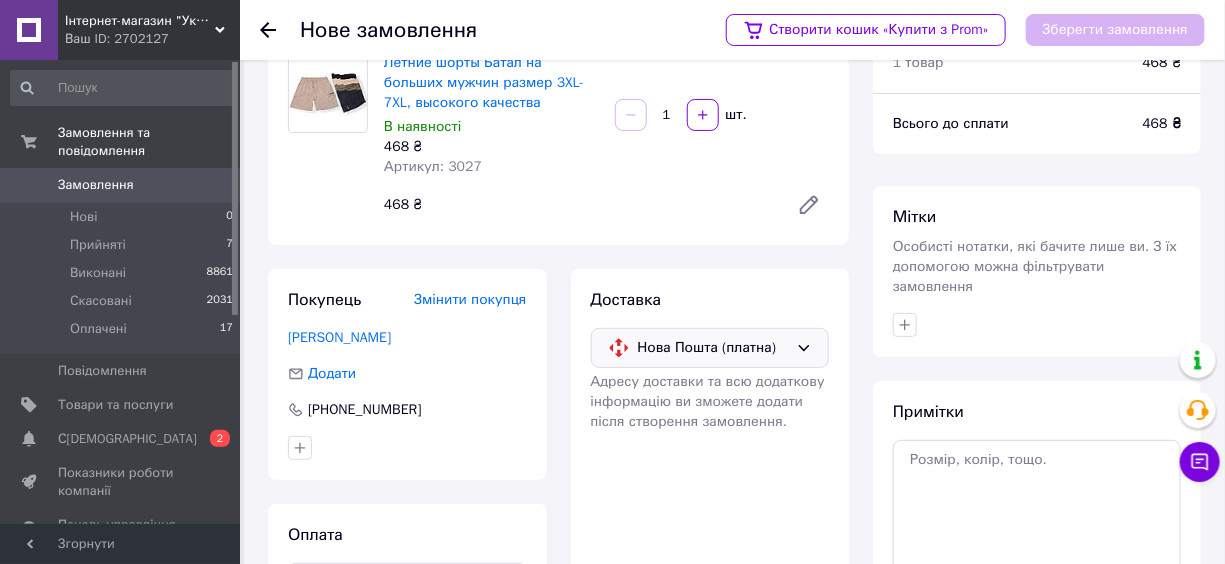 scroll, scrollTop: 259, scrollLeft: 0, axis: vertical 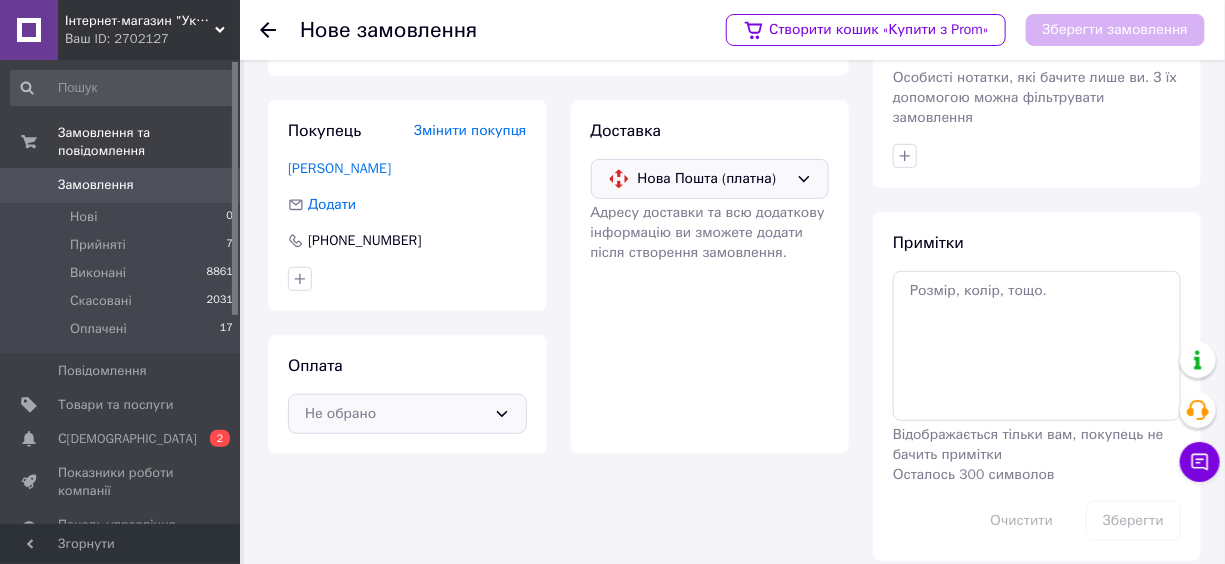 click on "Не обрано" at bounding box center [407, 414] 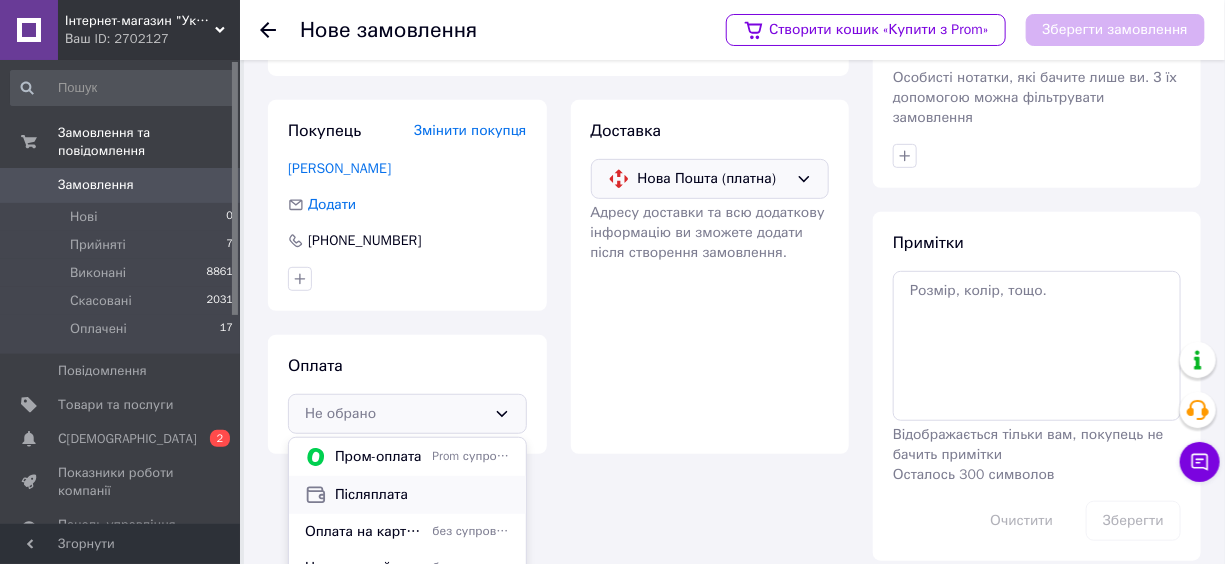 scroll, scrollTop: 281, scrollLeft: 0, axis: vertical 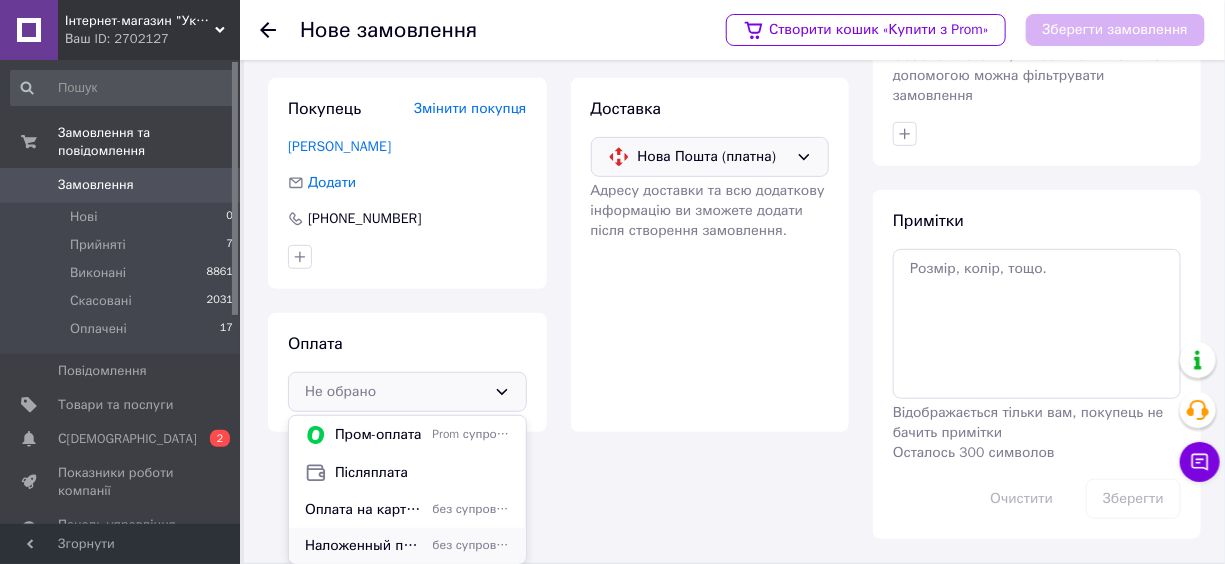 click on "Наложенный платеж+предоплата 20%" at bounding box center (365, 546) 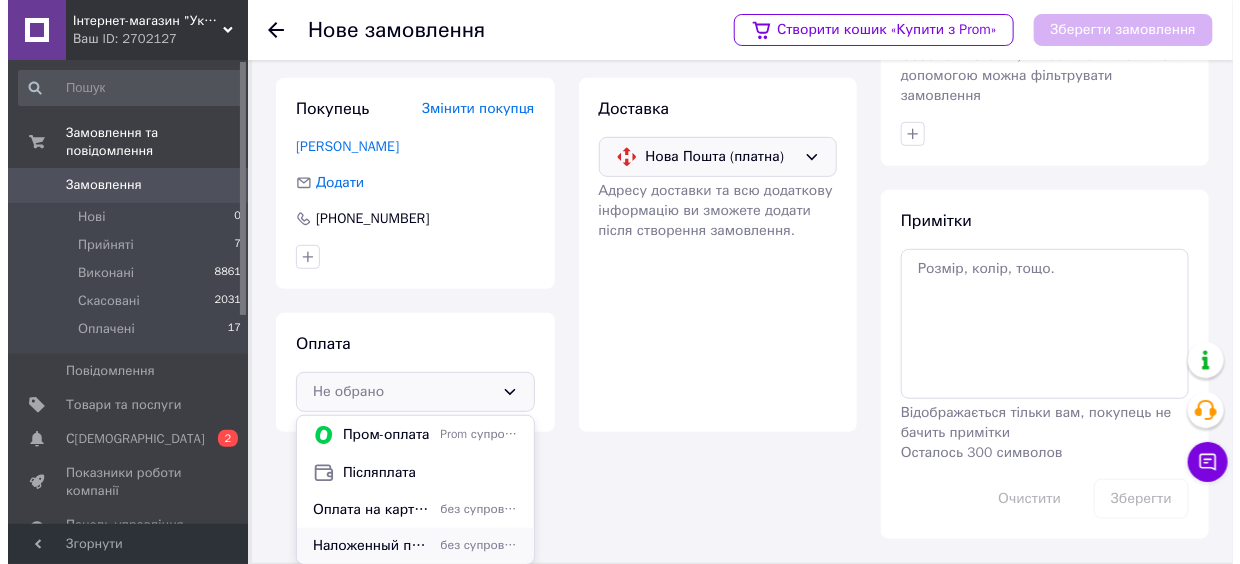 scroll, scrollTop: 259, scrollLeft: 0, axis: vertical 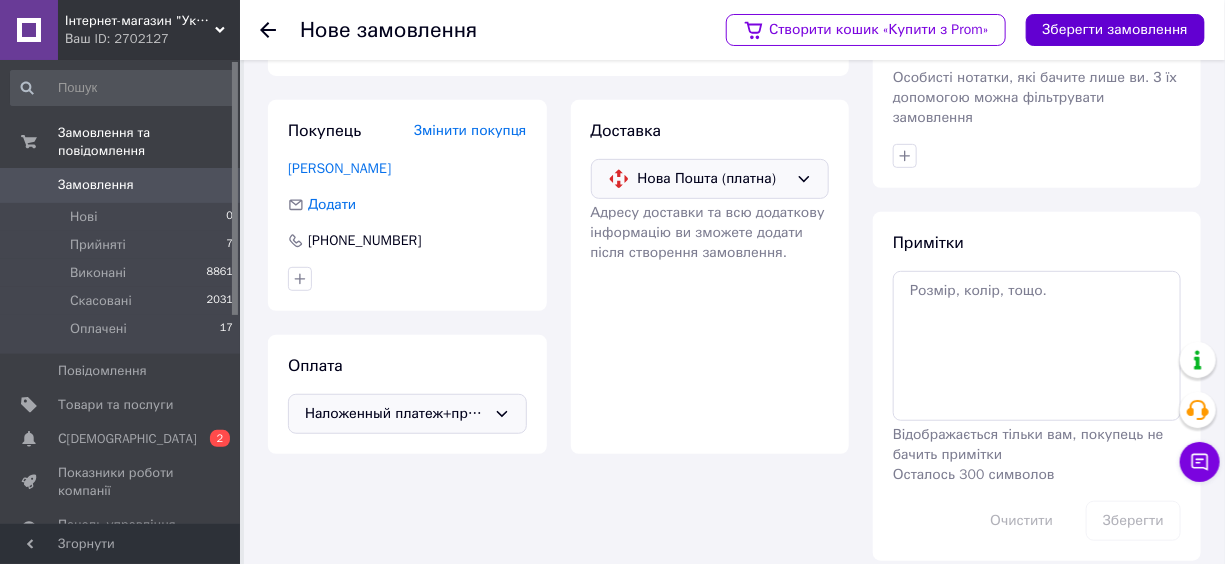 click on "Зберегти замовлення" at bounding box center (1115, 30) 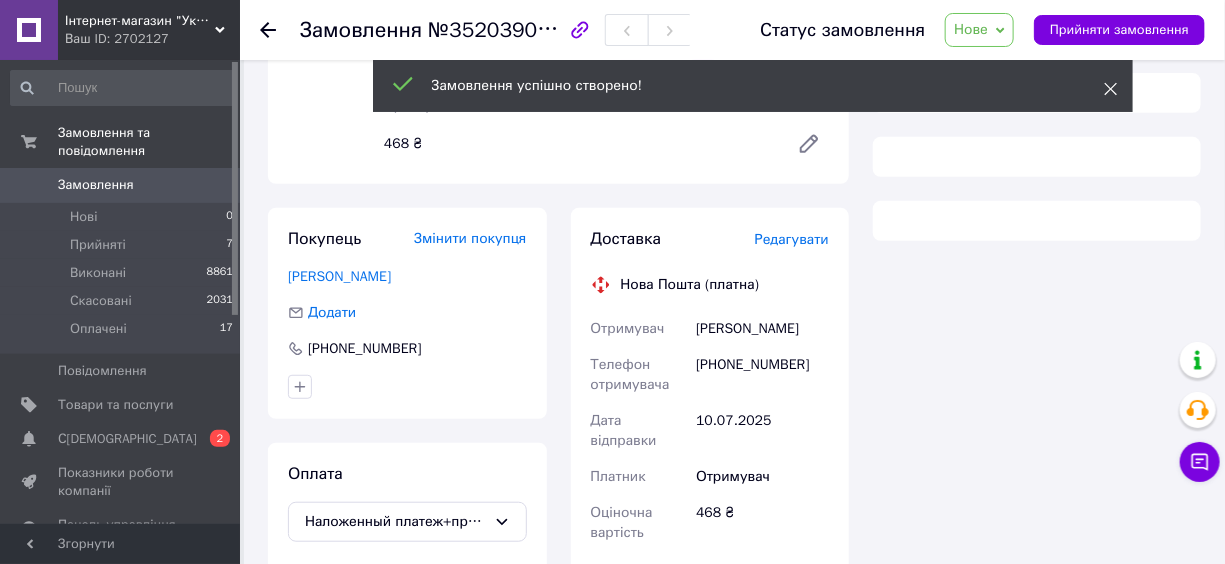 click 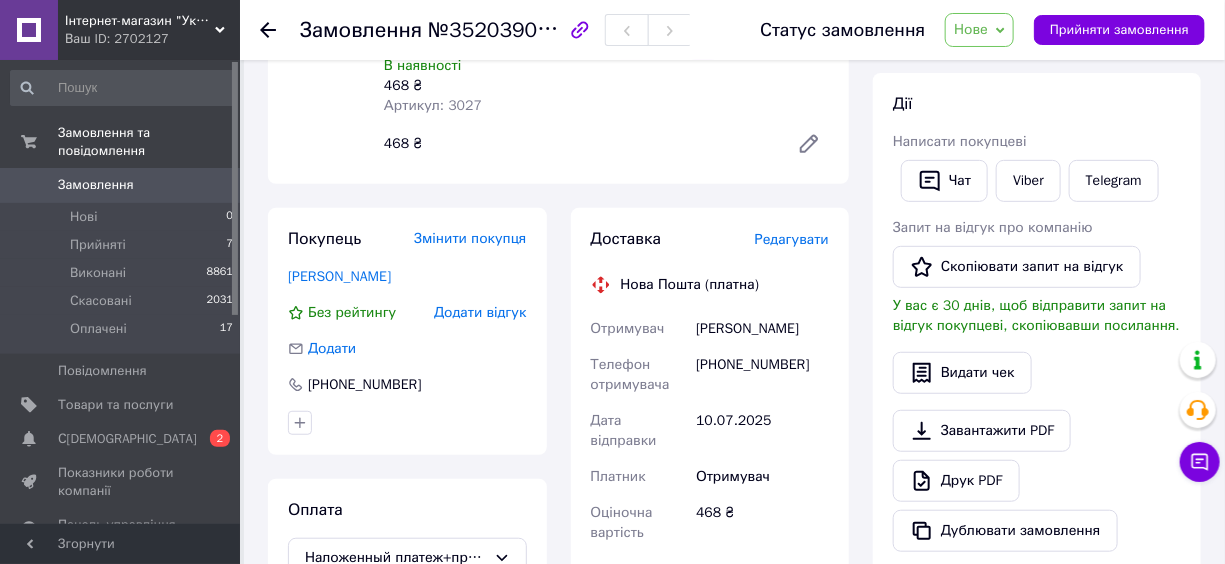 click on "Нове" at bounding box center (979, 30) 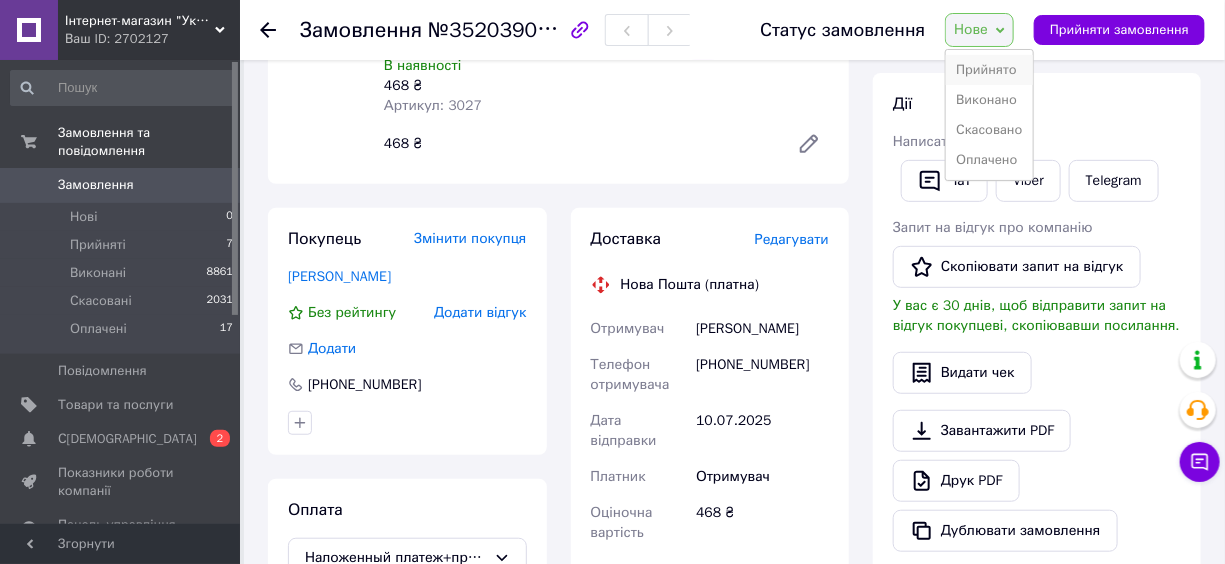 click on "Прийнято" at bounding box center [989, 70] 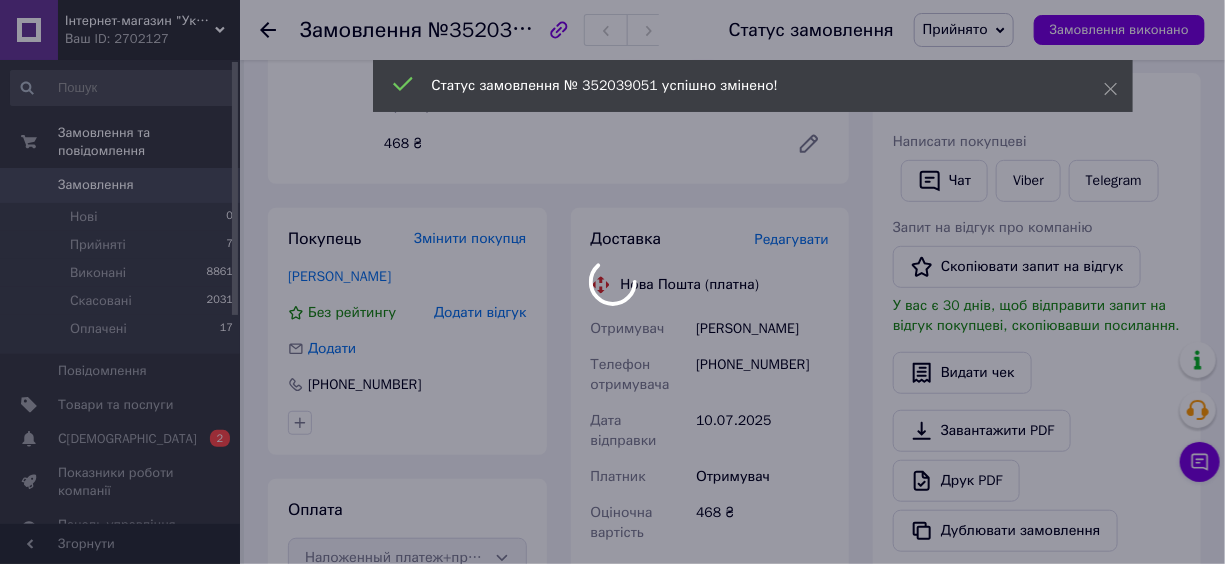 click at bounding box center (612, 282) 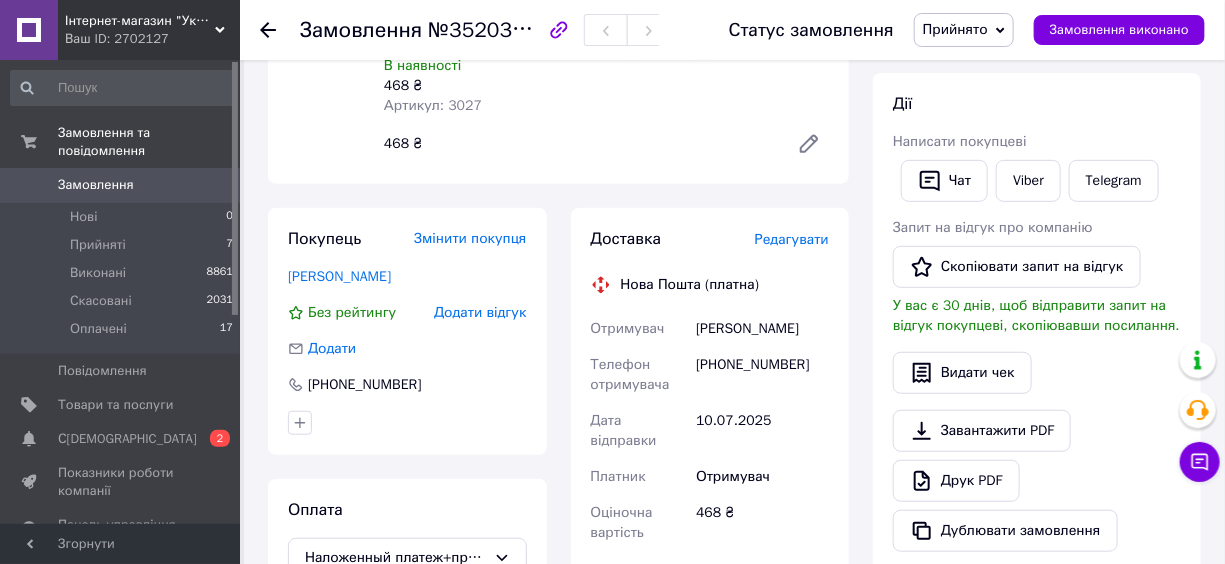 click on "Редагувати" at bounding box center [792, 239] 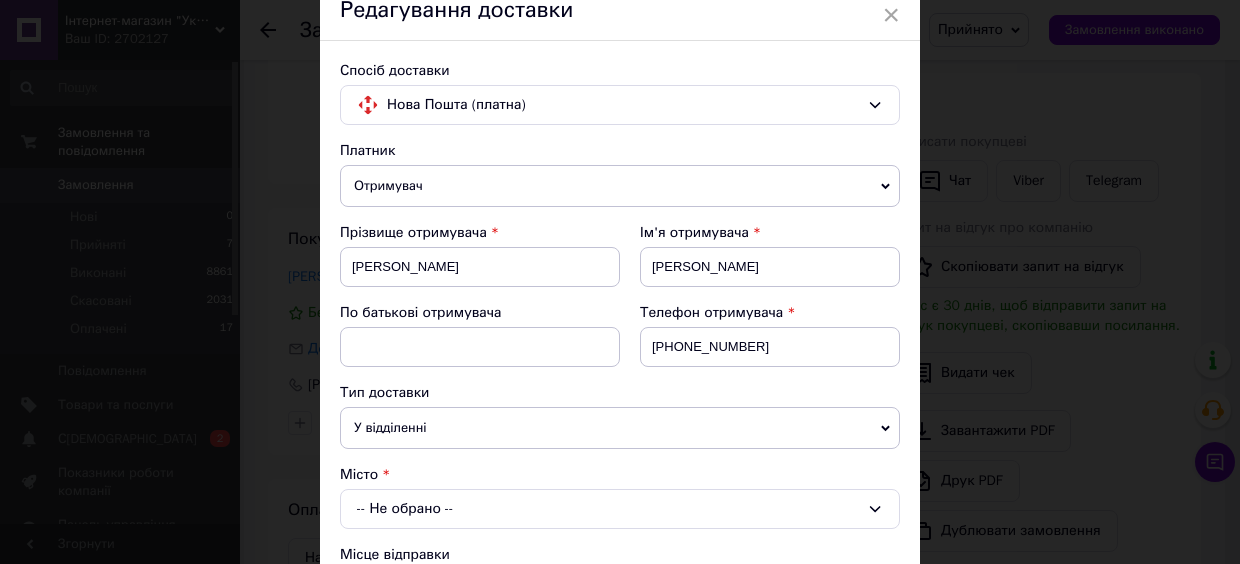 scroll, scrollTop: 181, scrollLeft: 0, axis: vertical 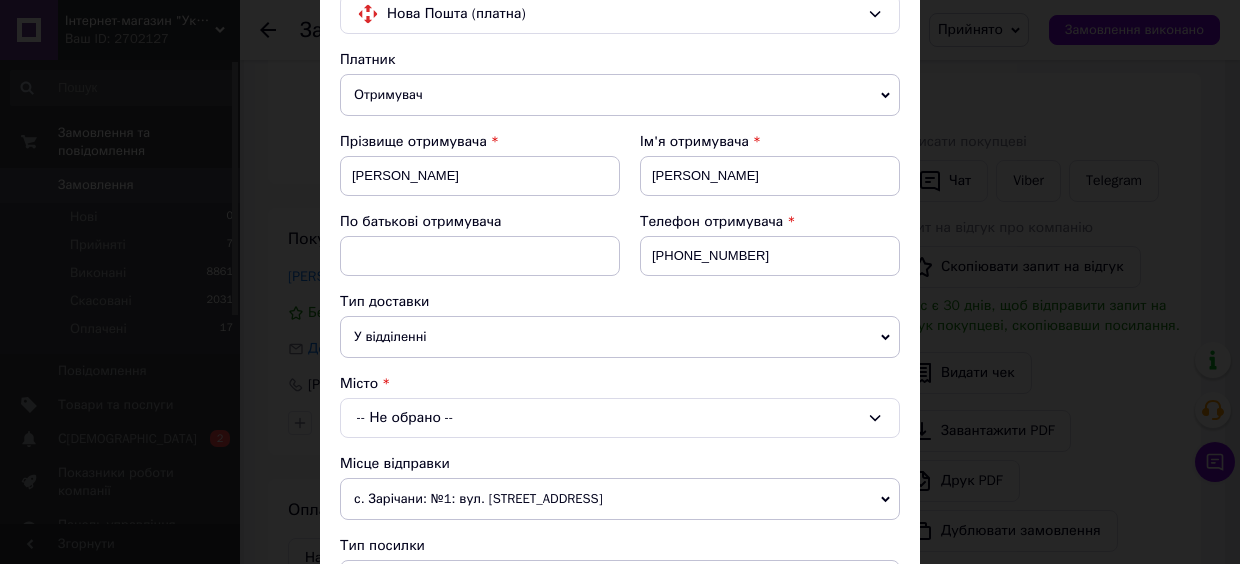 click on "-- Не обрано --" at bounding box center (620, 418) 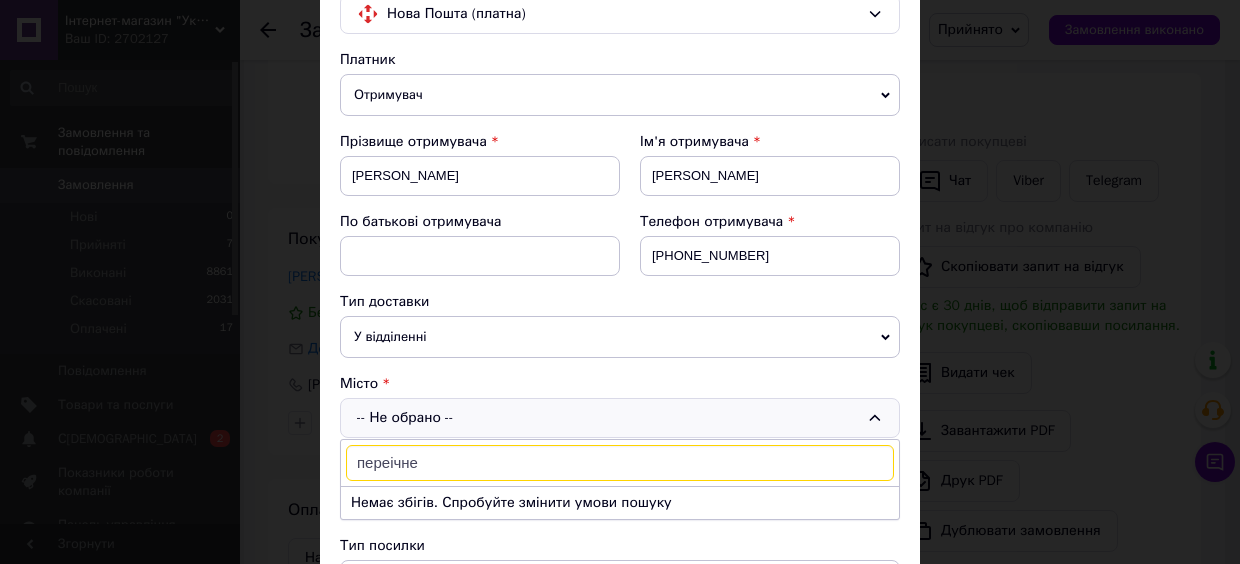 click on "переічне" at bounding box center [620, 463] 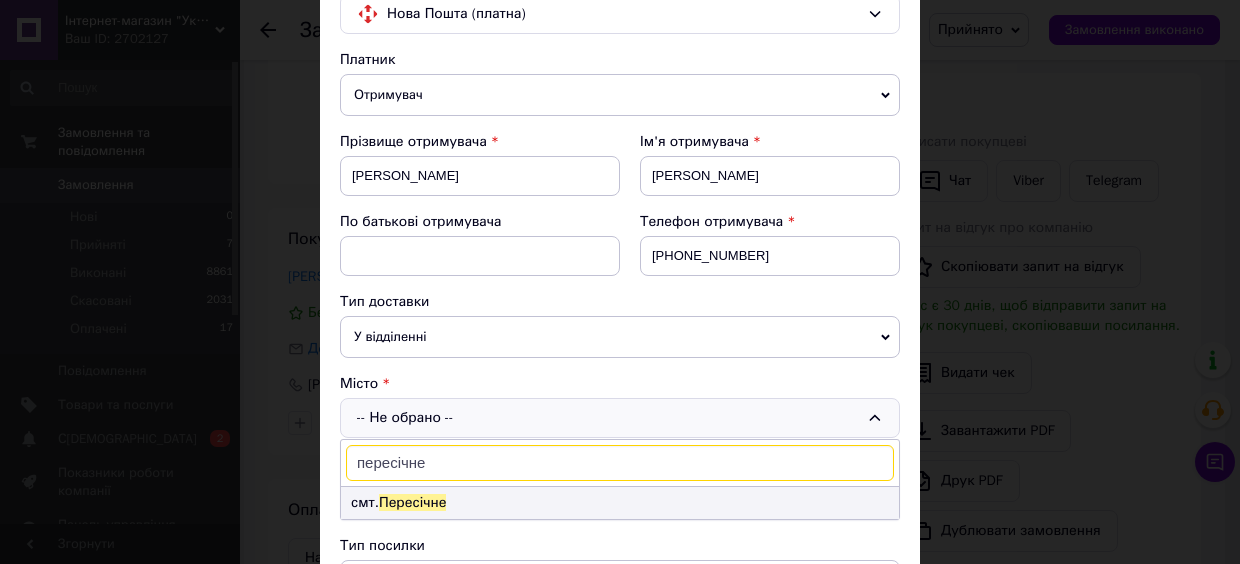 type on "пересічне" 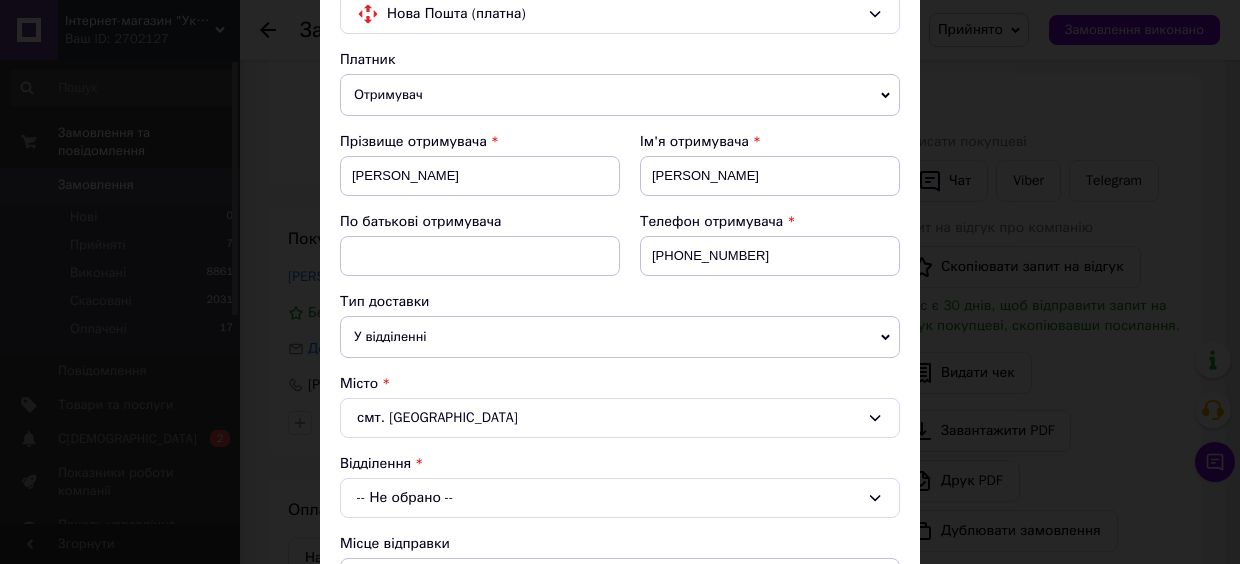 click on "У відділенні" at bounding box center (620, 337) 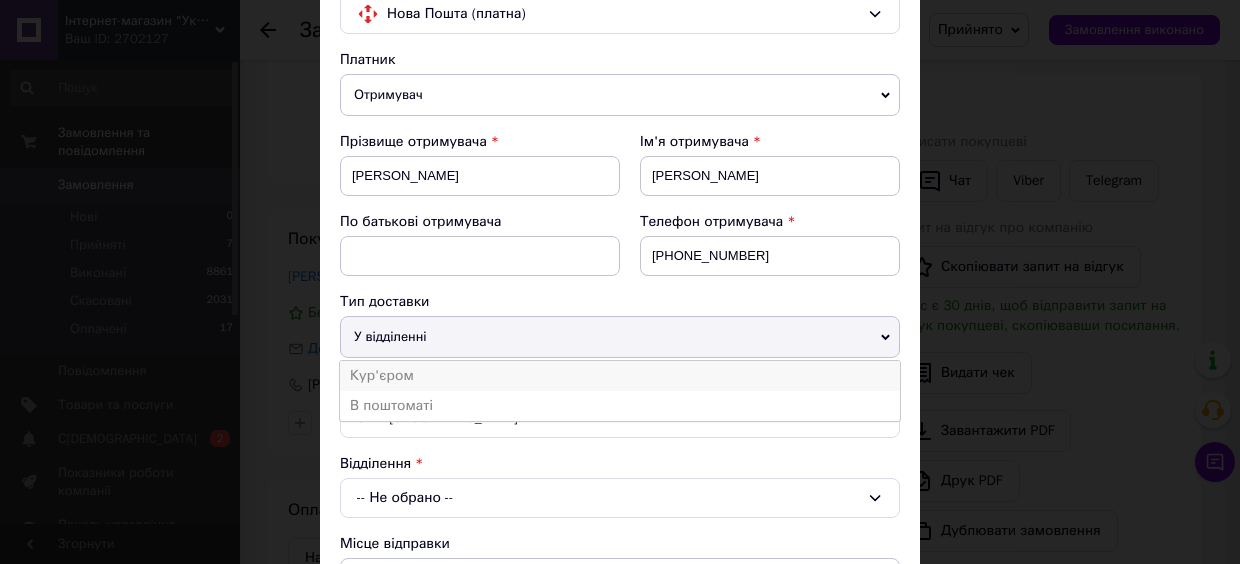 click on "Кур'єром" at bounding box center (620, 376) 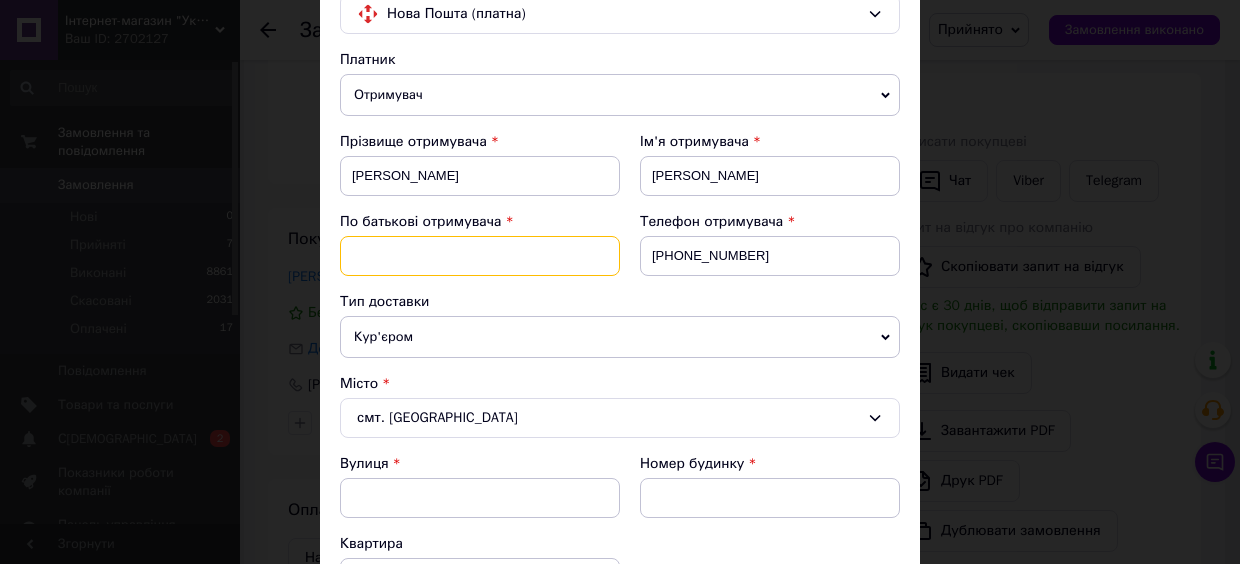 click at bounding box center [480, 256] 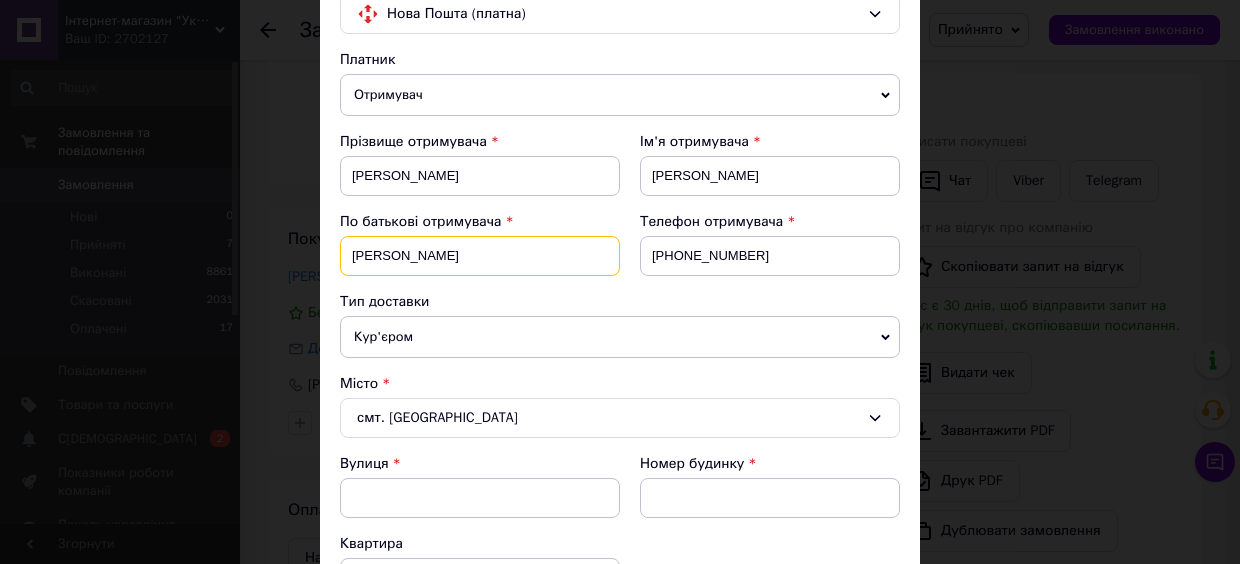 type on "[PERSON_NAME]" 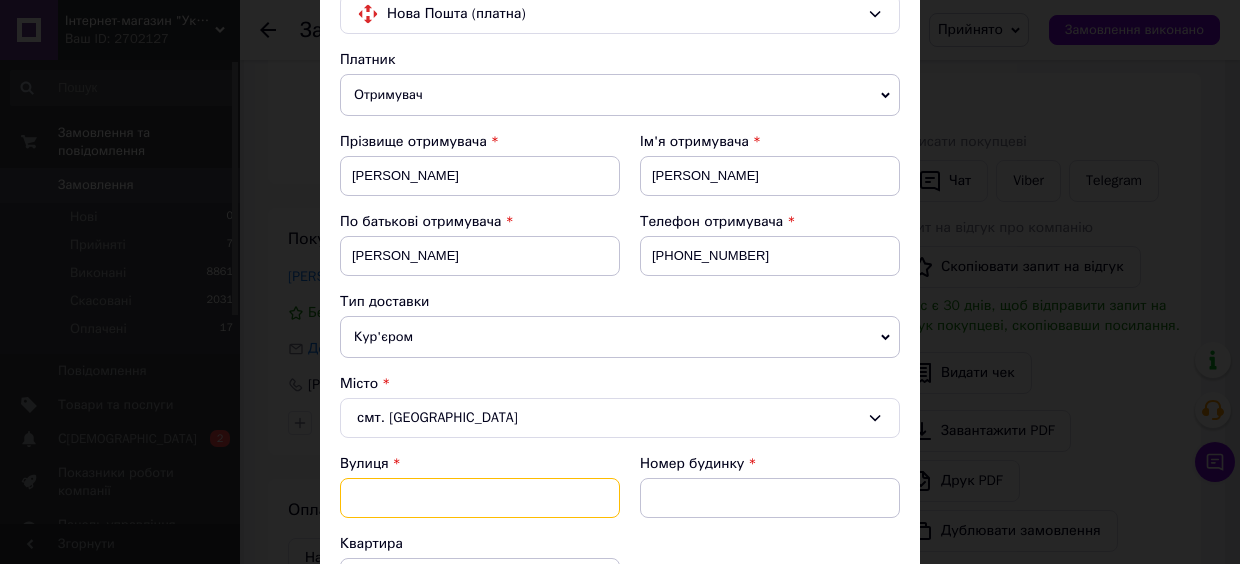 click at bounding box center (480, 498) 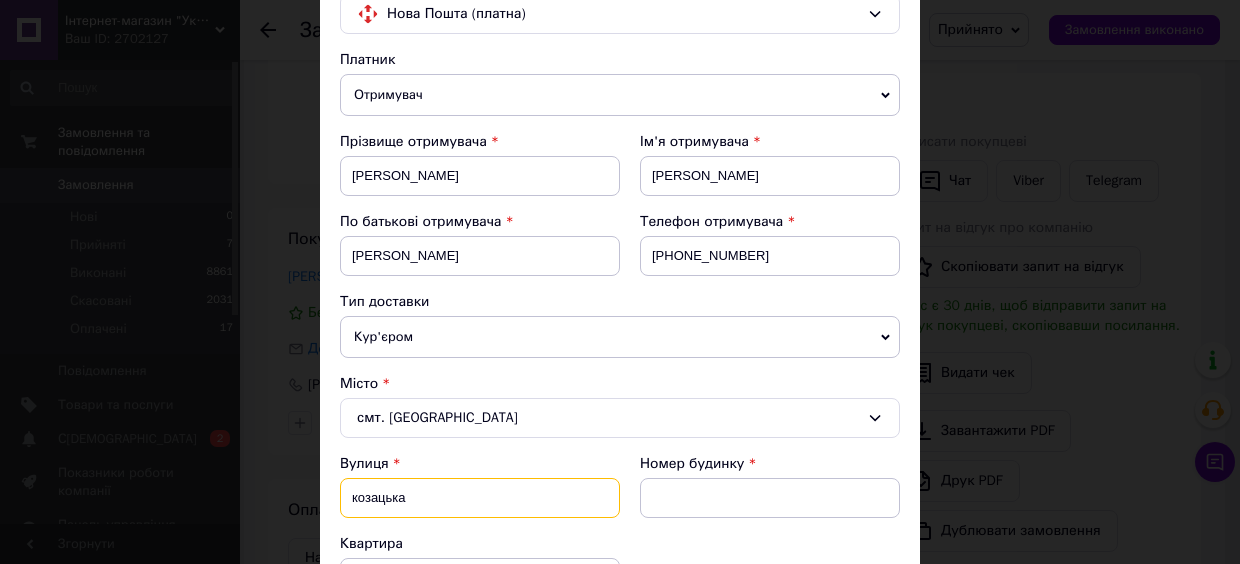 scroll, scrollTop: 363, scrollLeft: 0, axis: vertical 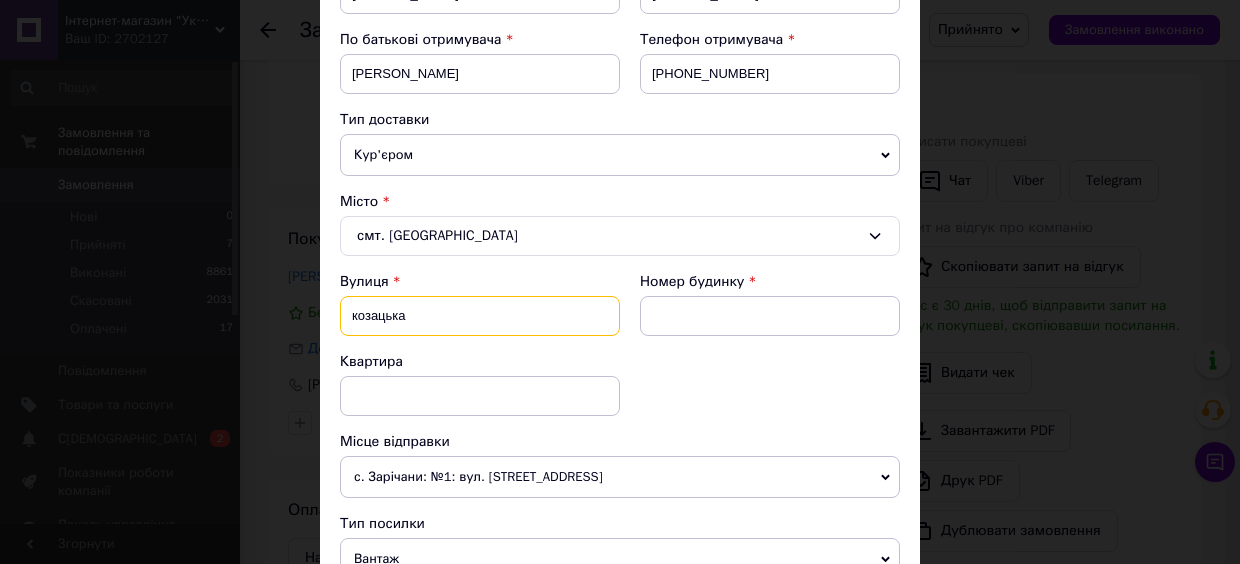 click on "козацька" at bounding box center [480, 316] 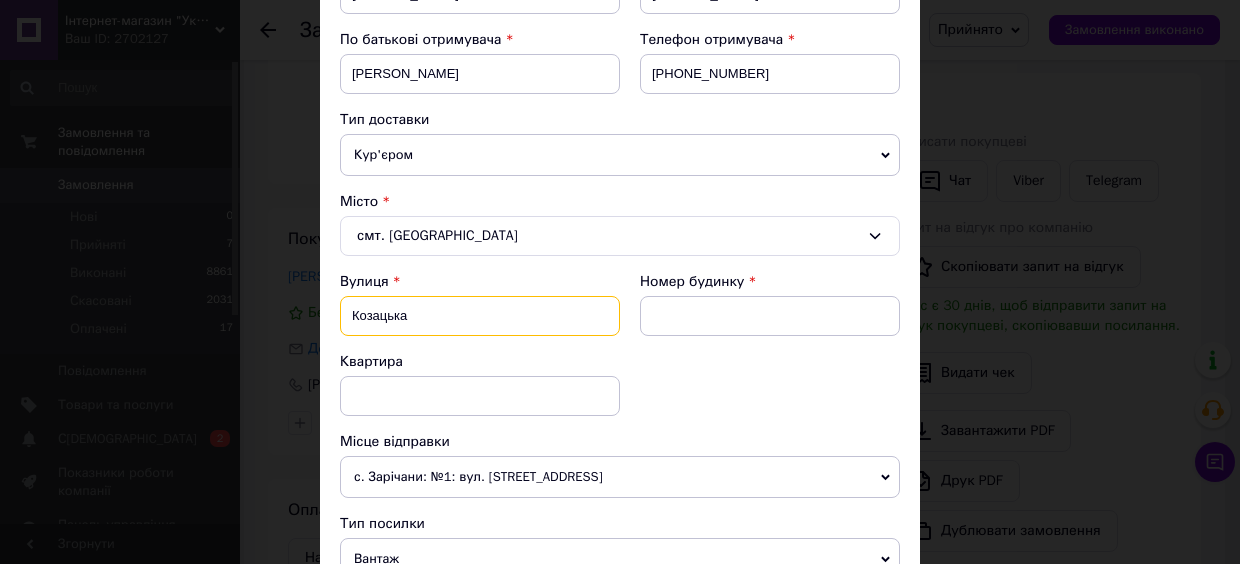 type on "Козацька" 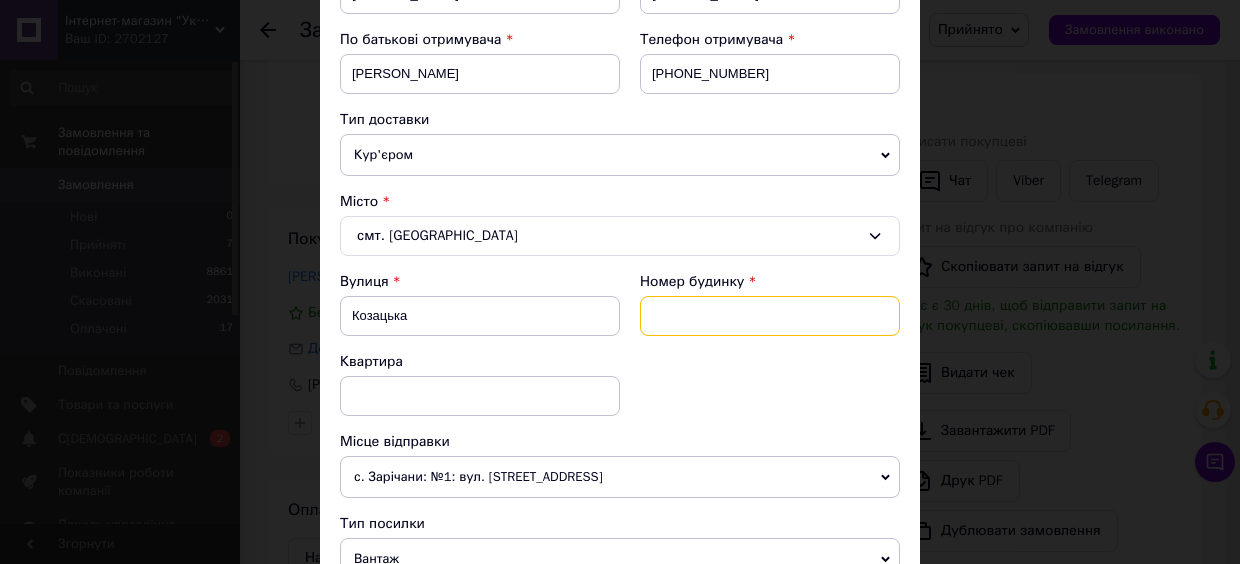 click at bounding box center [770, 316] 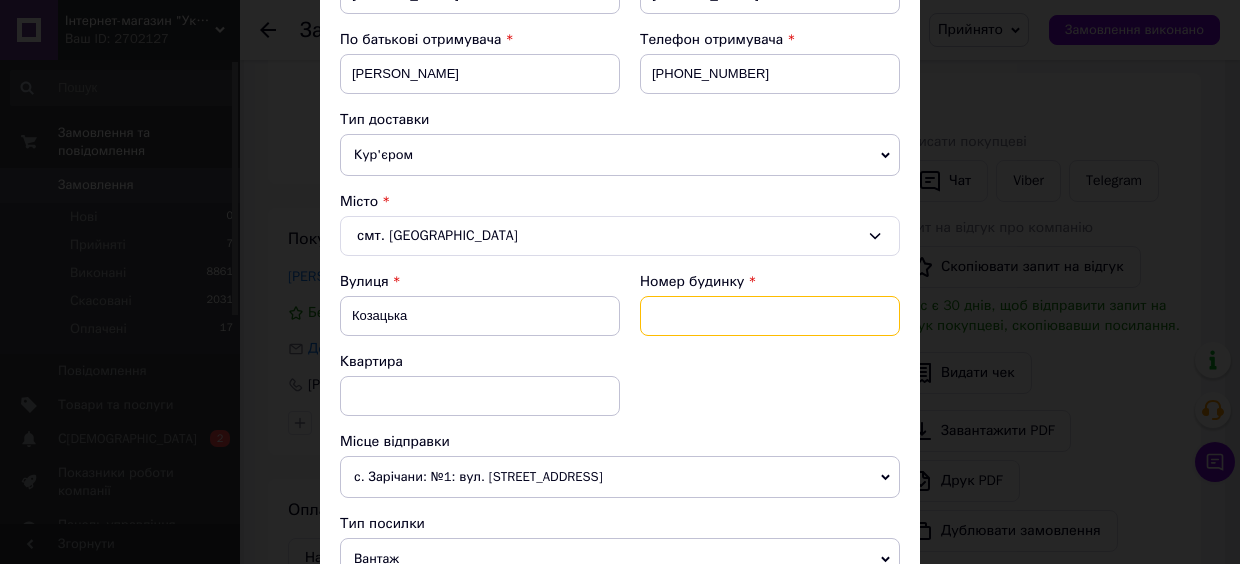 type 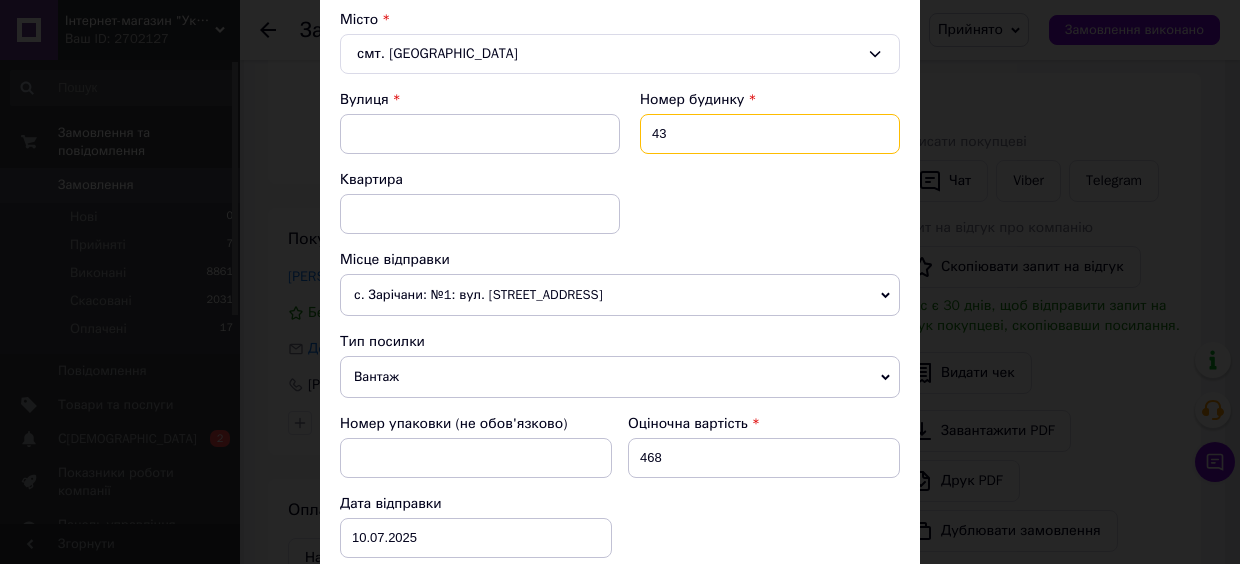 scroll, scrollTop: 727, scrollLeft: 0, axis: vertical 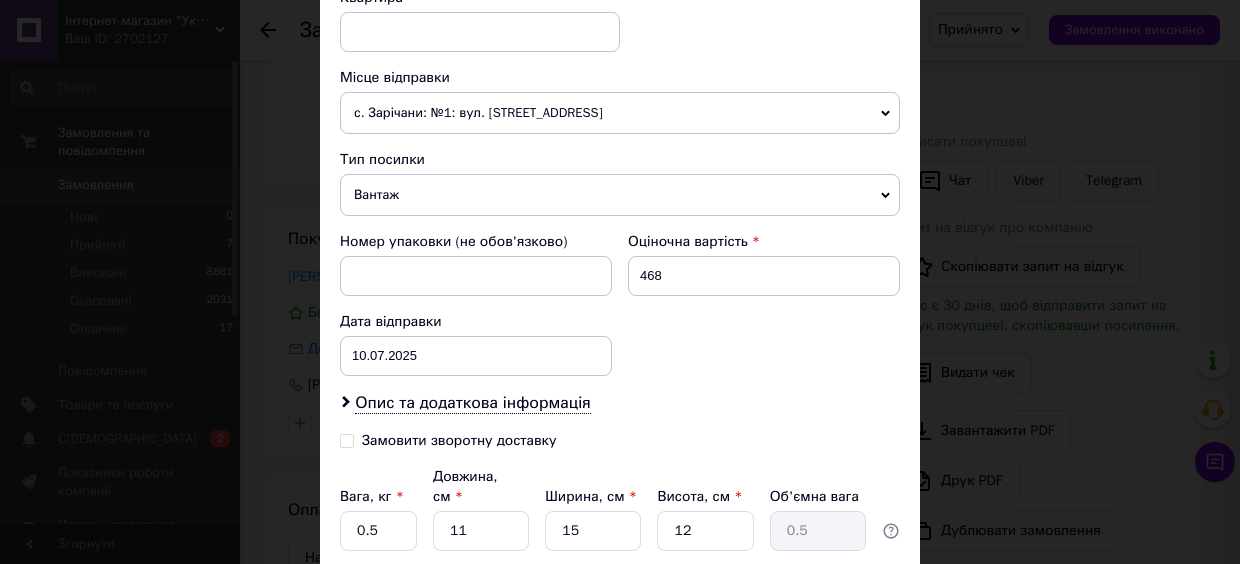 type on "43" 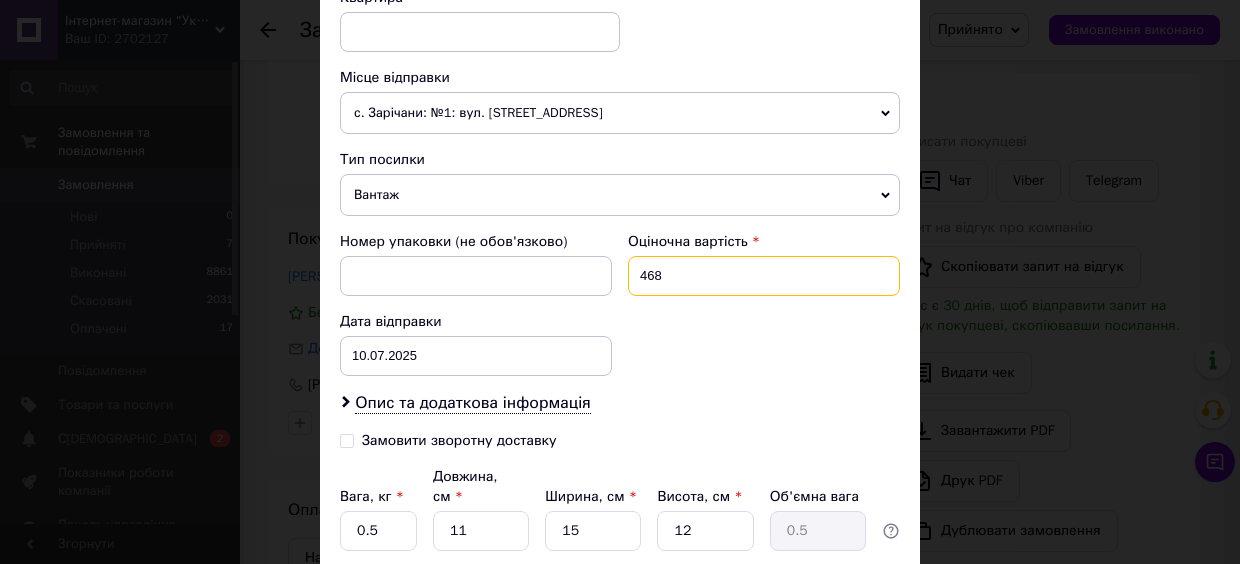 click on "468" at bounding box center [764, 276] 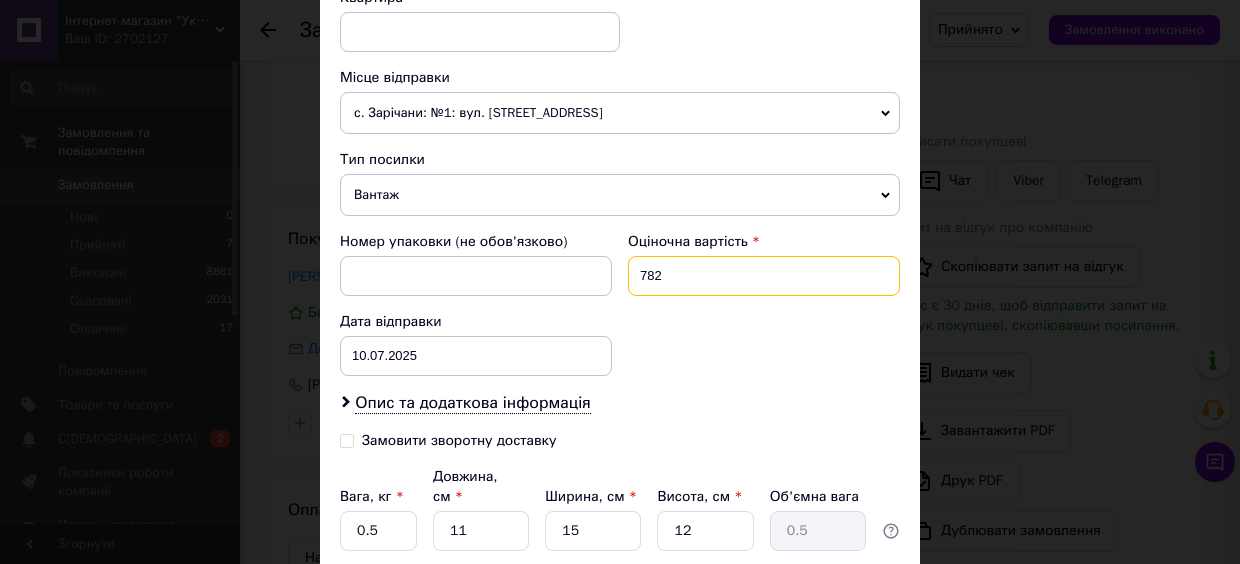 type on "782" 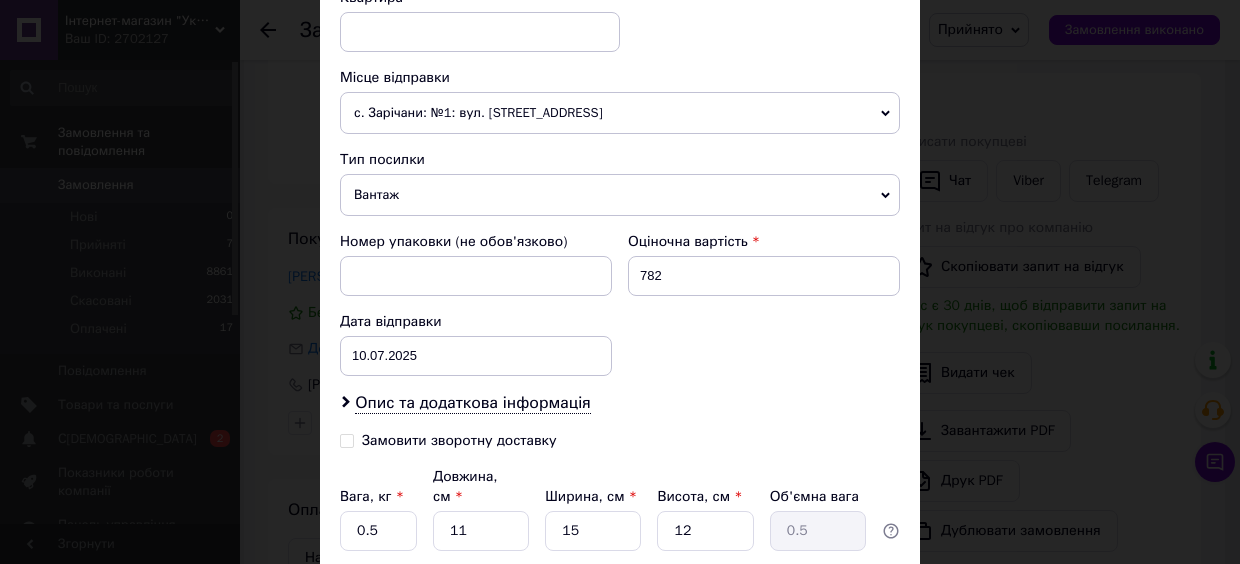 click on "Замовити зворотну доставку" at bounding box center (459, 440) 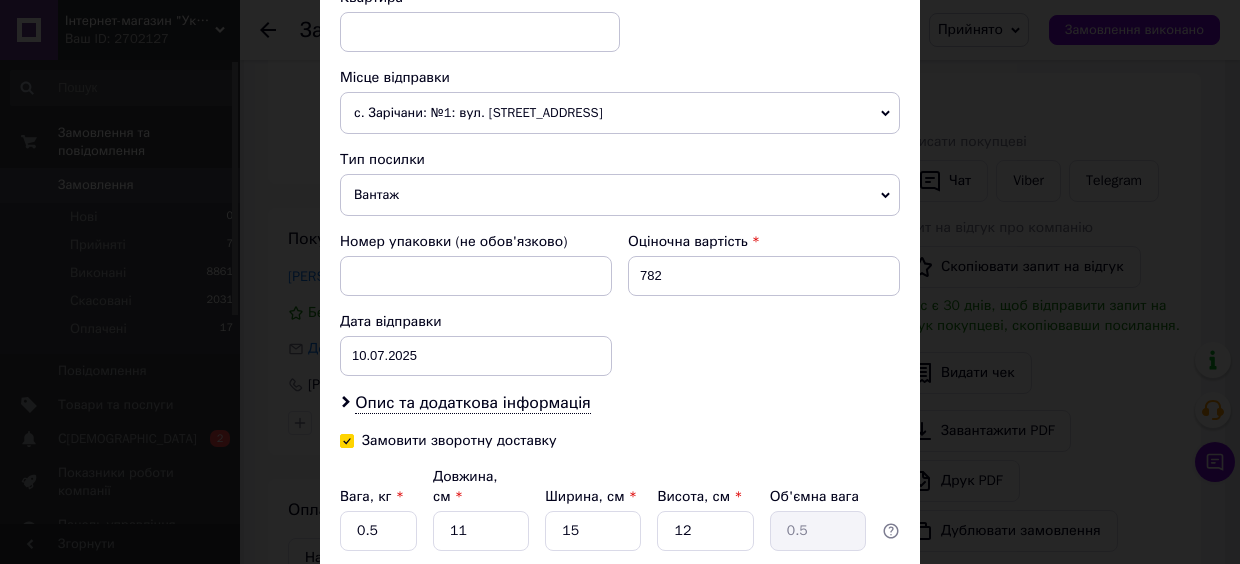 checkbox on "true" 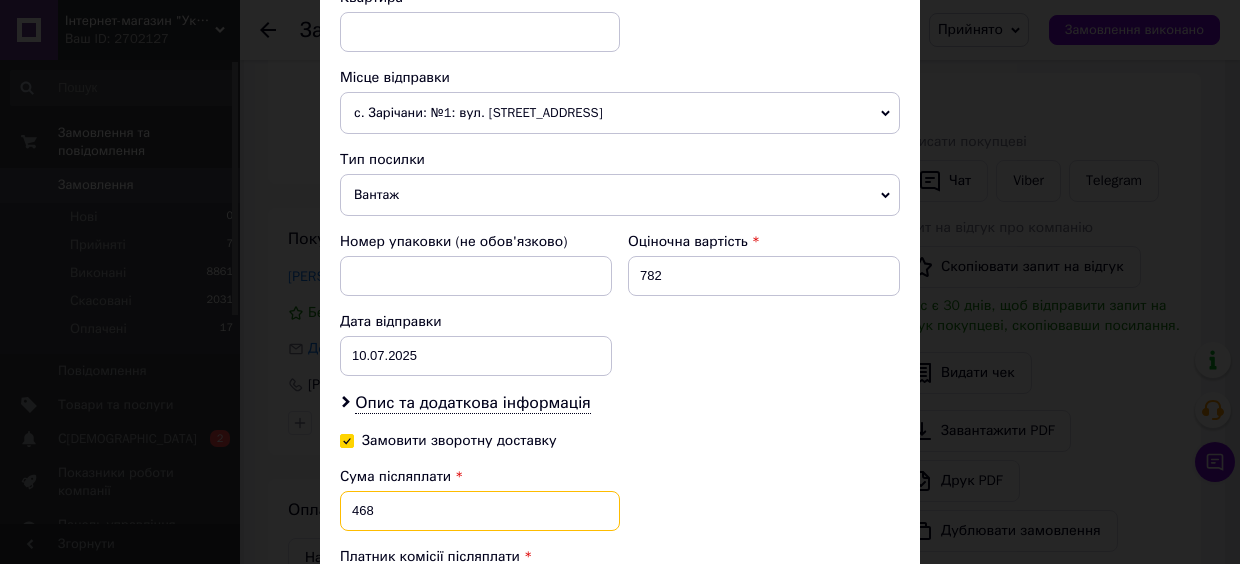 click on "468" at bounding box center (480, 511) 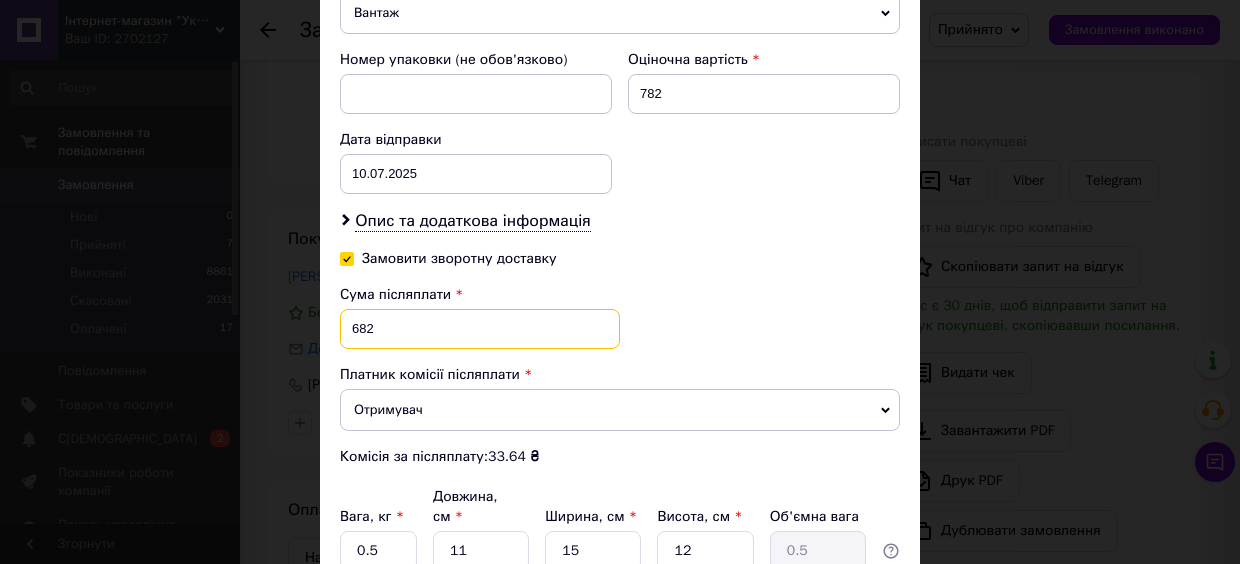 scroll, scrollTop: 1000, scrollLeft: 0, axis: vertical 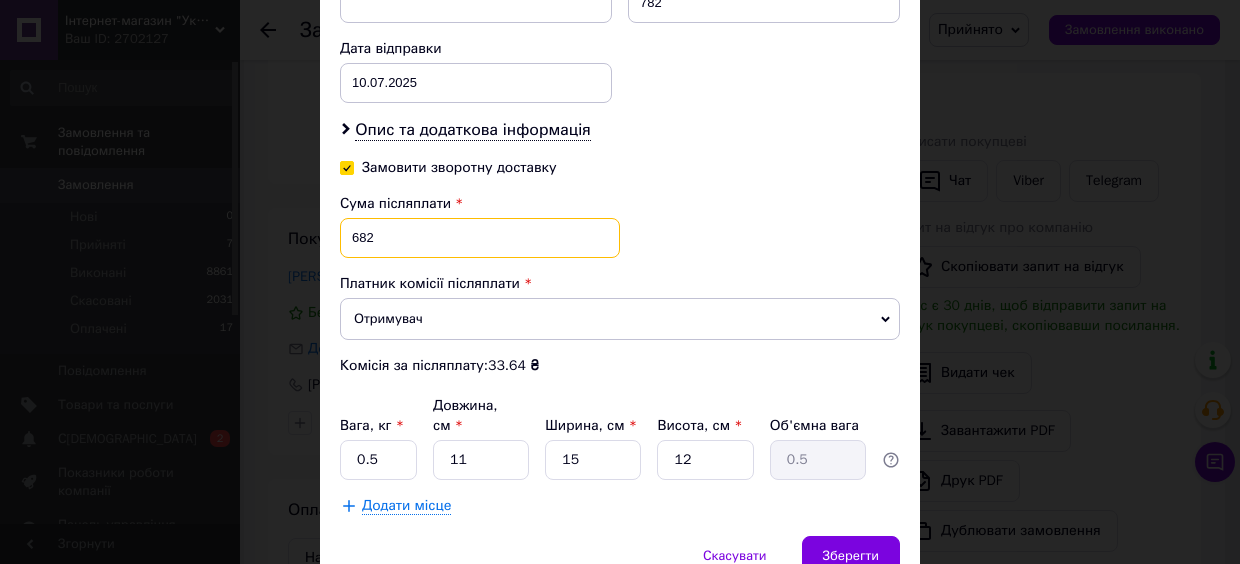 type on "682" 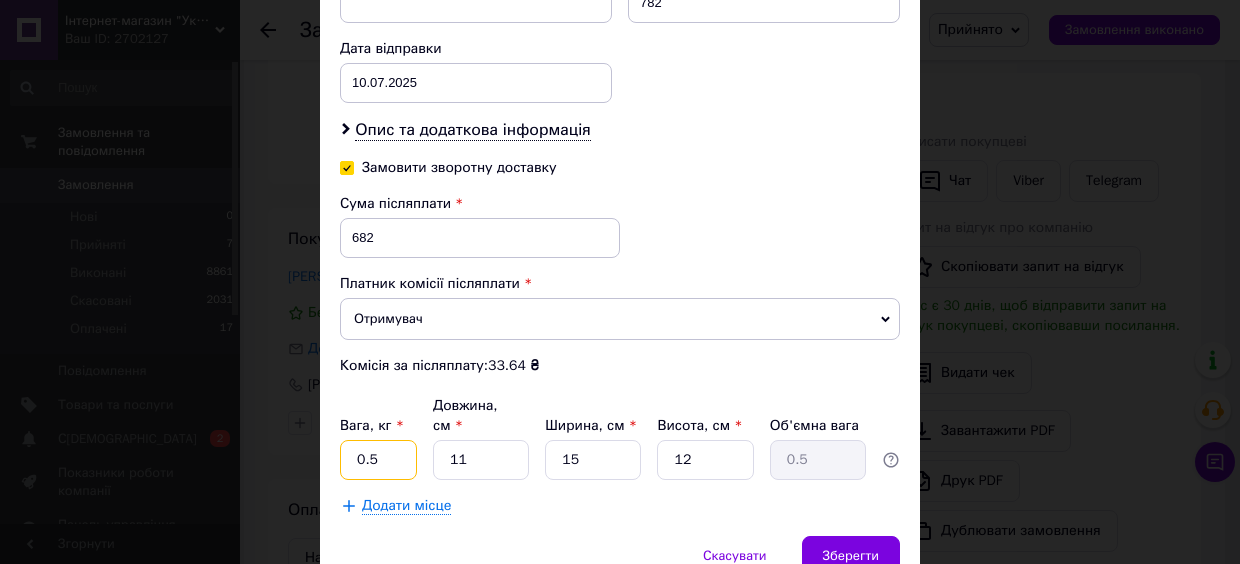 click on "0.5" at bounding box center [378, 460] 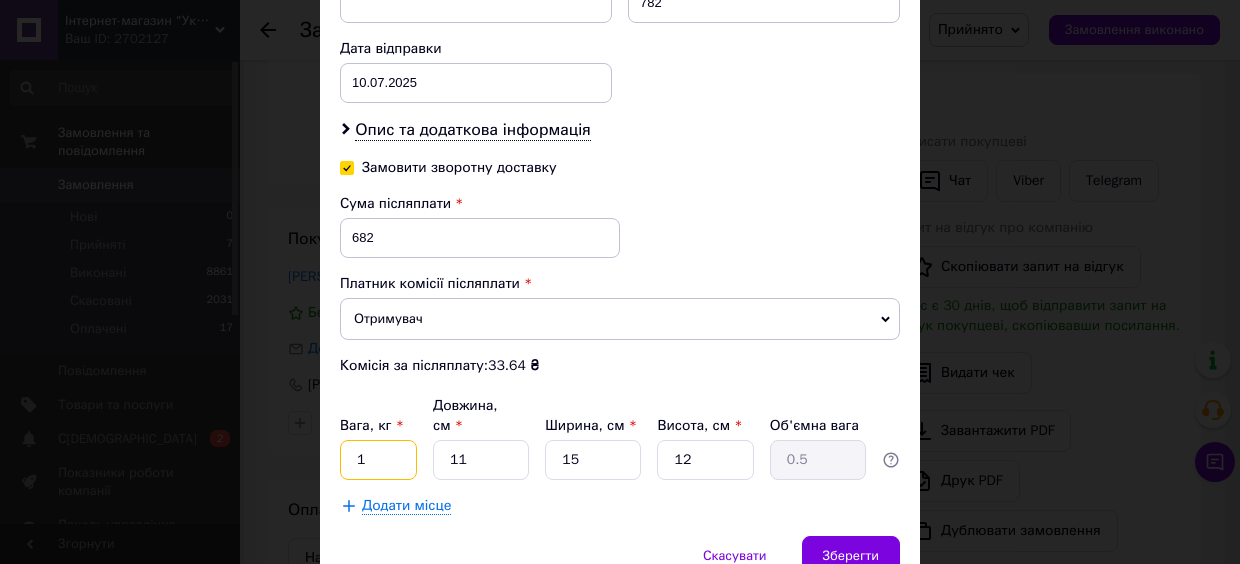 type on "1" 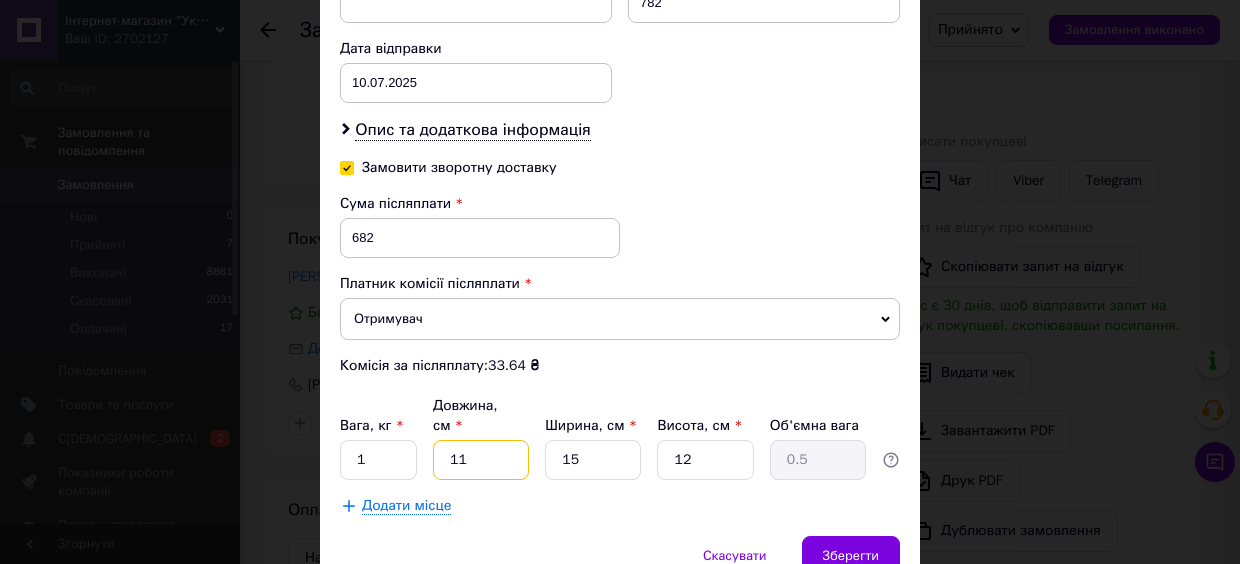 click on "11" at bounding box center [481, 460] 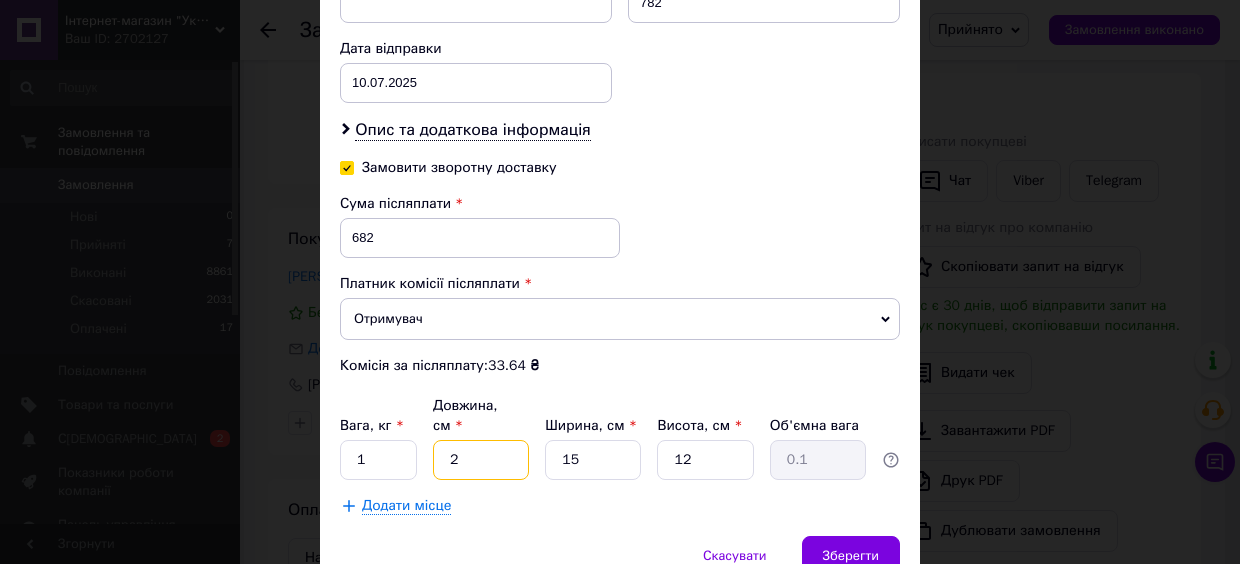type on "20" 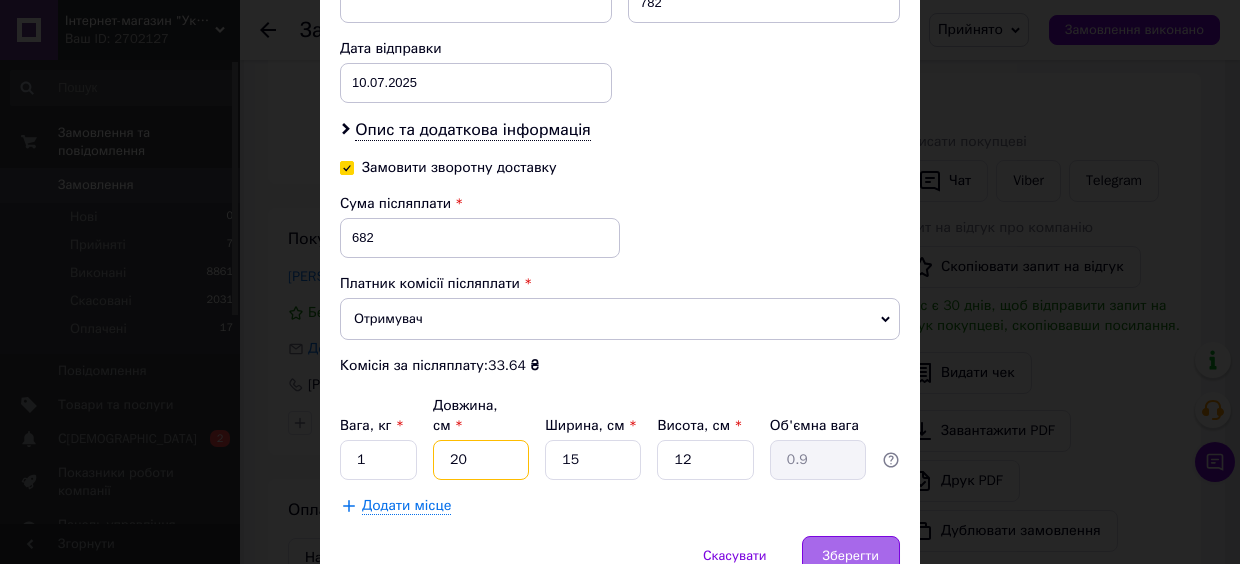 type on "20" 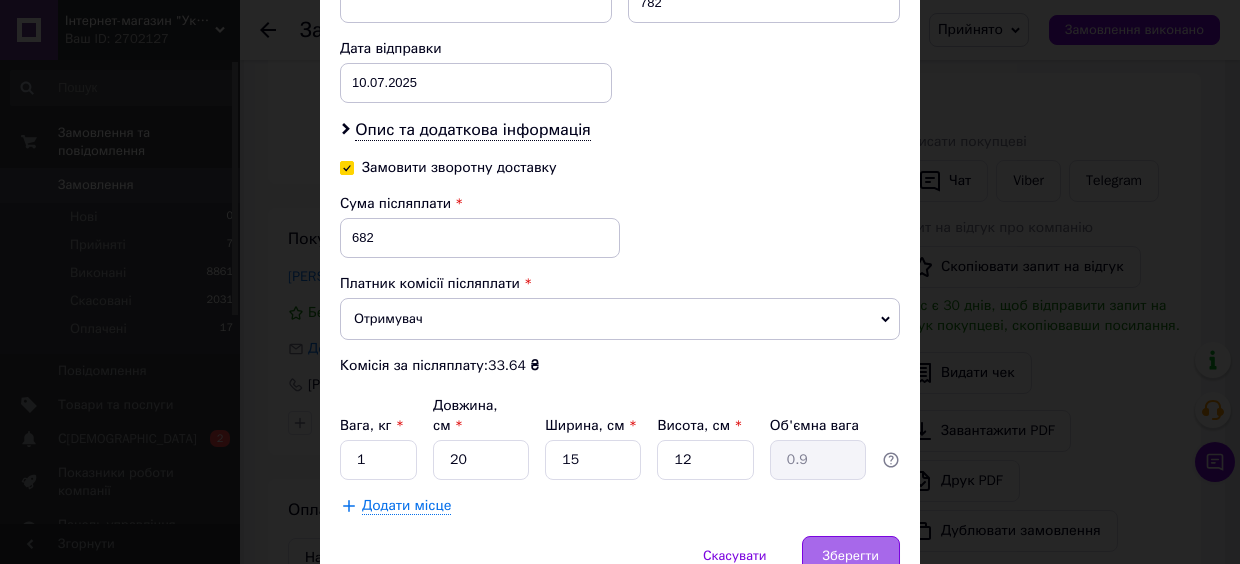 click on "Зберегти" at bounding box center (851, 556) 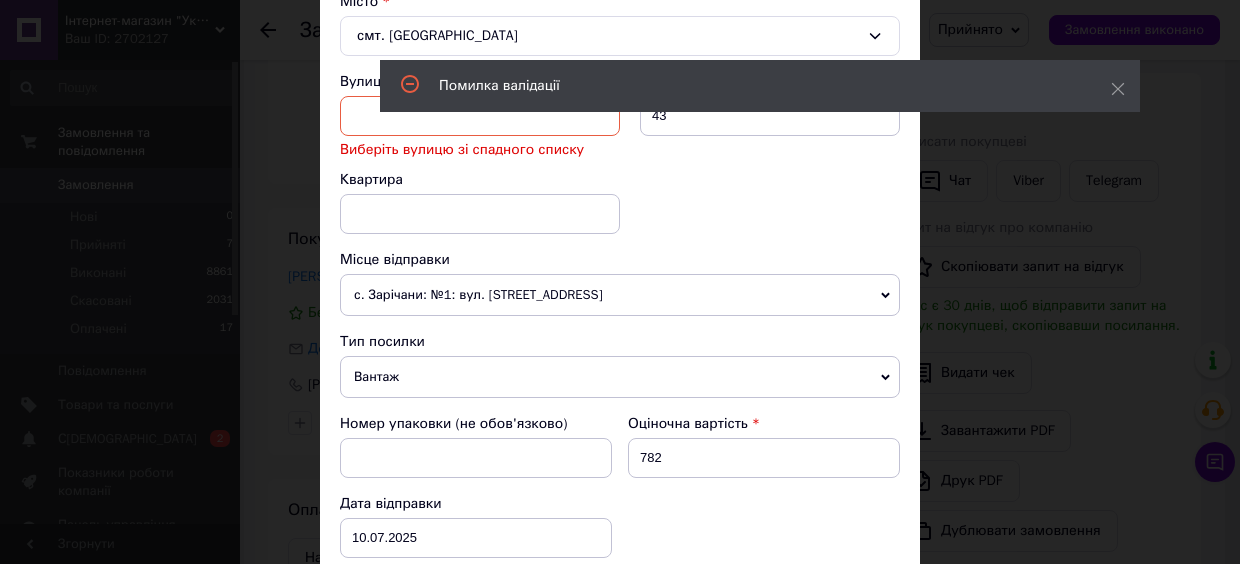scroll, scrollTop: 381, scrollLeft: 0, axis: vertical 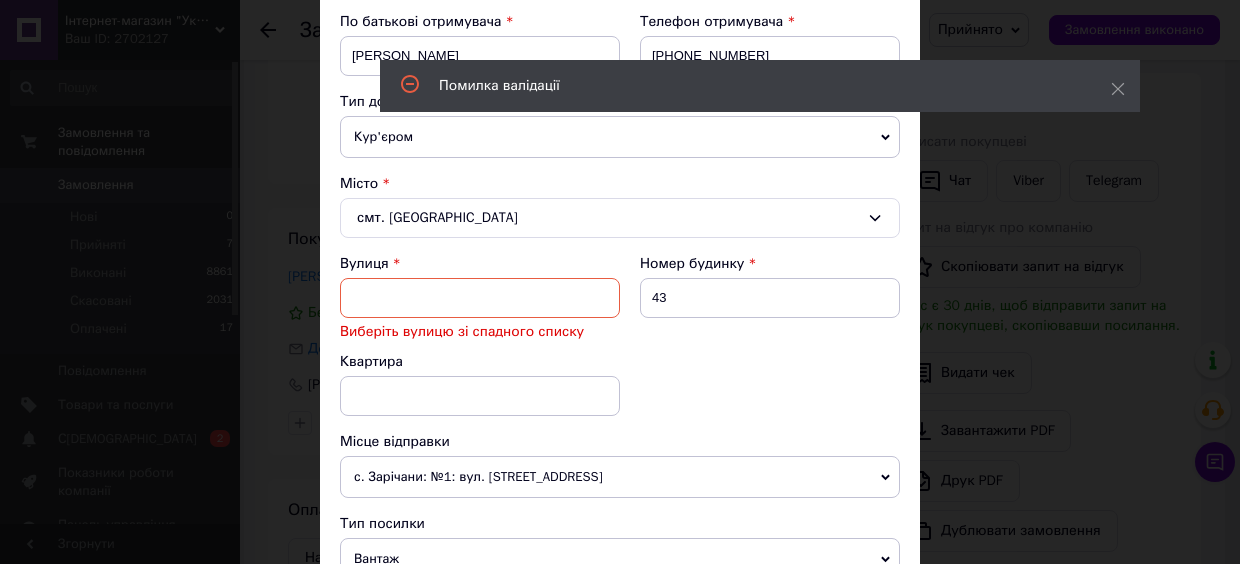 click at bounding box center (480, 298) 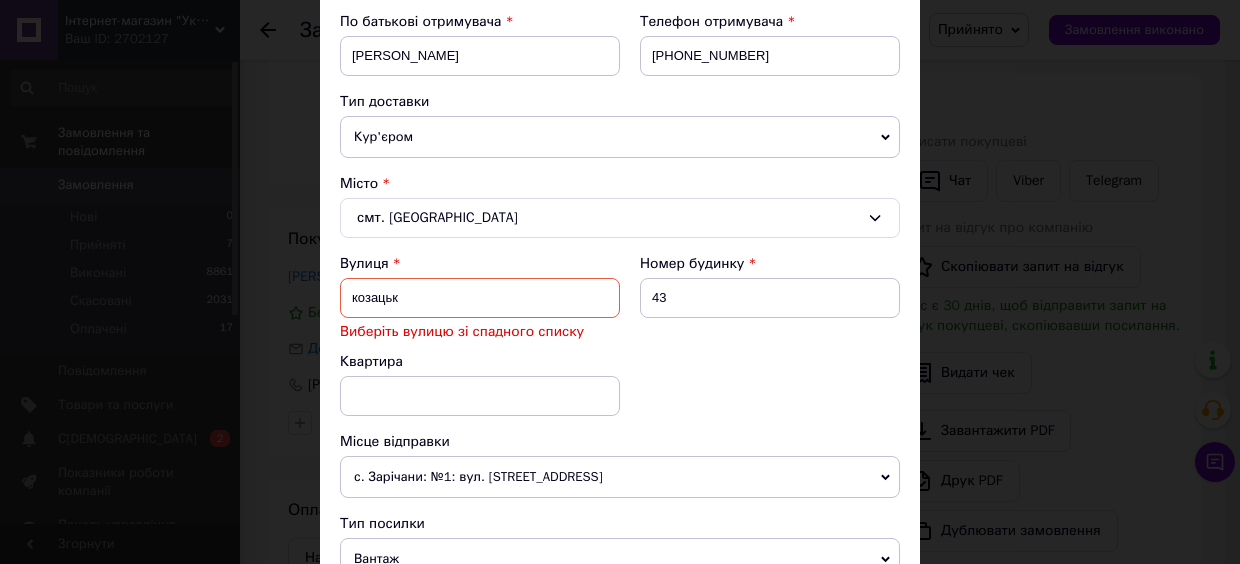 type on "козацька" 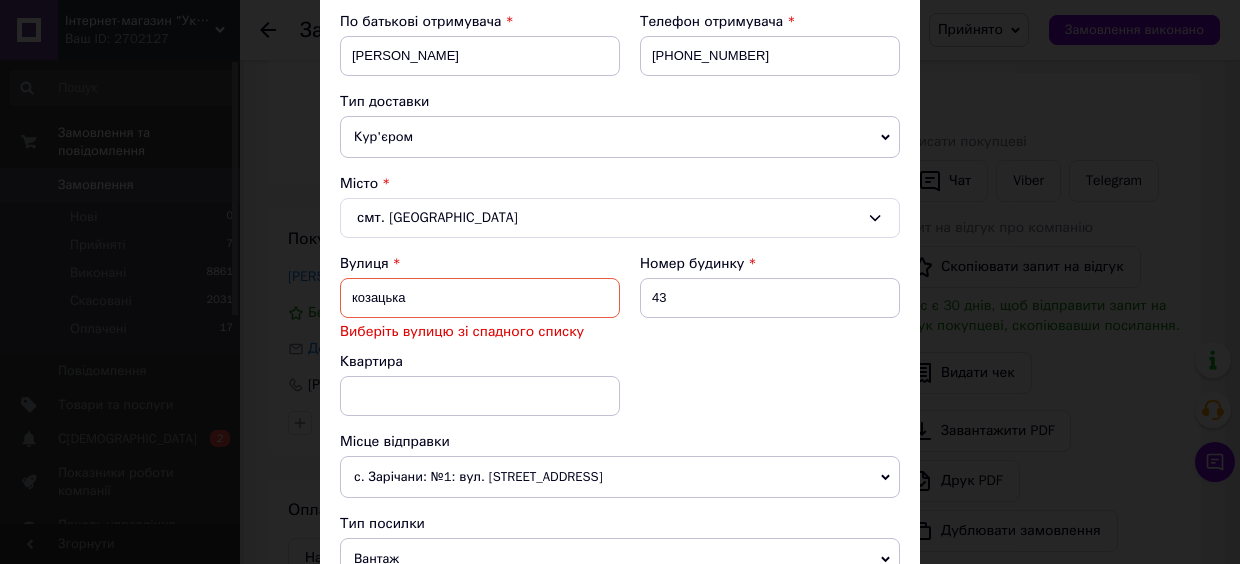 click on "козацька" at bounding box center (480, 298) 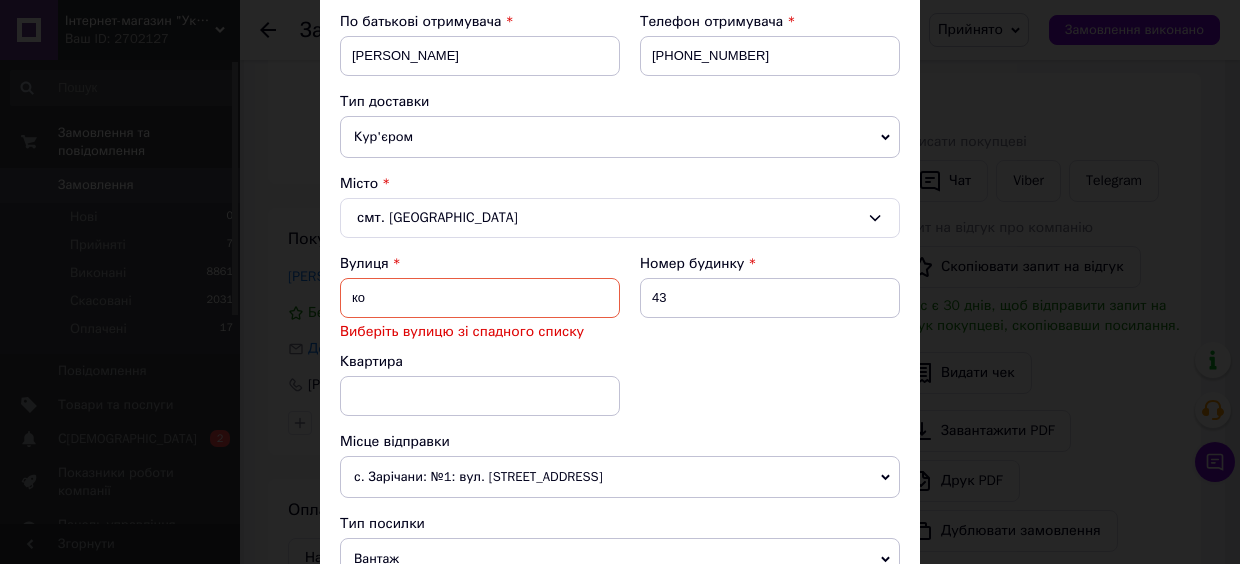 type on "к" 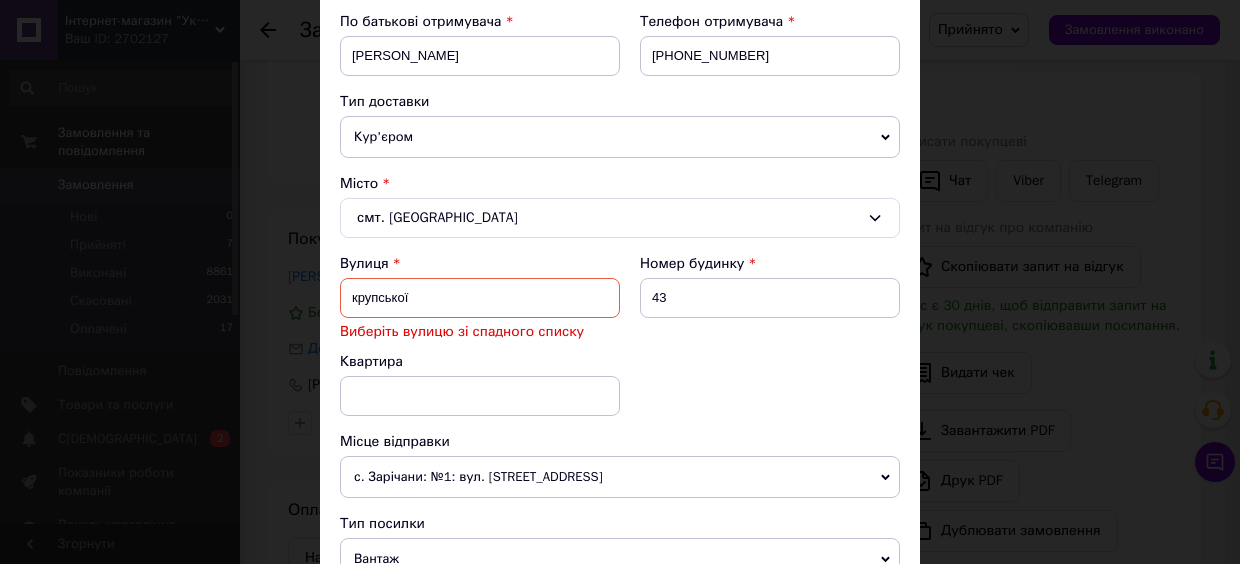 click on "Вулиця крупської Виберіть вулицю зі спадного списку" at bounding box center (480, 303) 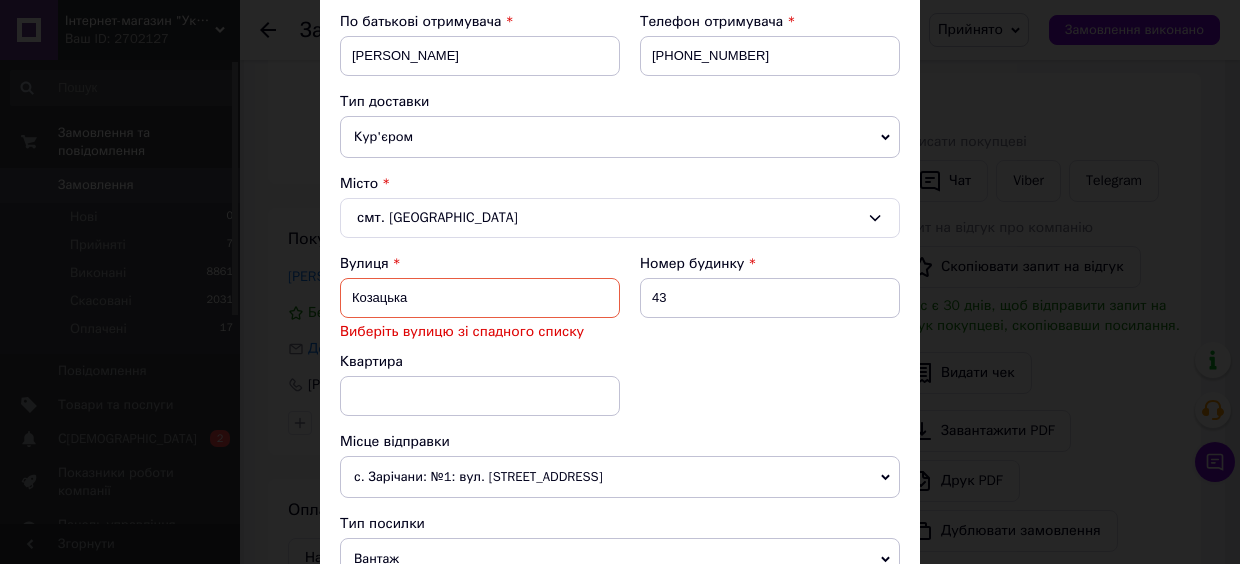 type on "Козацька" 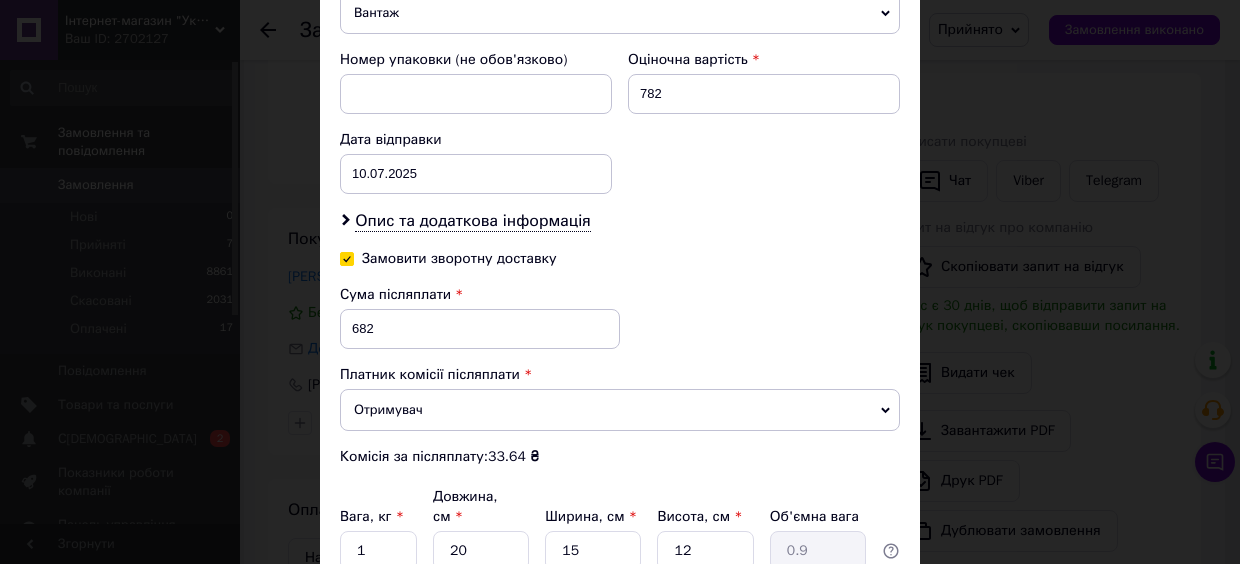 scroll, scrollTop: 1097, scrollLeft: 0, axis: vertical 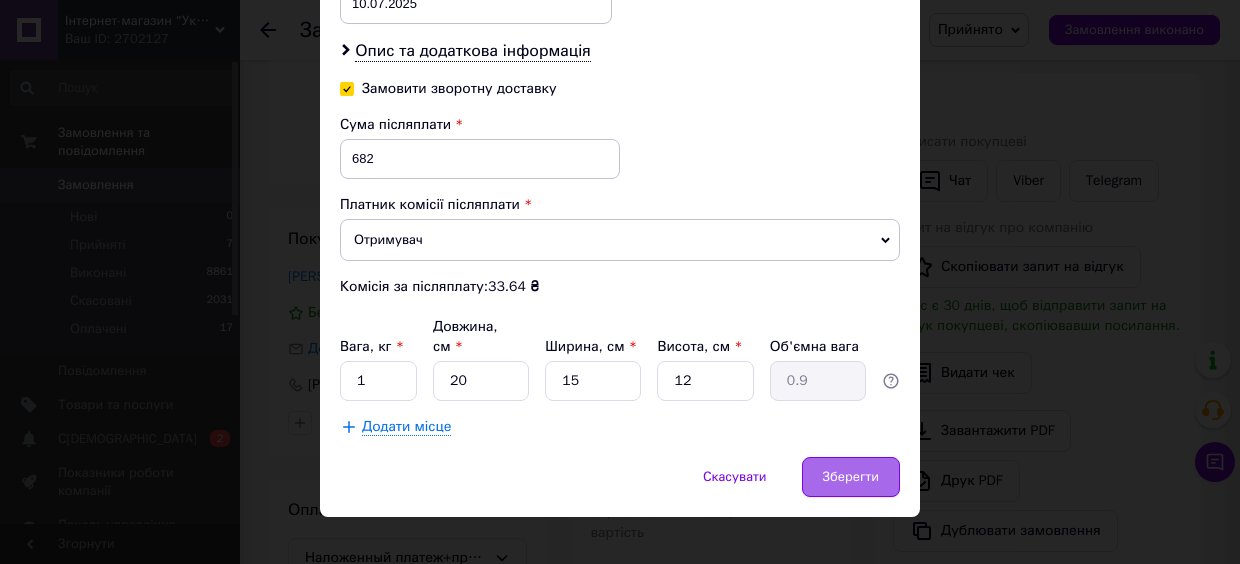 click on "Зберегти" at bounding box center [851, 477] 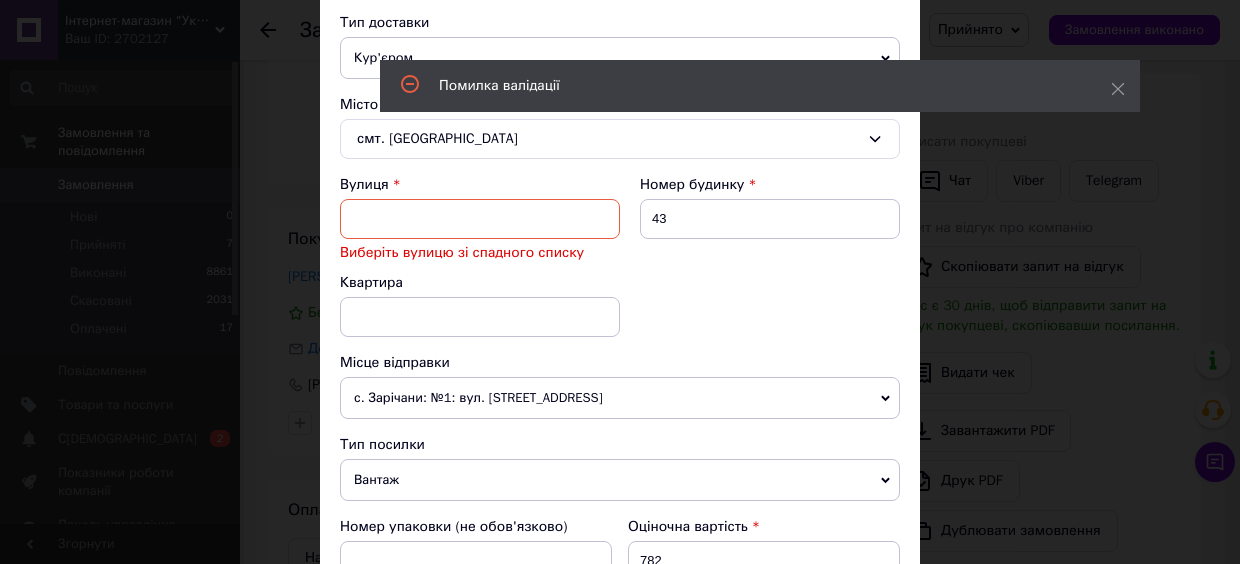 scroll, scrollTop: 279, scrollLeft: 0, axis: vertical 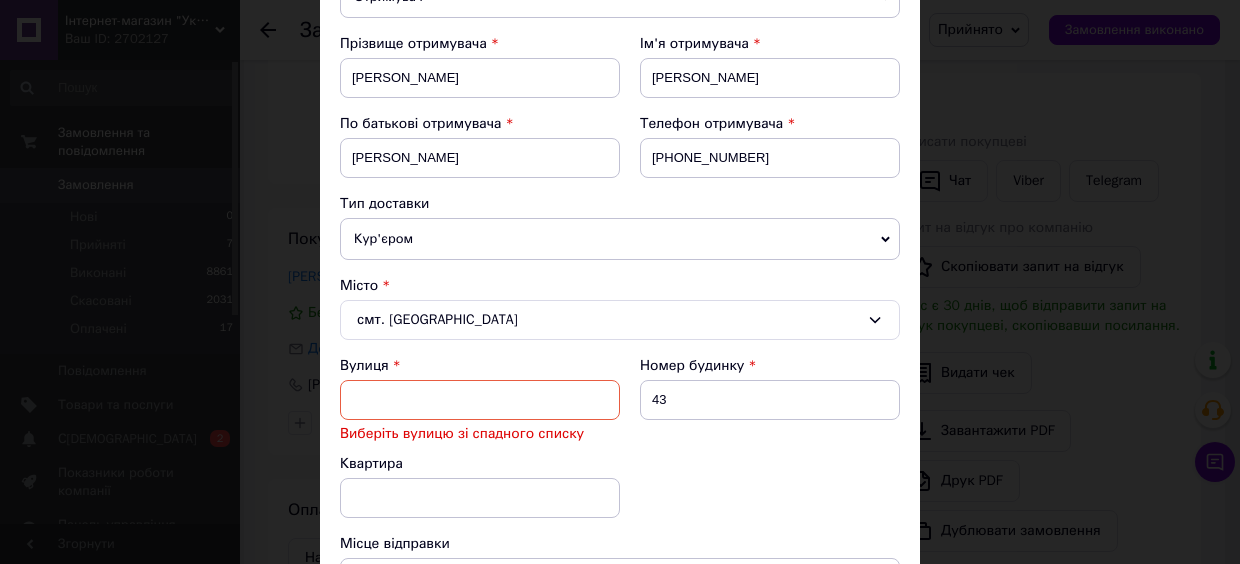 click on "смт. [GEOGRAPHIC_DATA]" at bounding box center (620, 320) 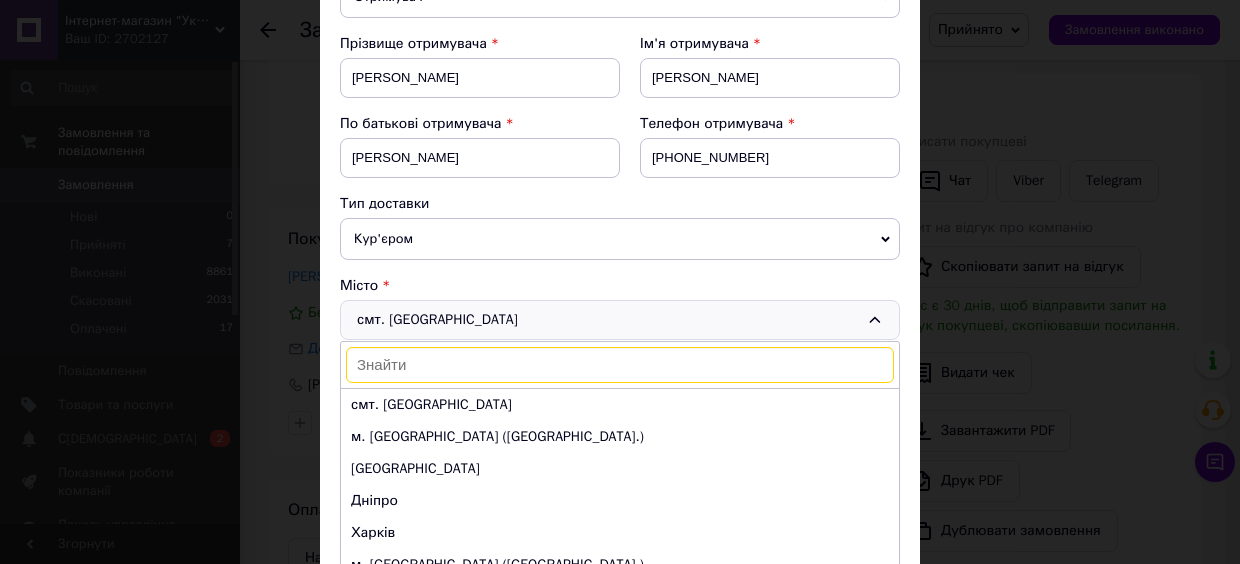 click on "Кур'єром" at bounding box center [620, 239] 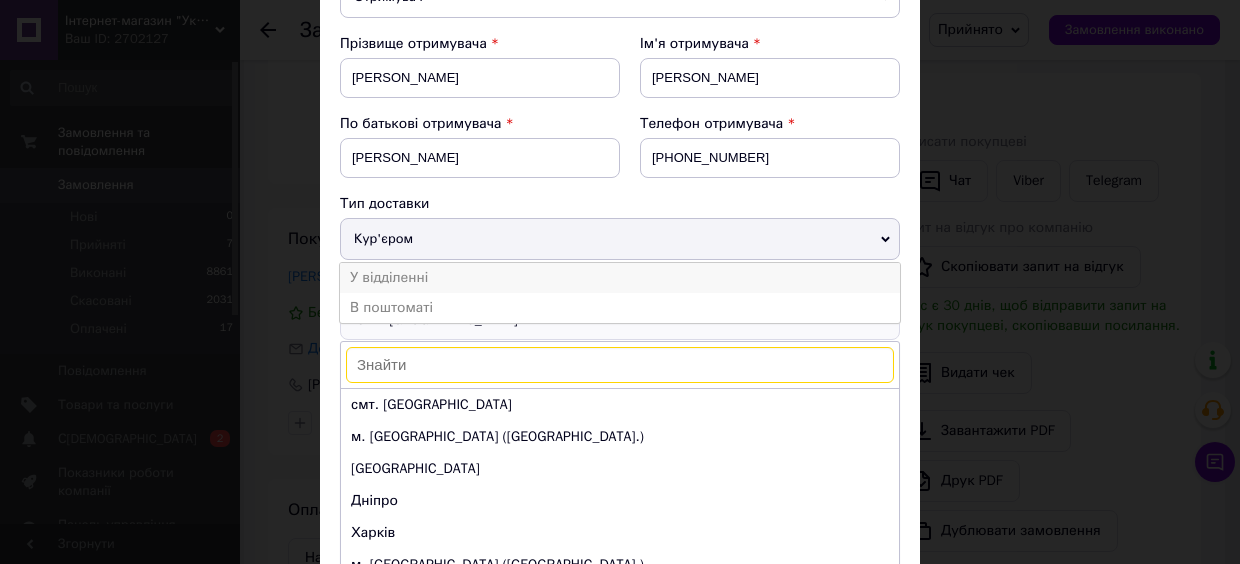 click on "У відділенні" at bounding box center (620, 278) 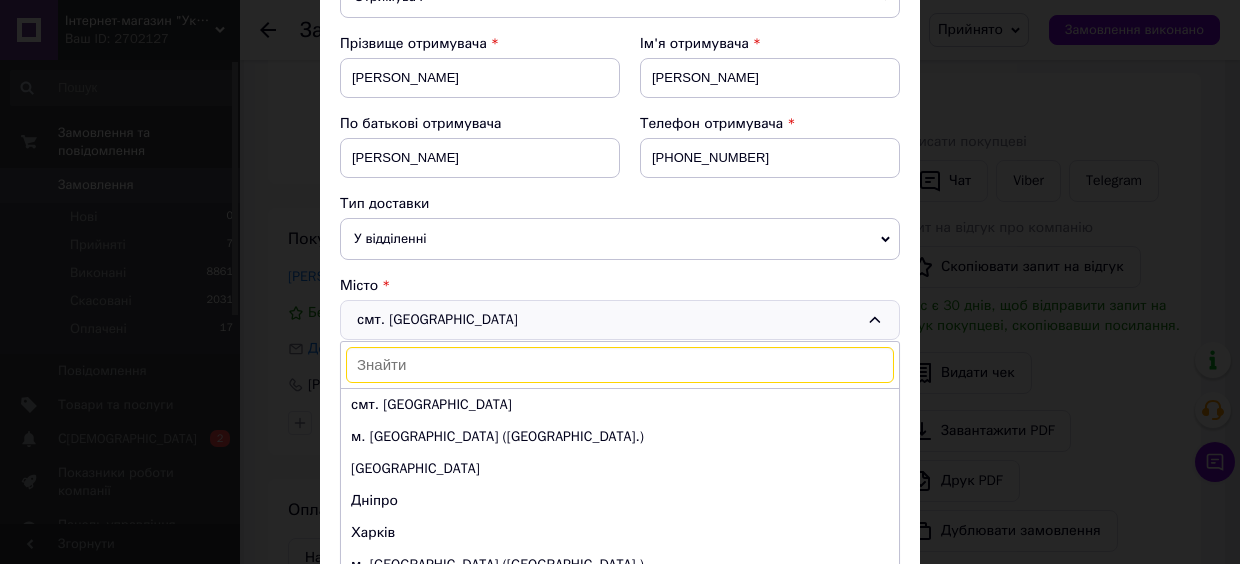 click at bounding box center [620, 365] 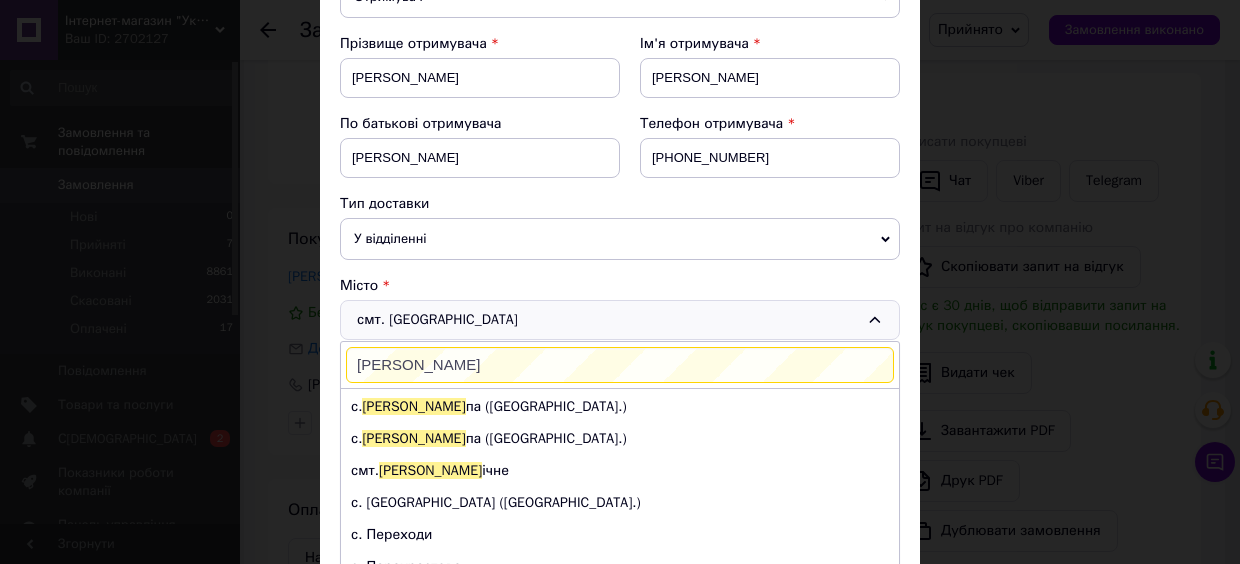 scroll, scrollTop: 41, scrollLeft: 0, axis: vertical 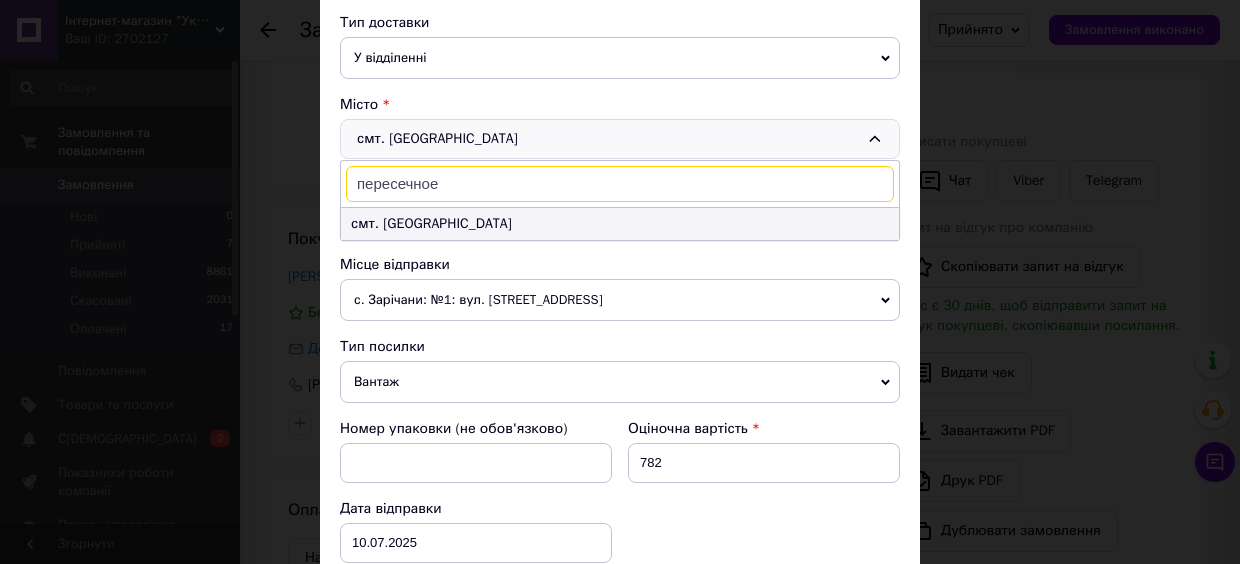type on "пересечное" 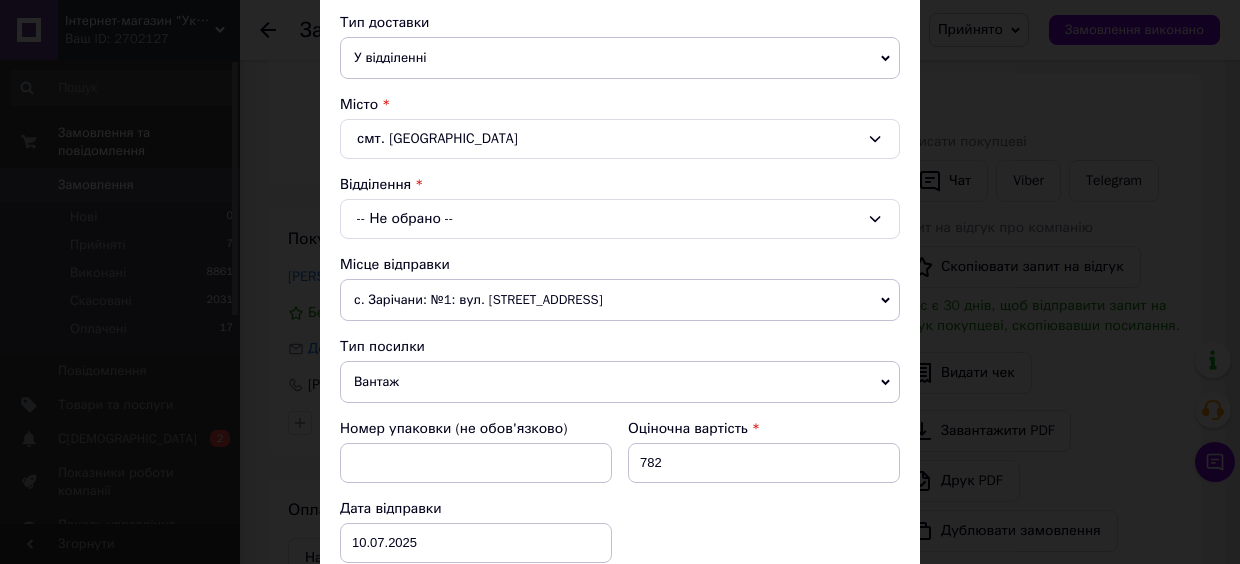 click on "-- Не обрано --" at bounding box center [620, 219] 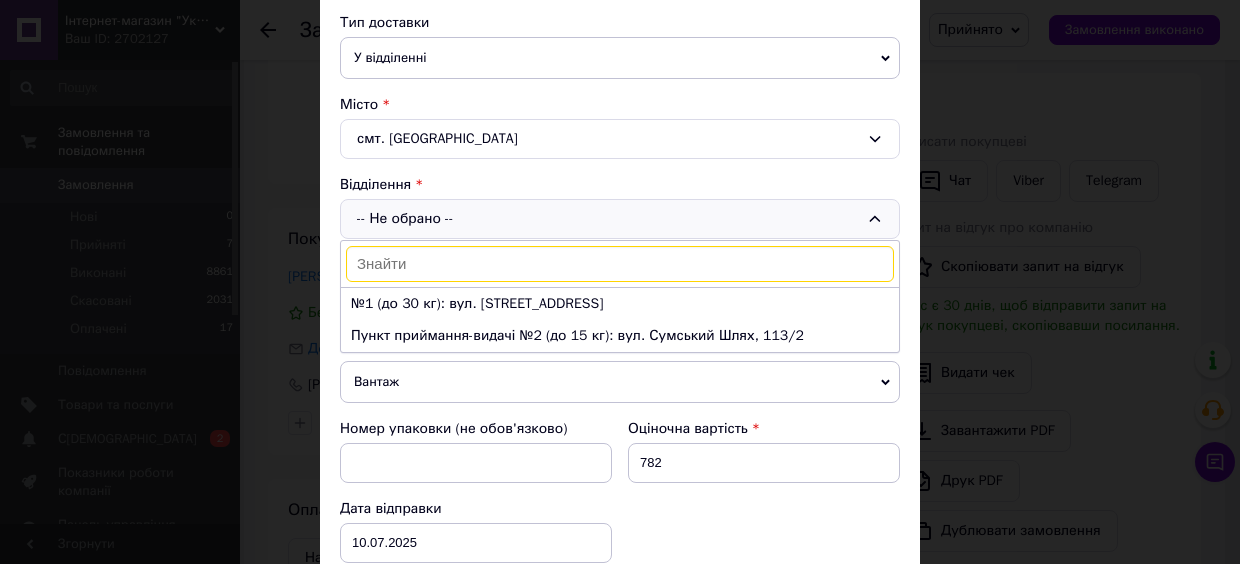 click on "-- Не обрано -- №1 (до 30 кг): вул. С[STREET_ADDRESS]�ункт приймання-видачі №2 (до 15 кг): вул. Сумський Шлях, 113/2" at bounding box center [620, 219] 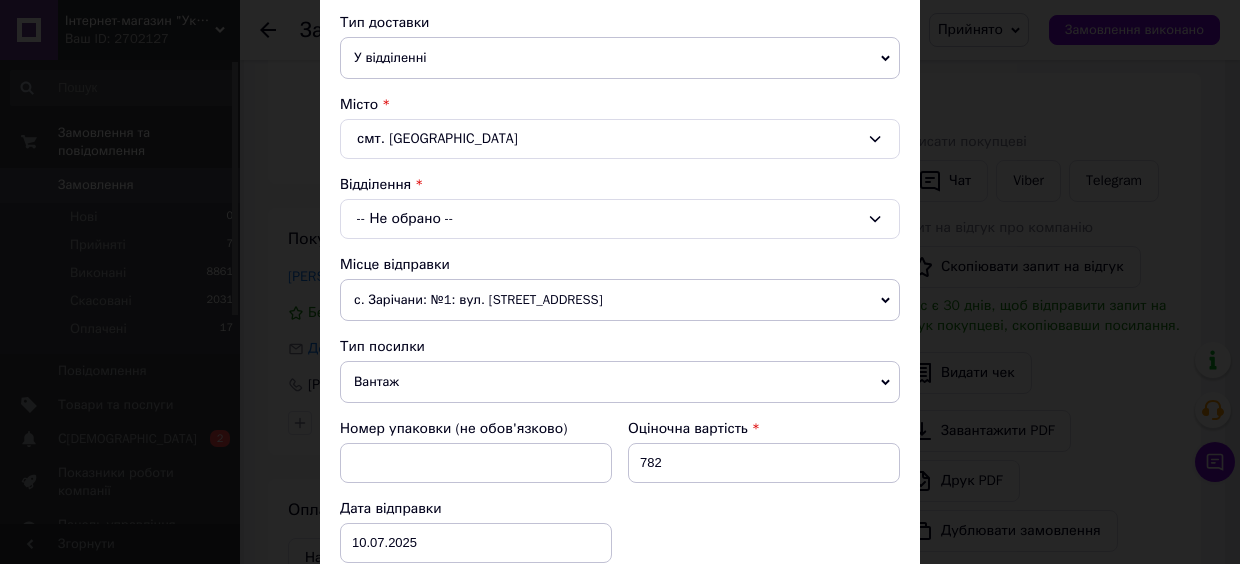 click on "У відділенні" at bounding box center (620, 58) 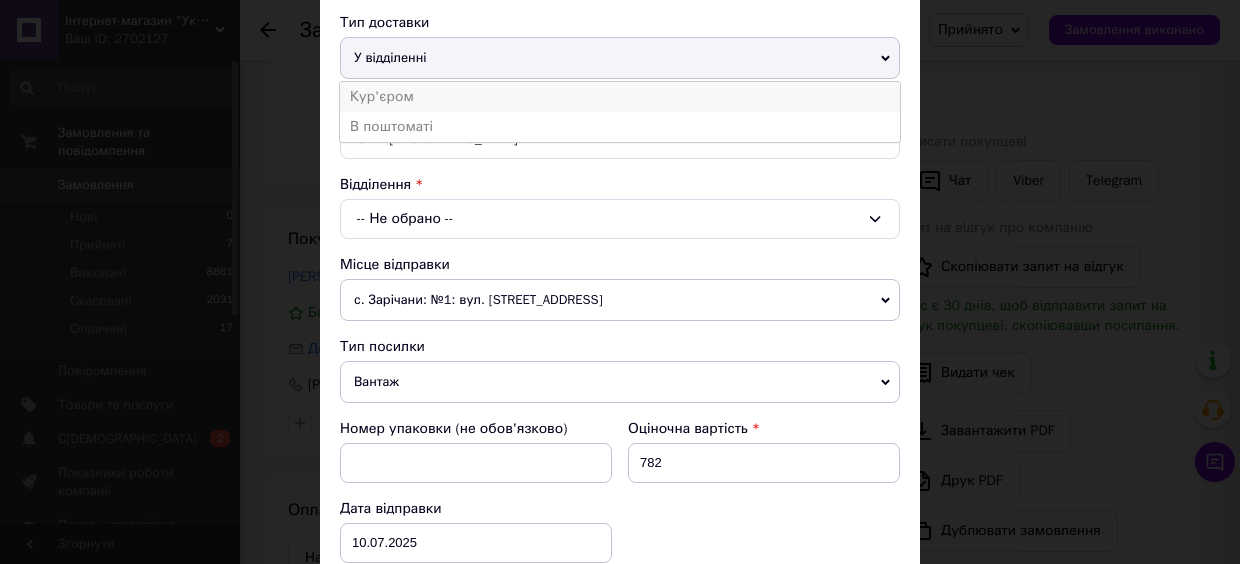click on "Кур'єром" at bounding box center (620, 97) 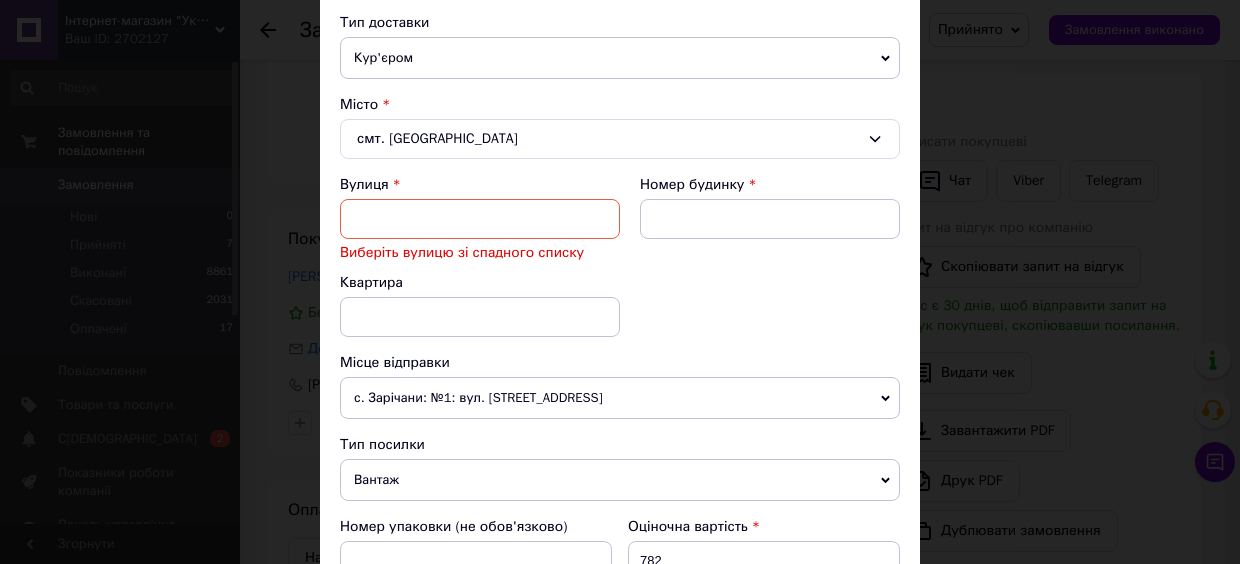 click at bounding box center (480, 219) 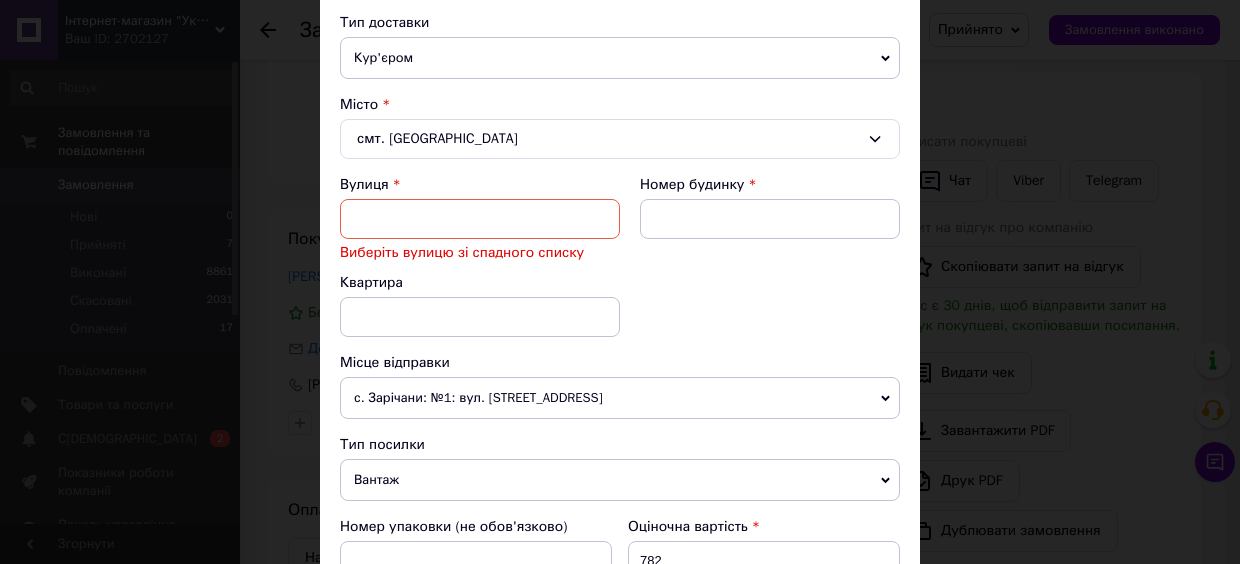 type on "к" 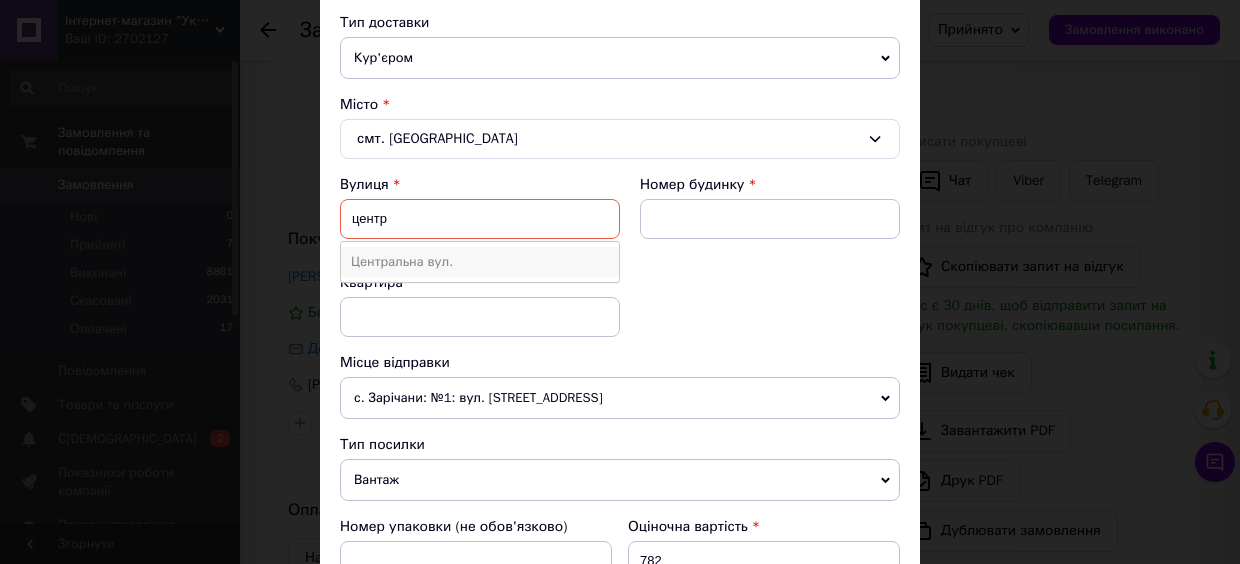 click on "Центральна вул." at bounding box center [480, 262] 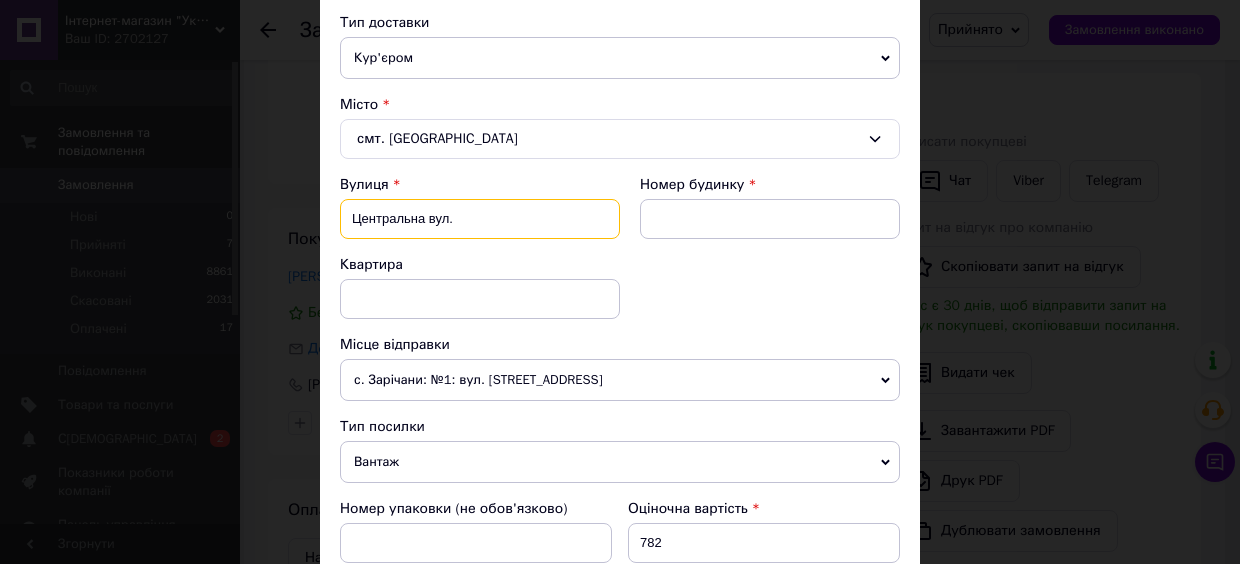 click on "Центральна вул." at bounding box center [480, 219] 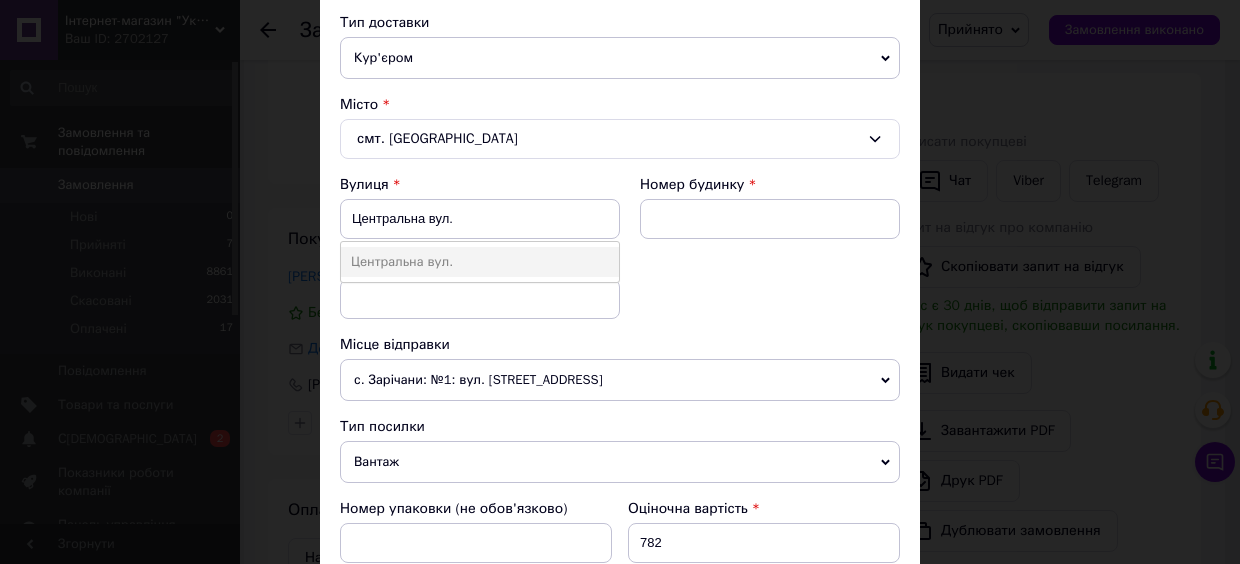 click on "Квартира" at bounding box center [480, 295] 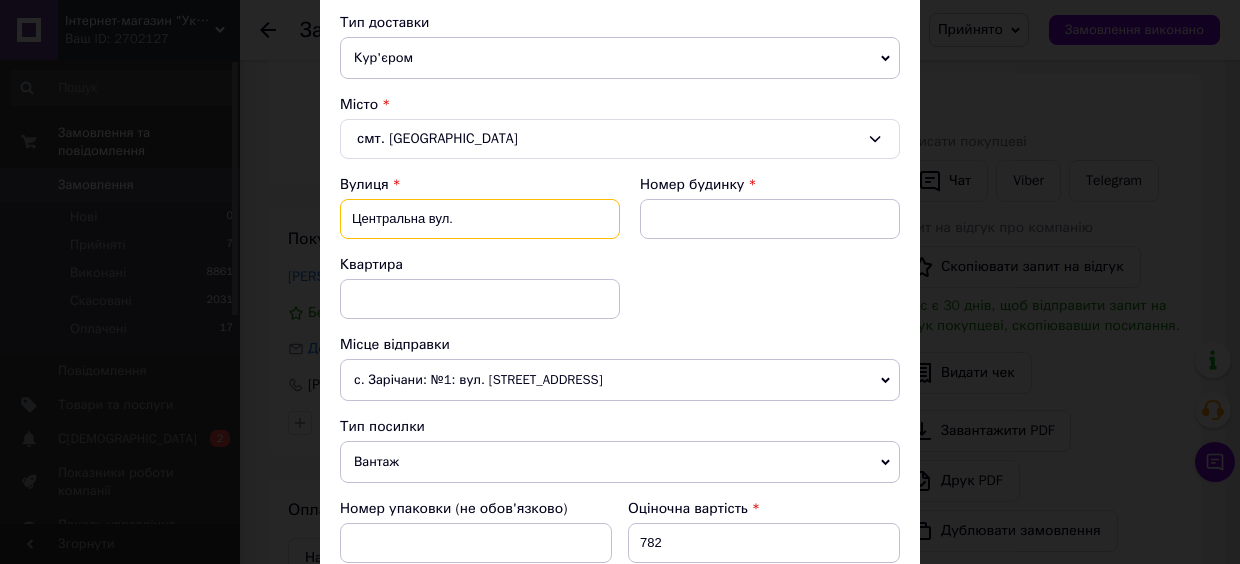 click on "Центральна вул." at bounding box center [480, 219] 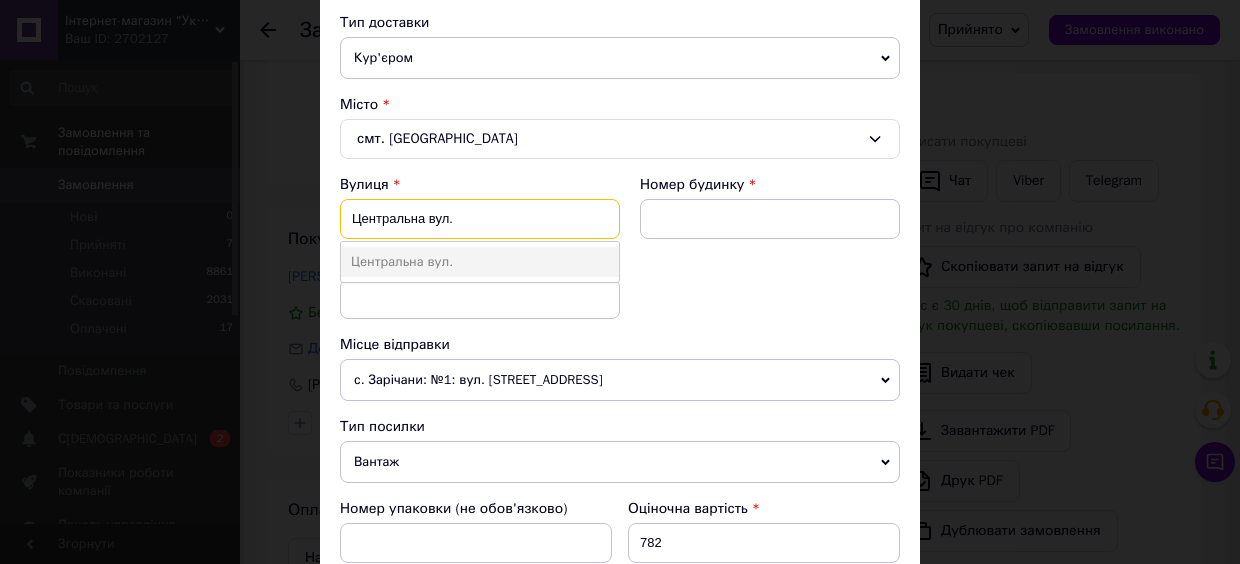 click on "Центральна вул." at bounding box center (480, 219) 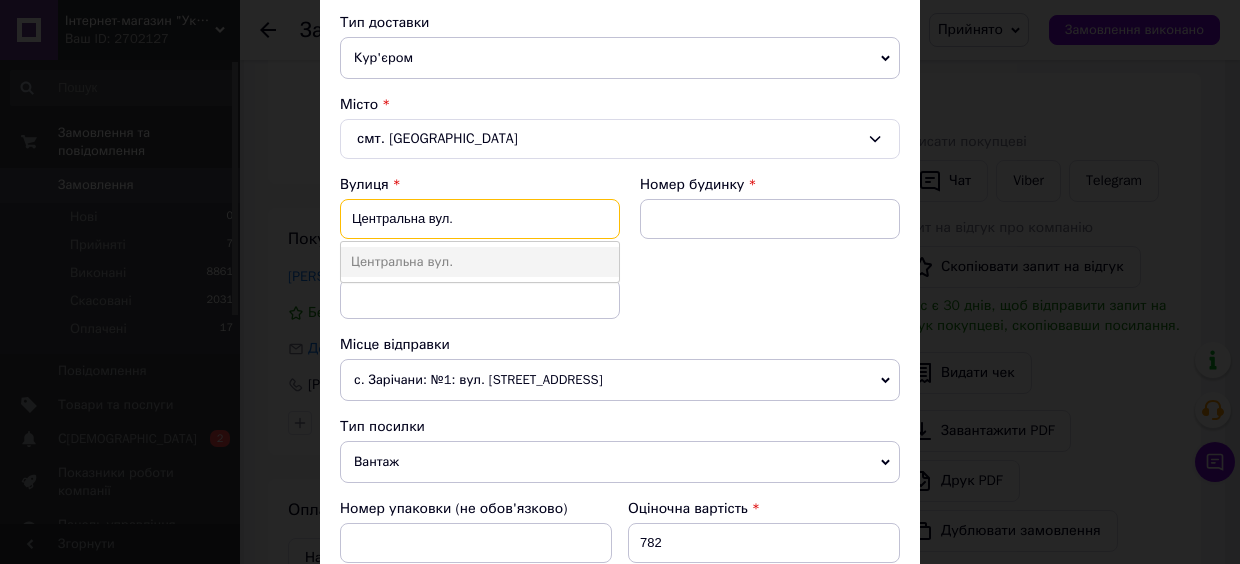click on "Центральна вул." at bounding box center [480, 219] 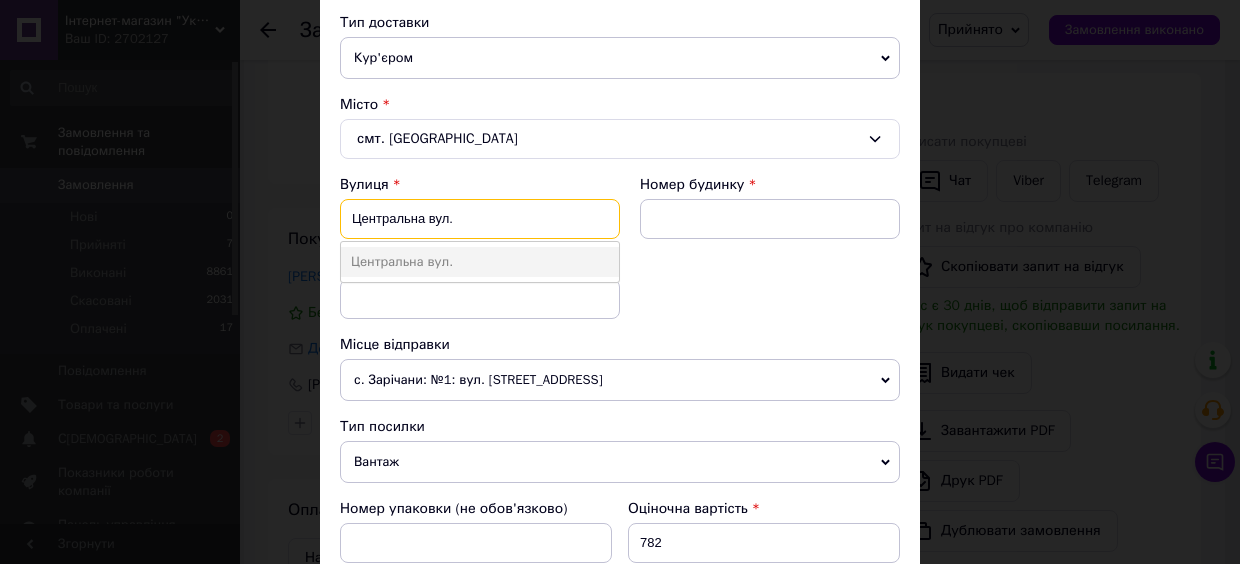 click on "Центральна вул." at bounding box center [480, 219] 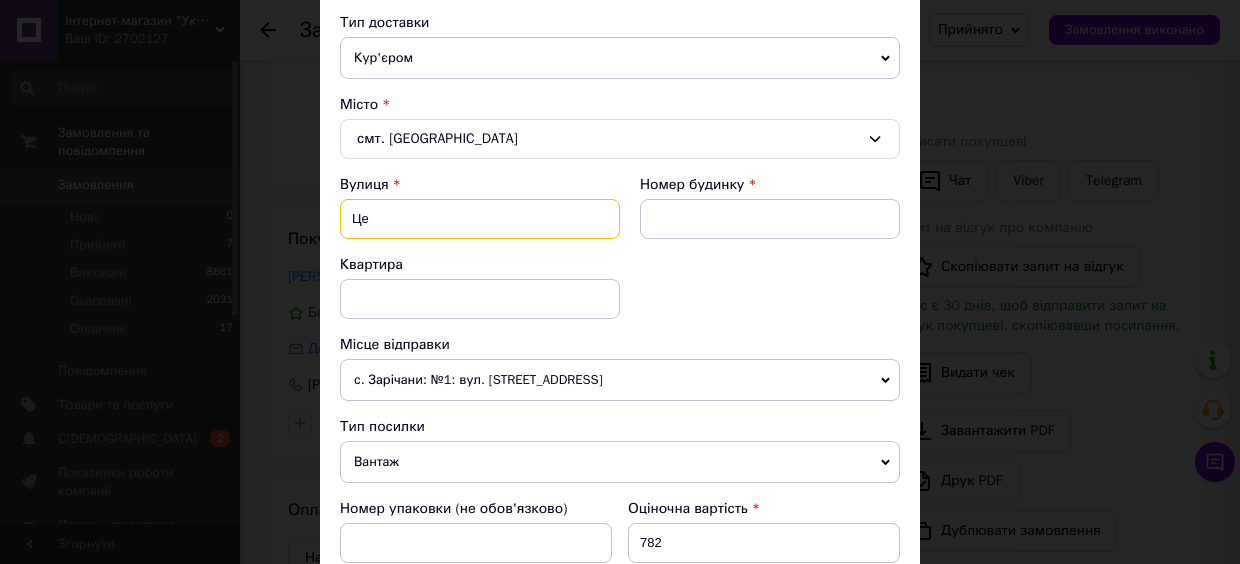type on "Ц" 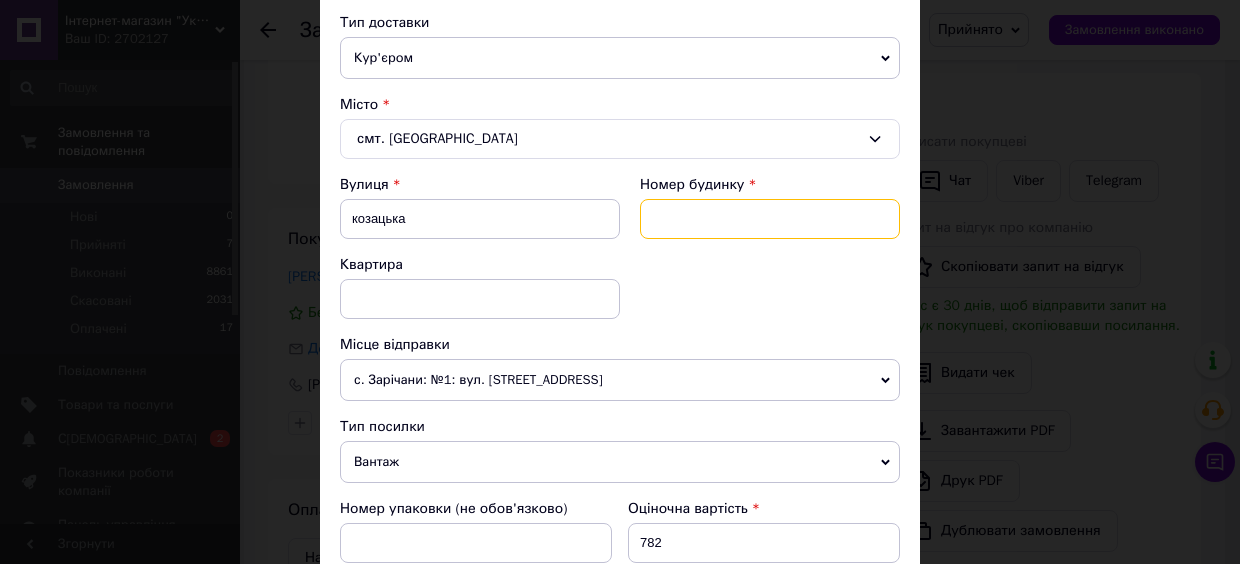 click at bounding box center (770, 219) 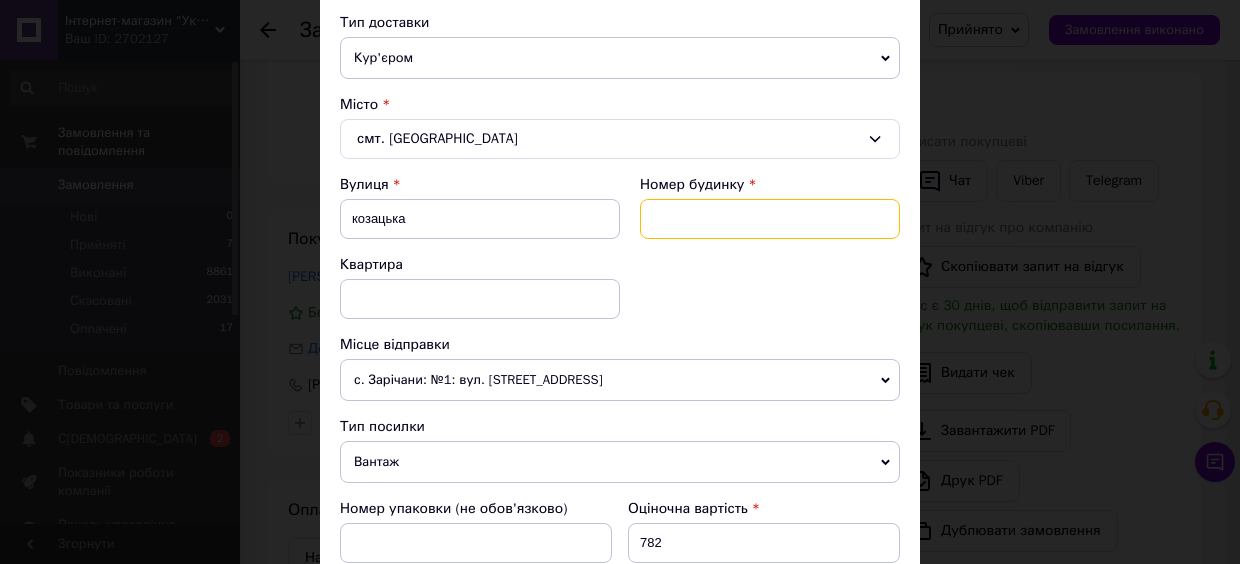 type on "Центральна вул." 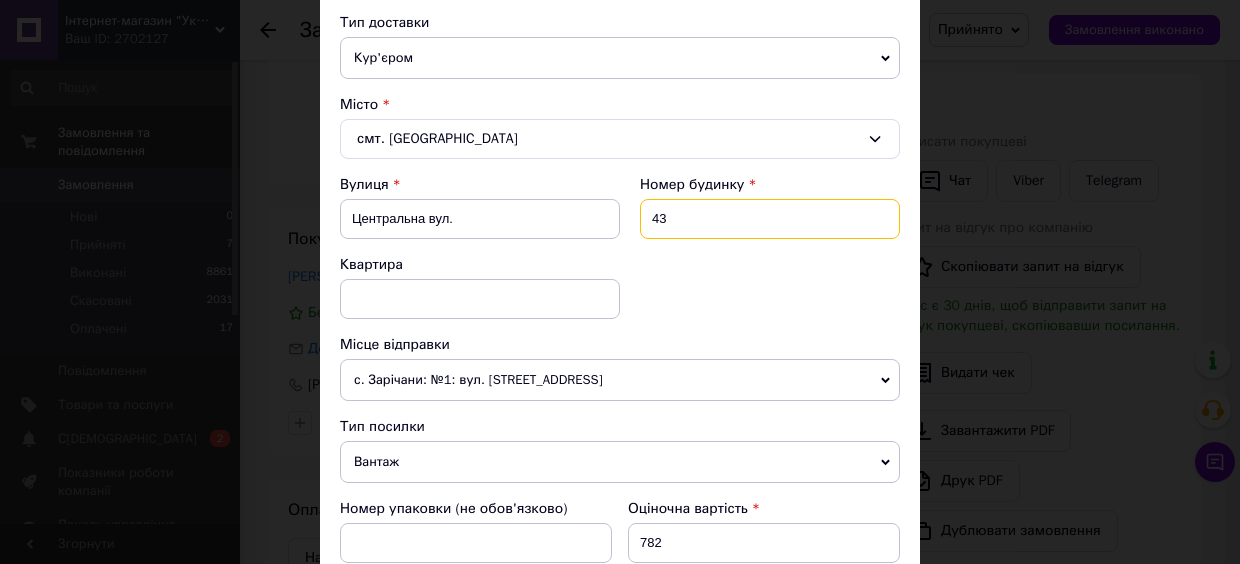 type on "43" 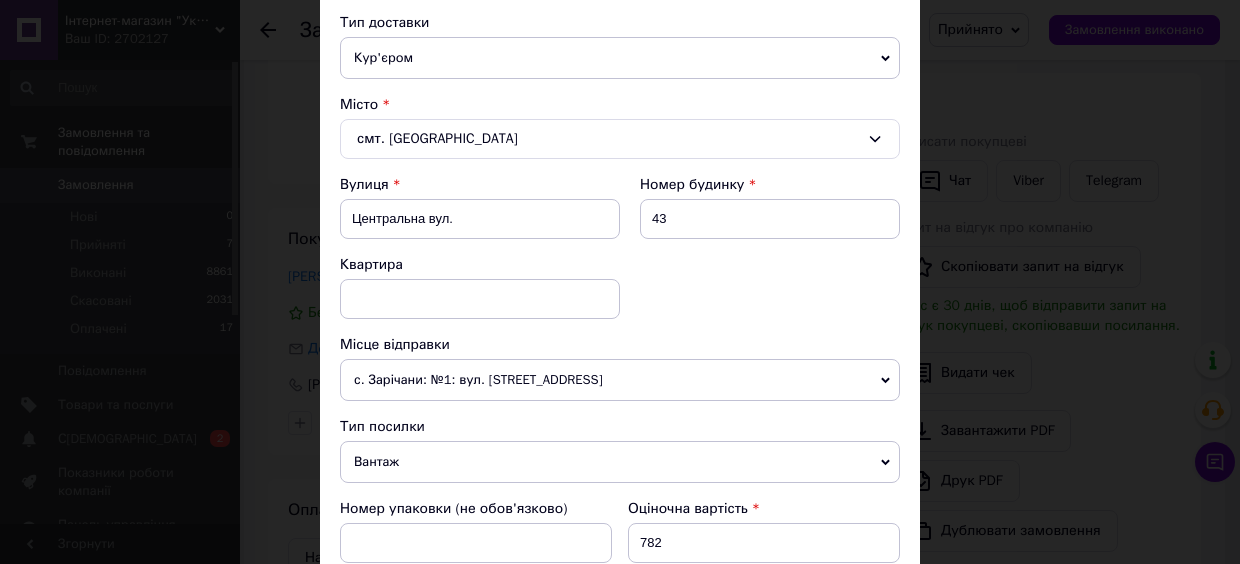 click on "Вулиця Центральна вул. Номер будинку 43 Квартира" at bounding box center (620, 255) 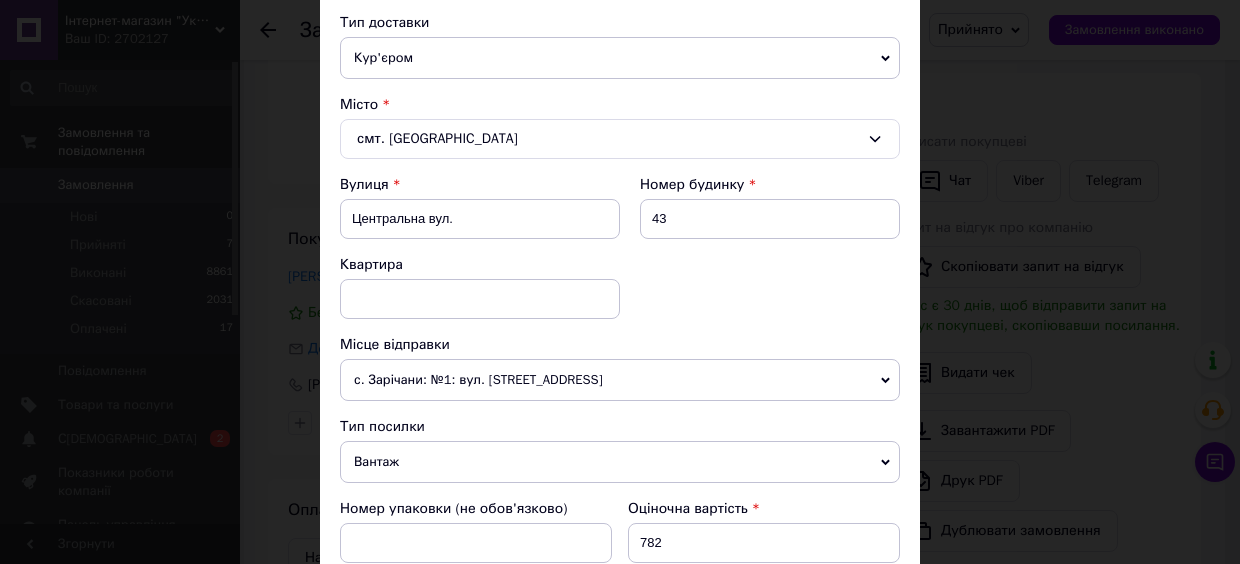 scroll, scrollTop: 370, scrollLeft: 0, axis: vertical 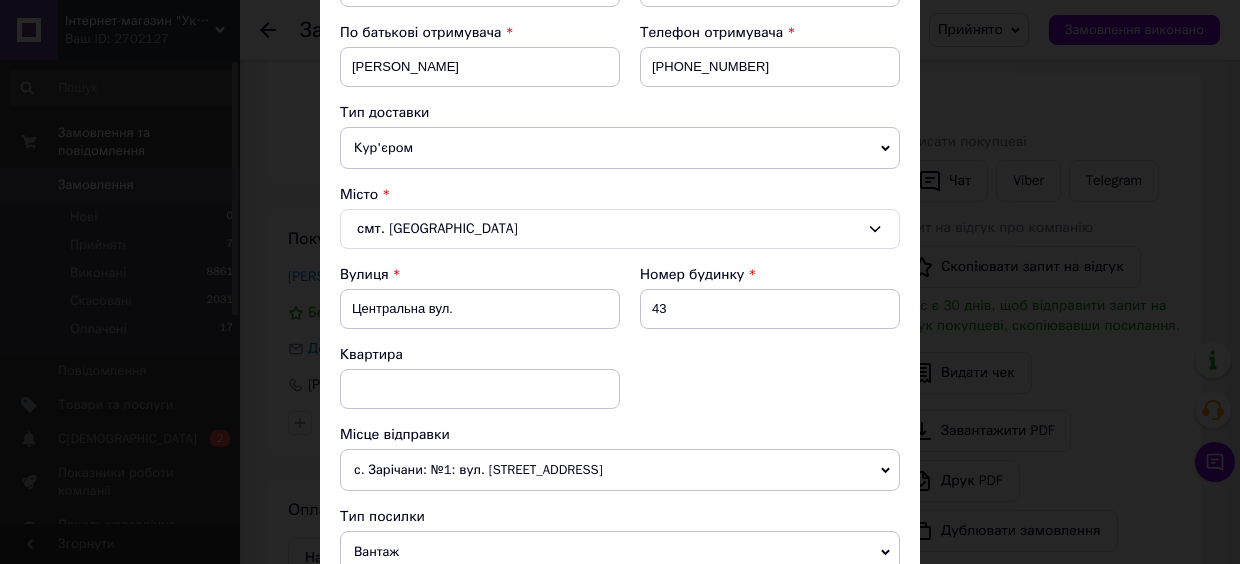 drag, startPoint x: 485, startPoint y: 326, endPoint x: 437, endPoint y: 190, distance: 144.22205 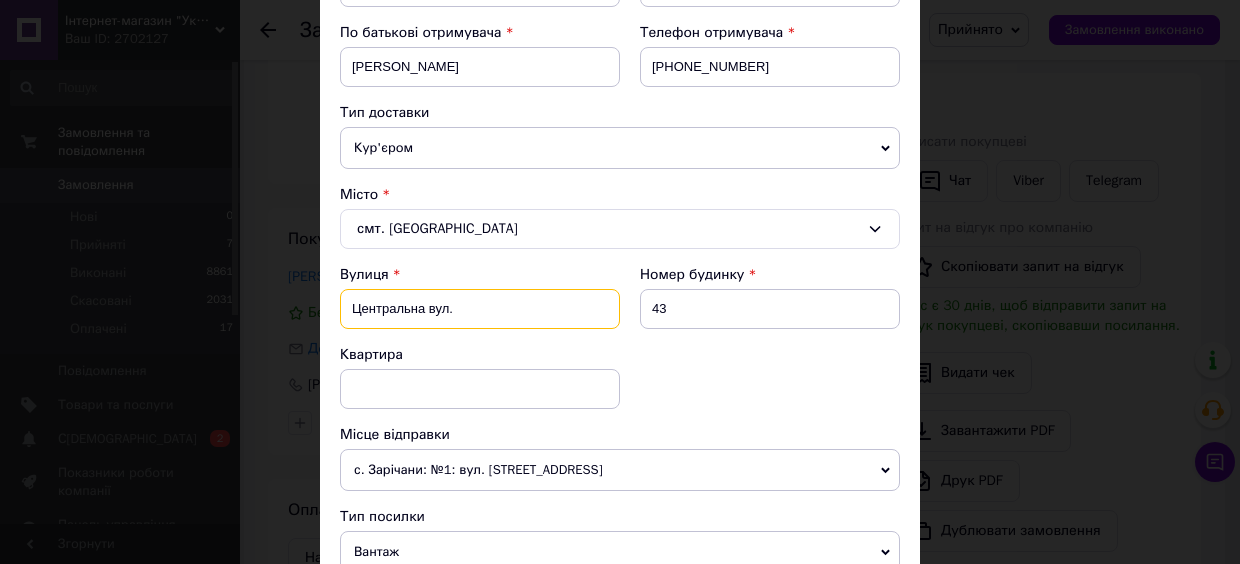 drag, startPoint x: 482, startPoint y: 302, endPoint x: 313, endPoint y: 305, distance: 169.02663 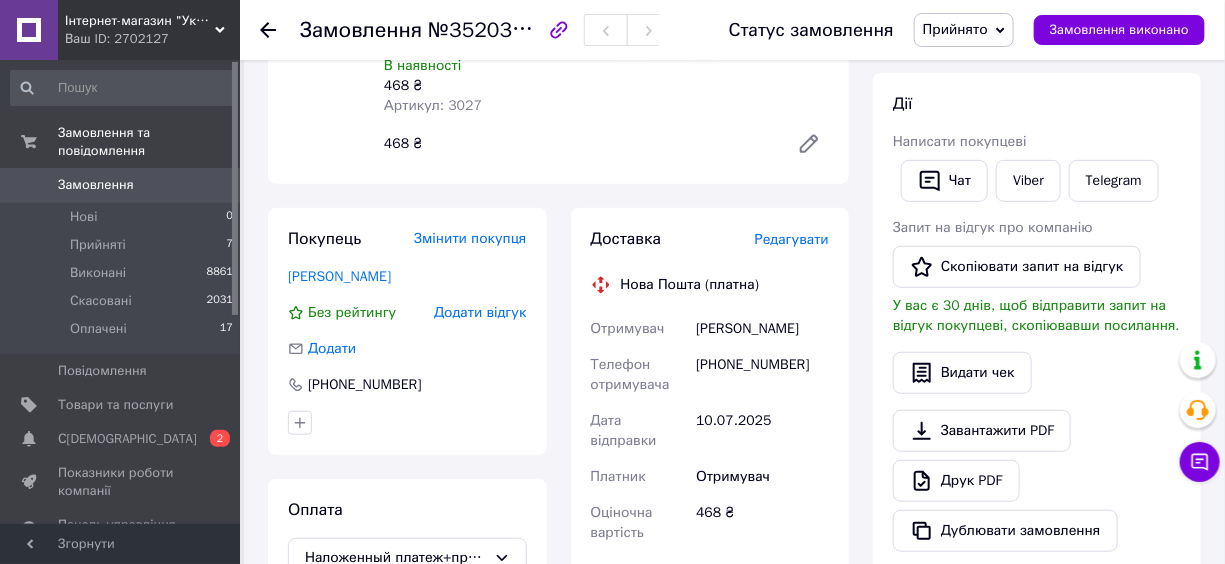 click on "Редагувати" at bounding box center [792, 239] 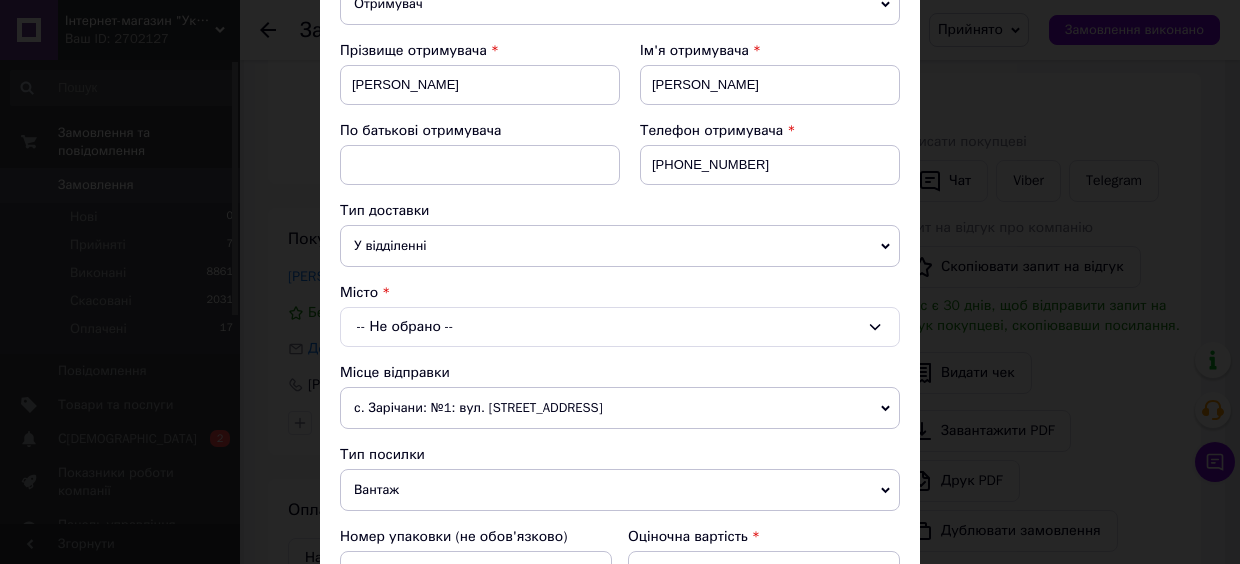 scroll, scrollTop: 454, scrollLeft: 0, axis: vertical 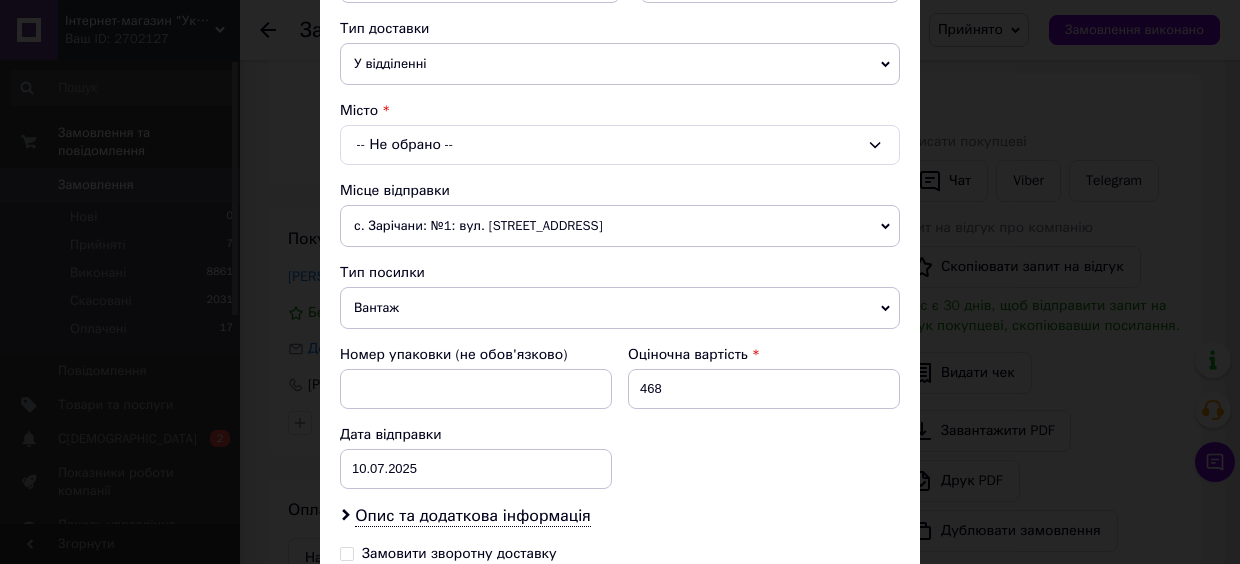 click on "Вантаж" at bounding box center (620, 308) 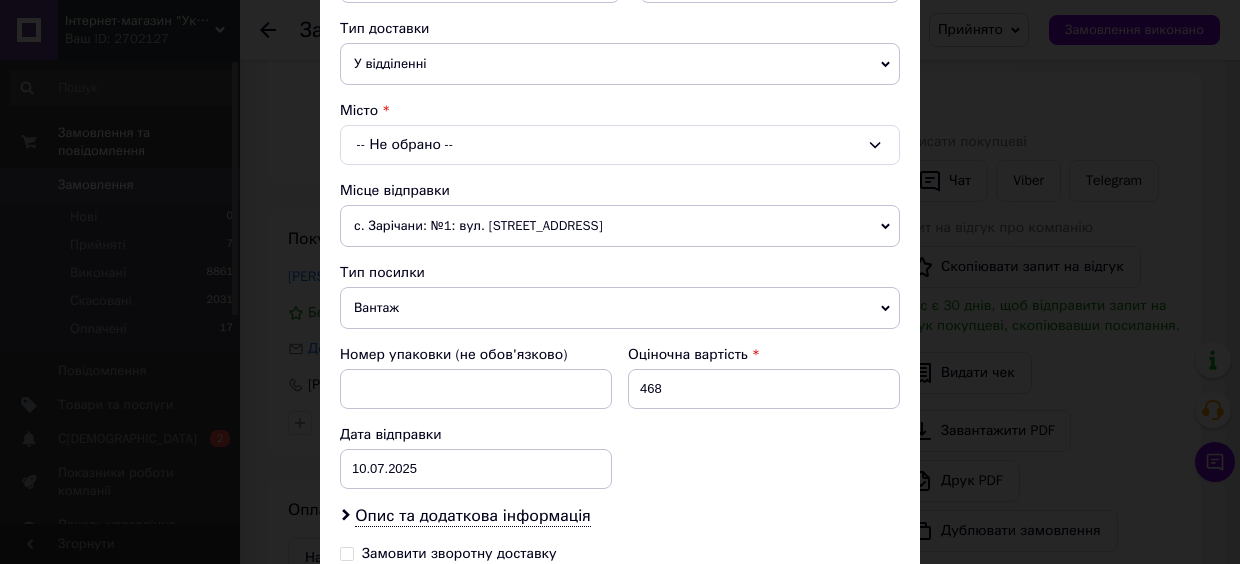 click on "с. Зарічани: №1: вул. [STREET_ADDRESS]" at bounding box center [620, 226] 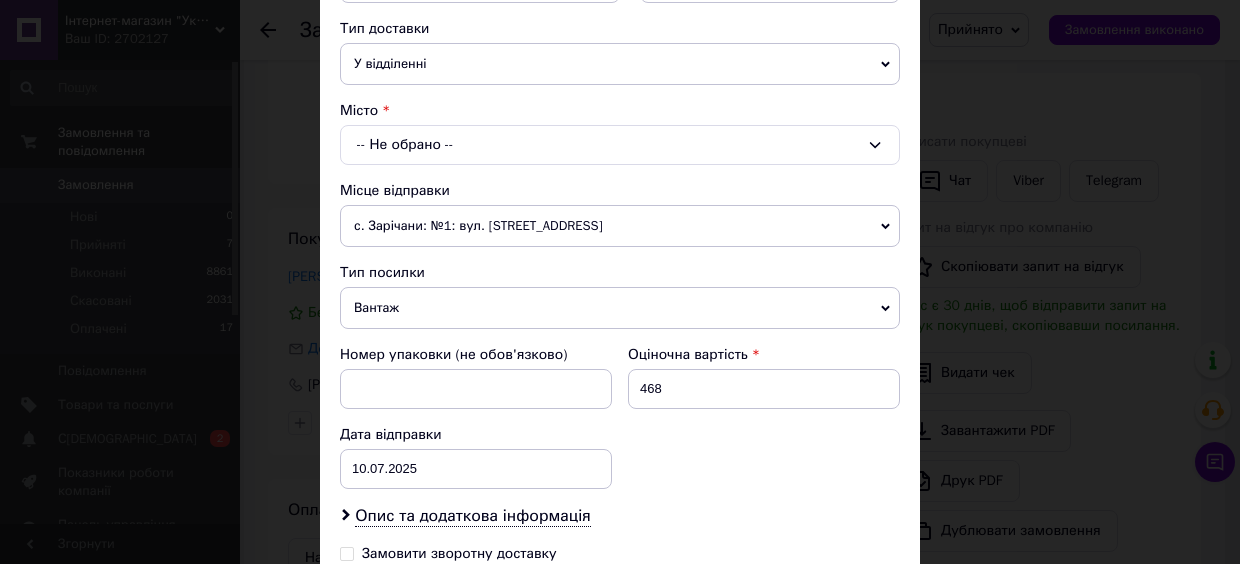 click on "У відділенні" at bounding box center (620, 64) 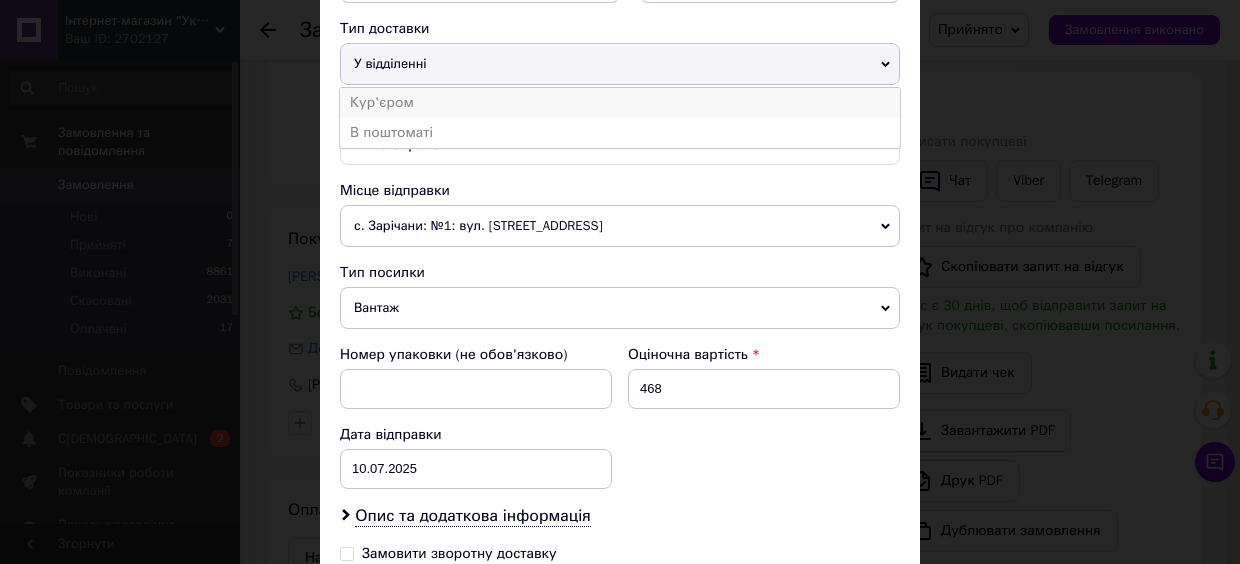 click on "Кур'єром" at bounding box center (620, 103) 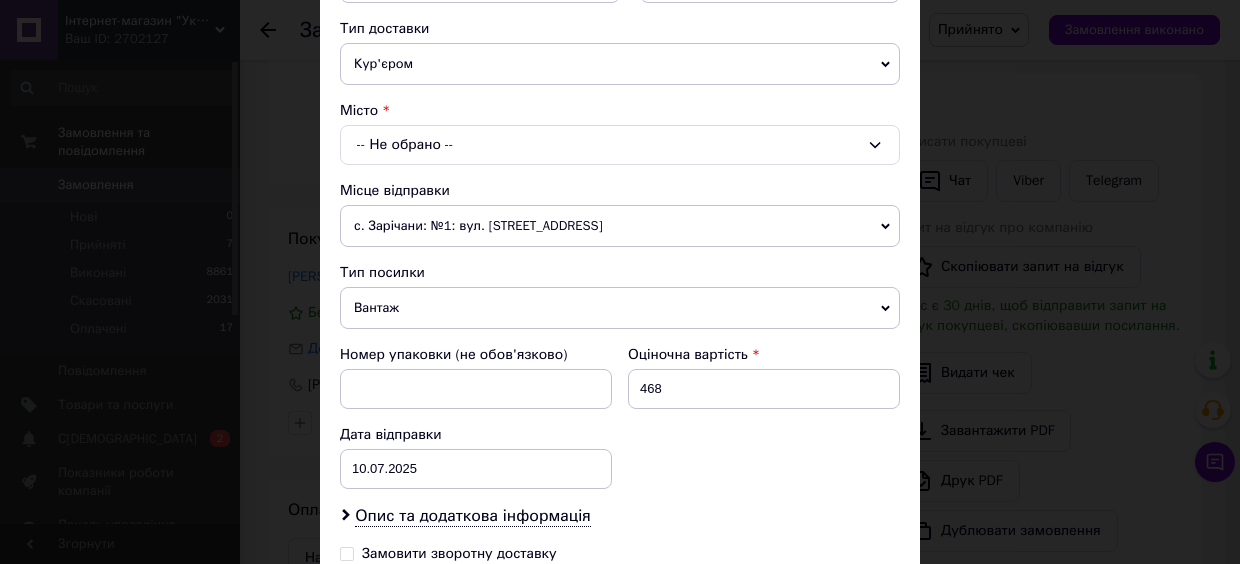 click on "-- Не обрано --" at bounding box center [620, 145] 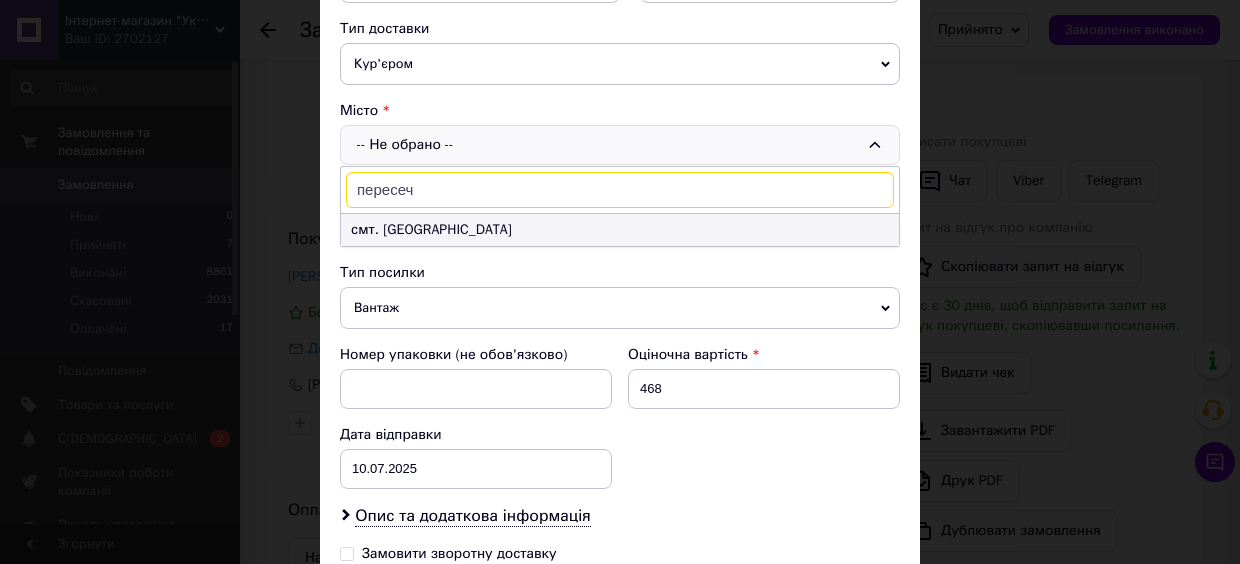 type on "пересеч" 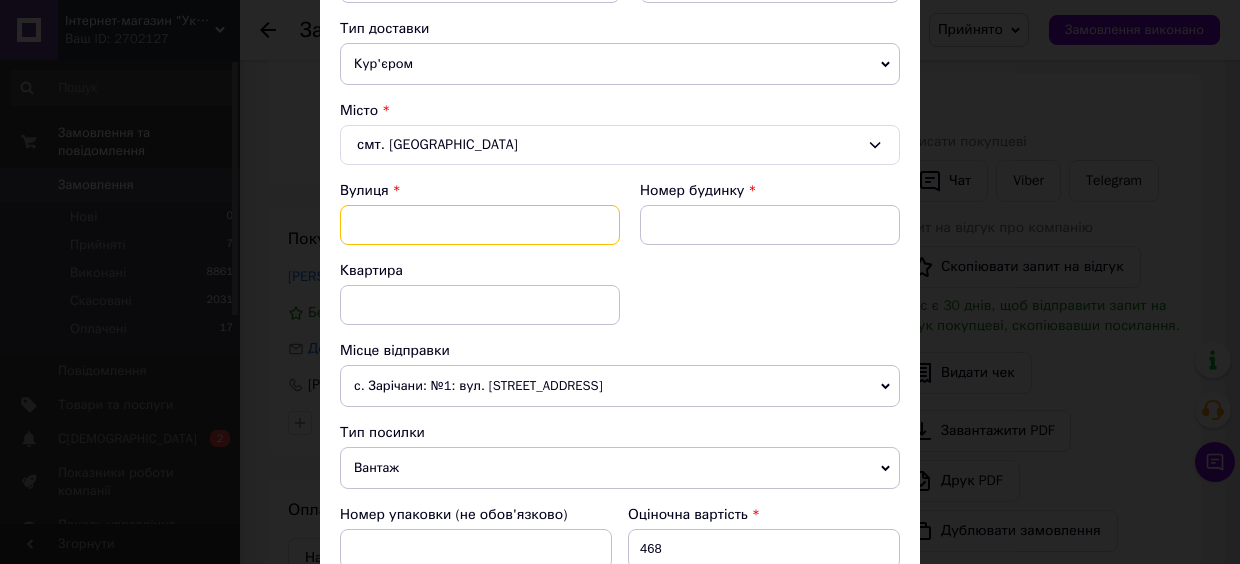 click at bounding box center [480, 225] 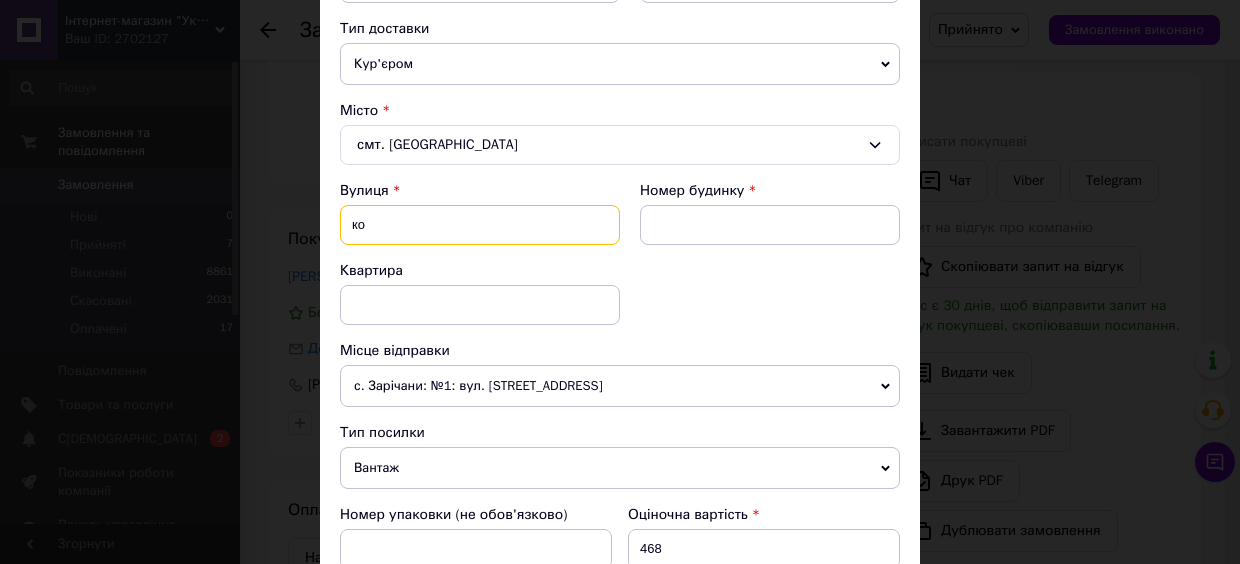 type on "к" 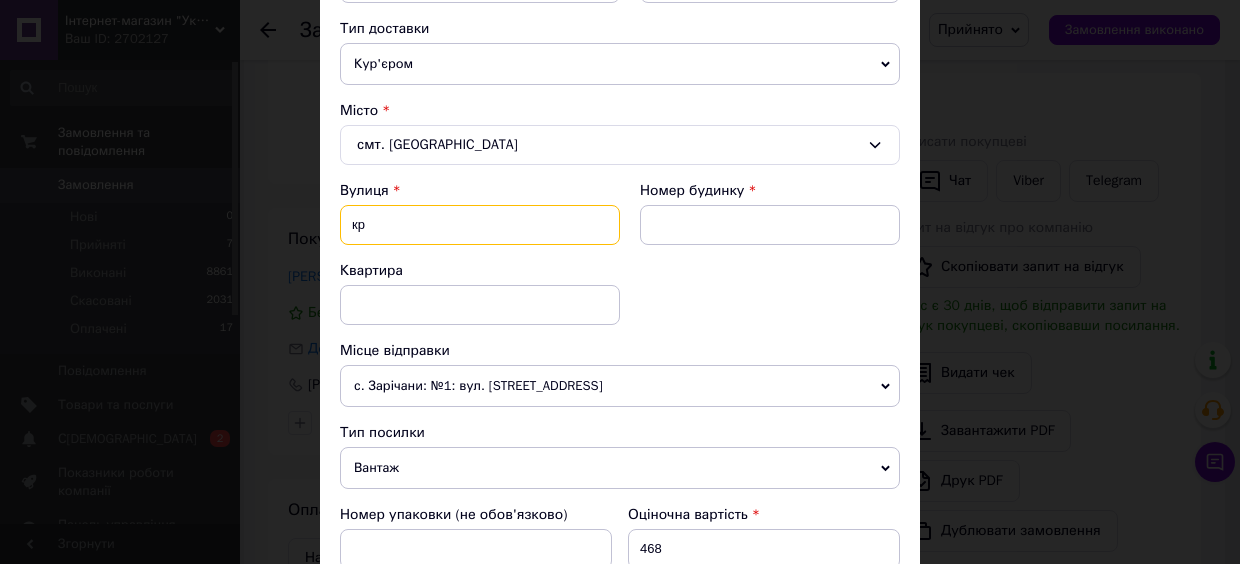 type on "к" 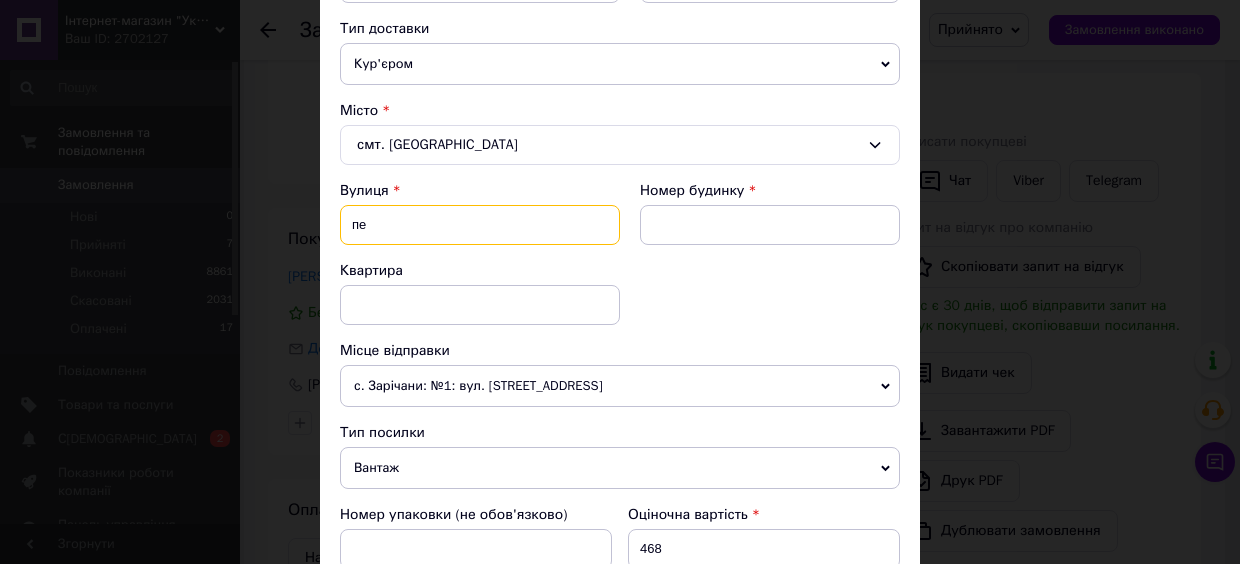 type on "п" 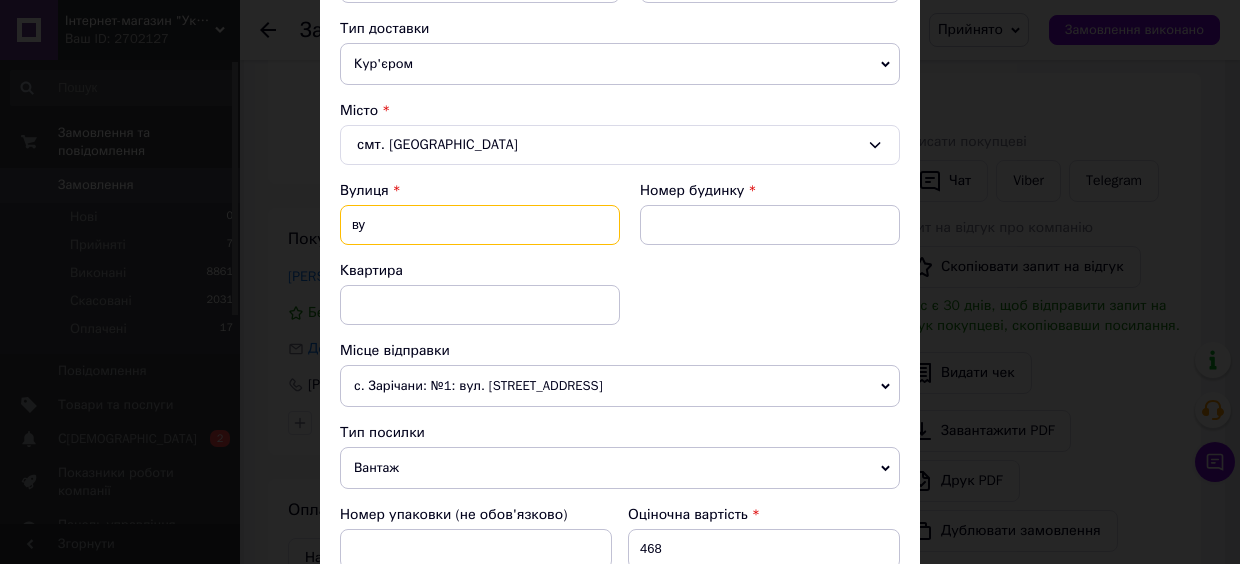 type on "в" 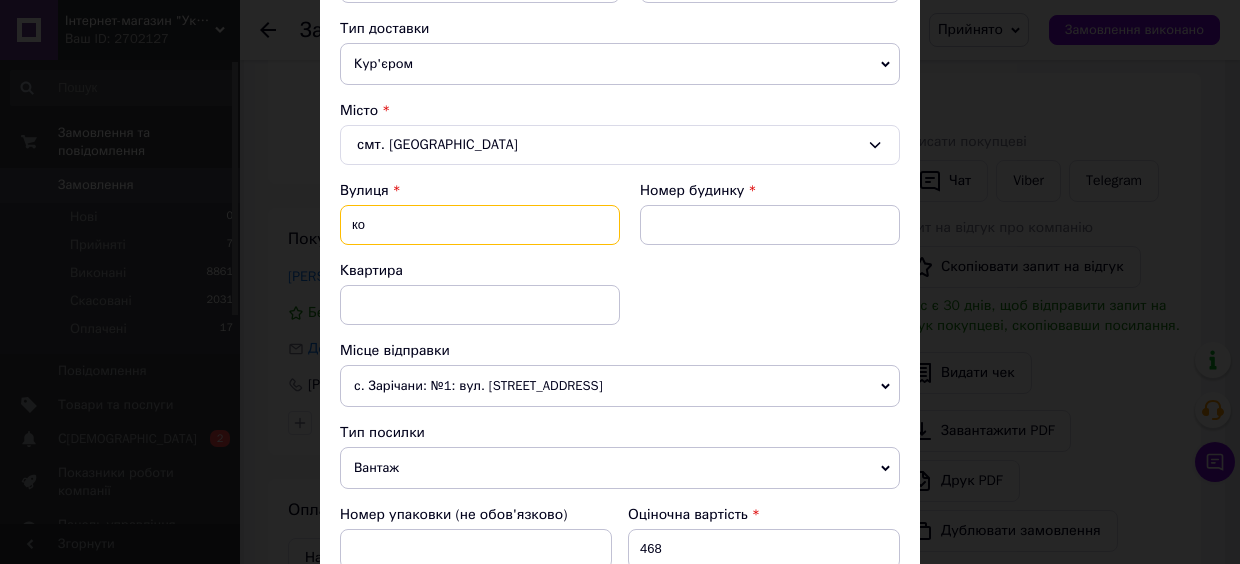 type on "к" 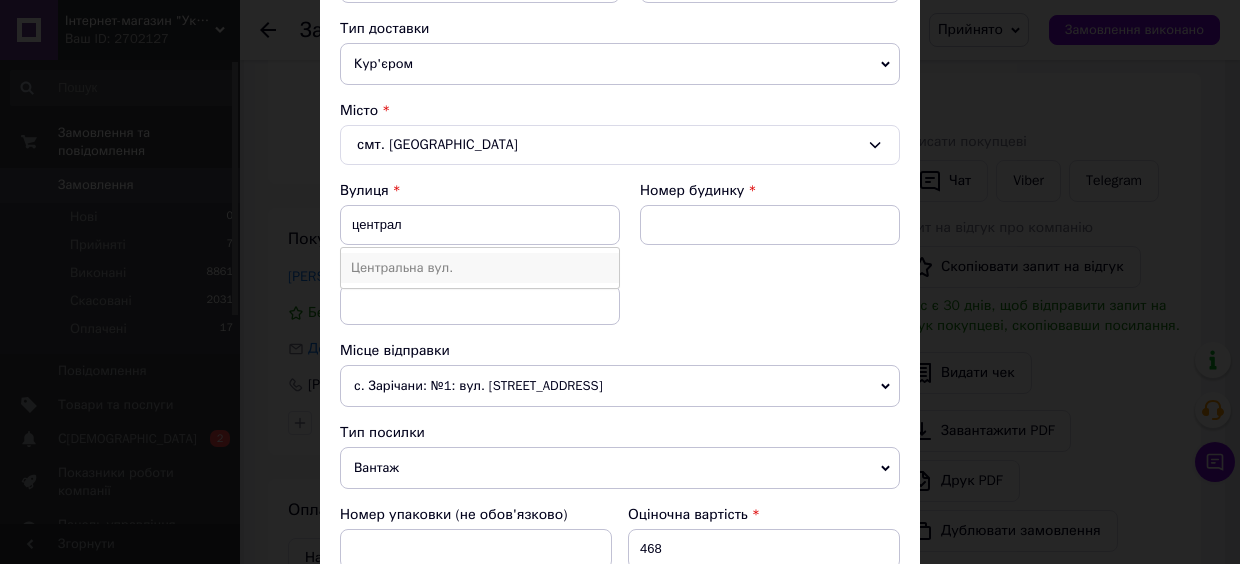 click on "Центральна вул." at bounding box center [480, 268] 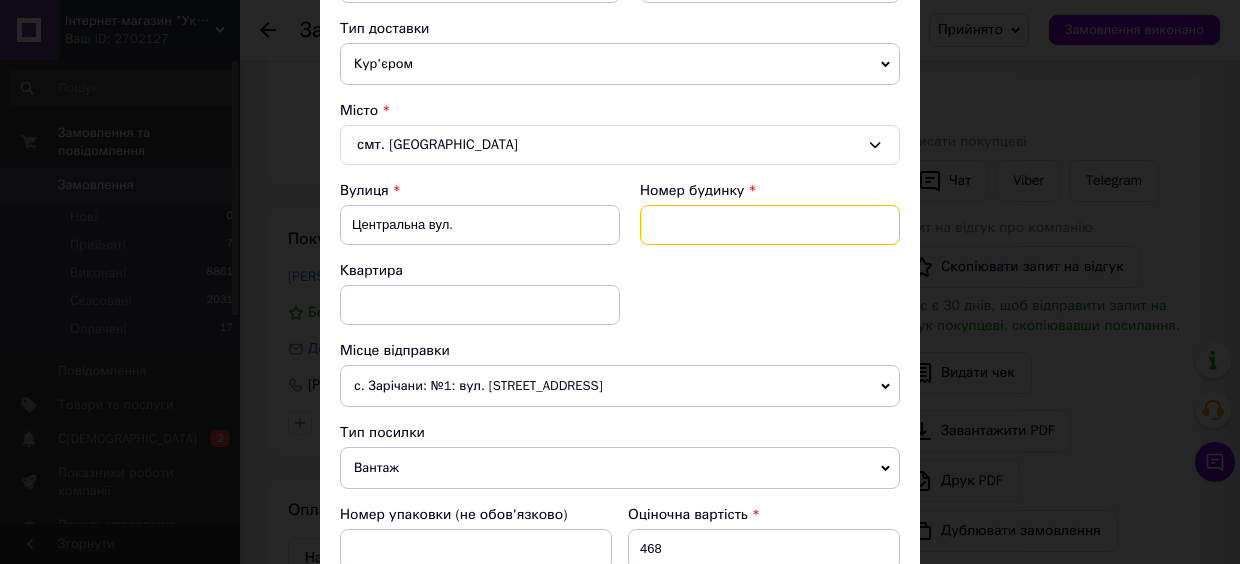 click at bounding box center [770, 225] 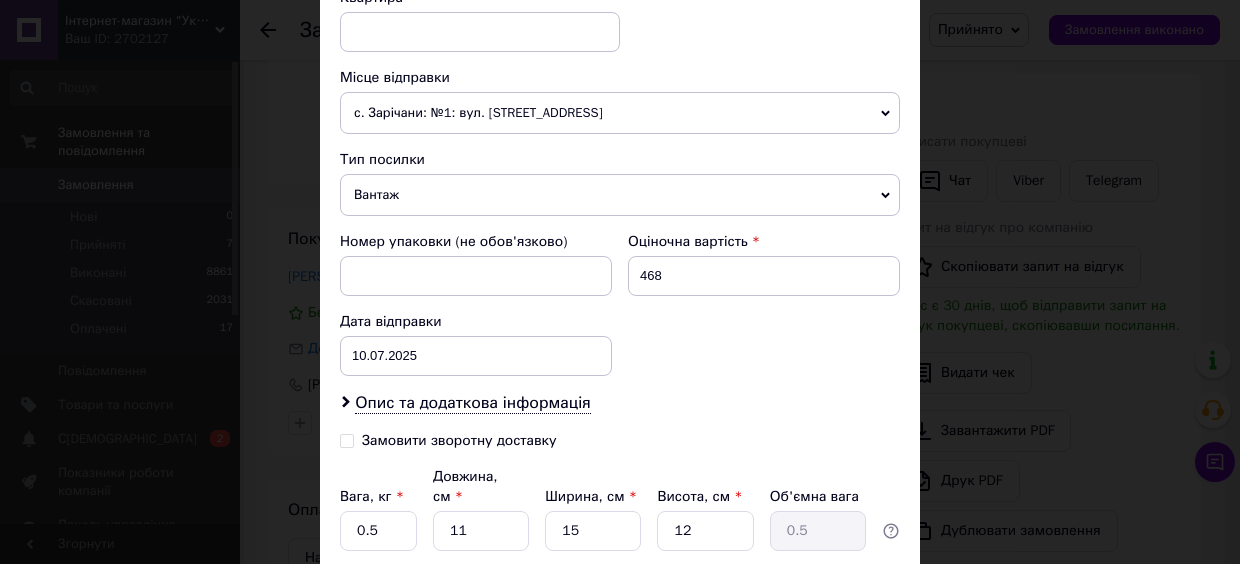 scroll, scrollTop: 818, scrollLeft: 0, axis: vertical 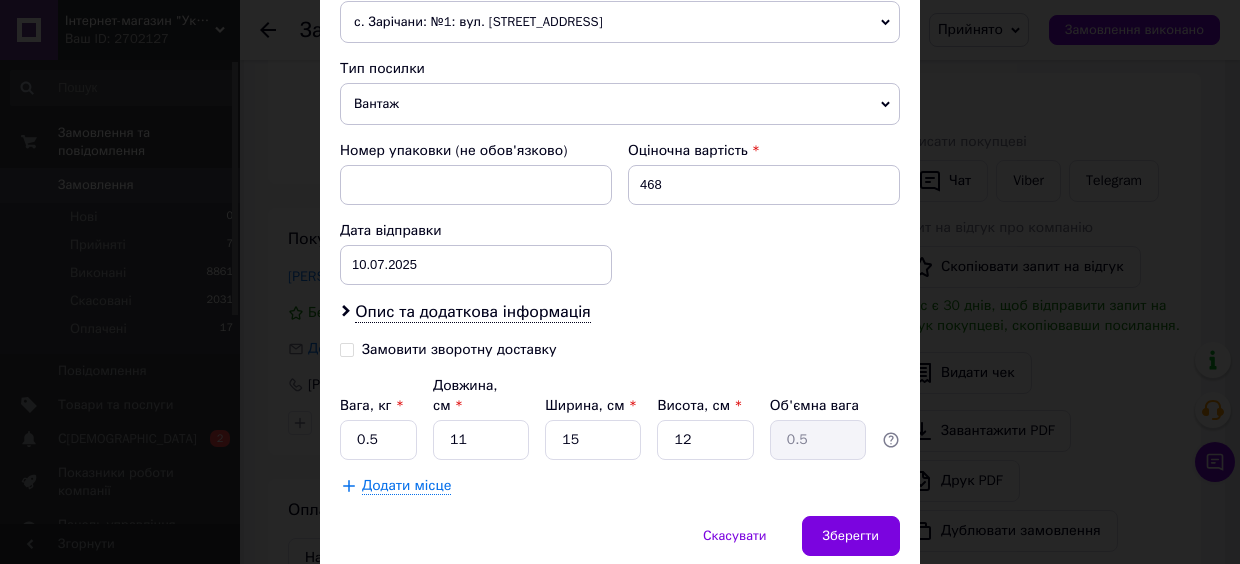 type on "43" 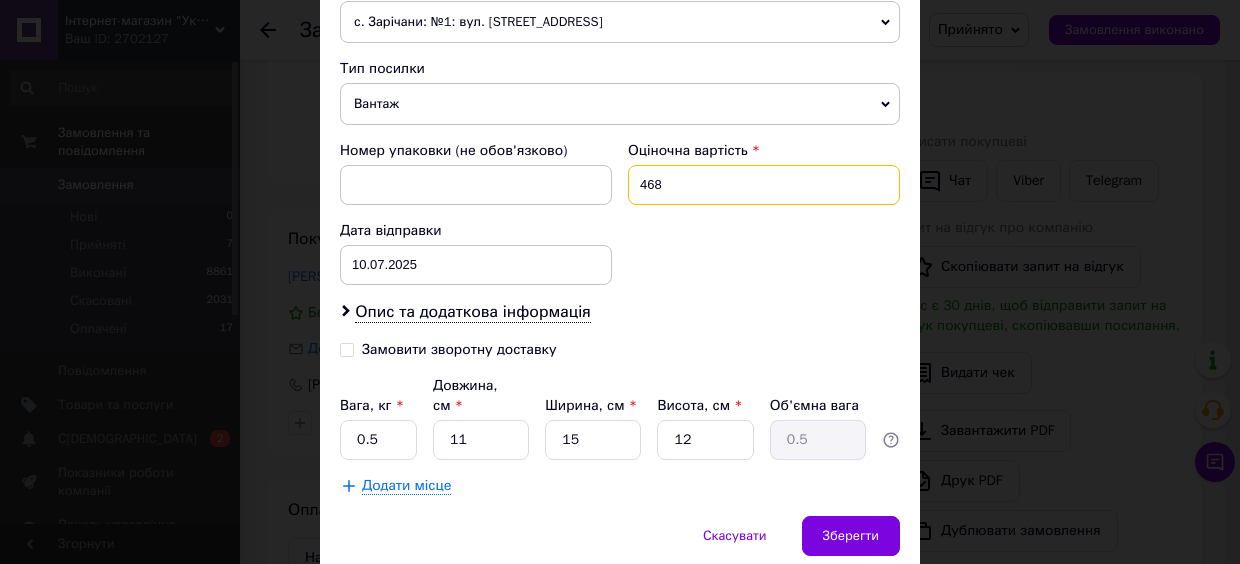 click on "468" at bounding box center (764, 185) 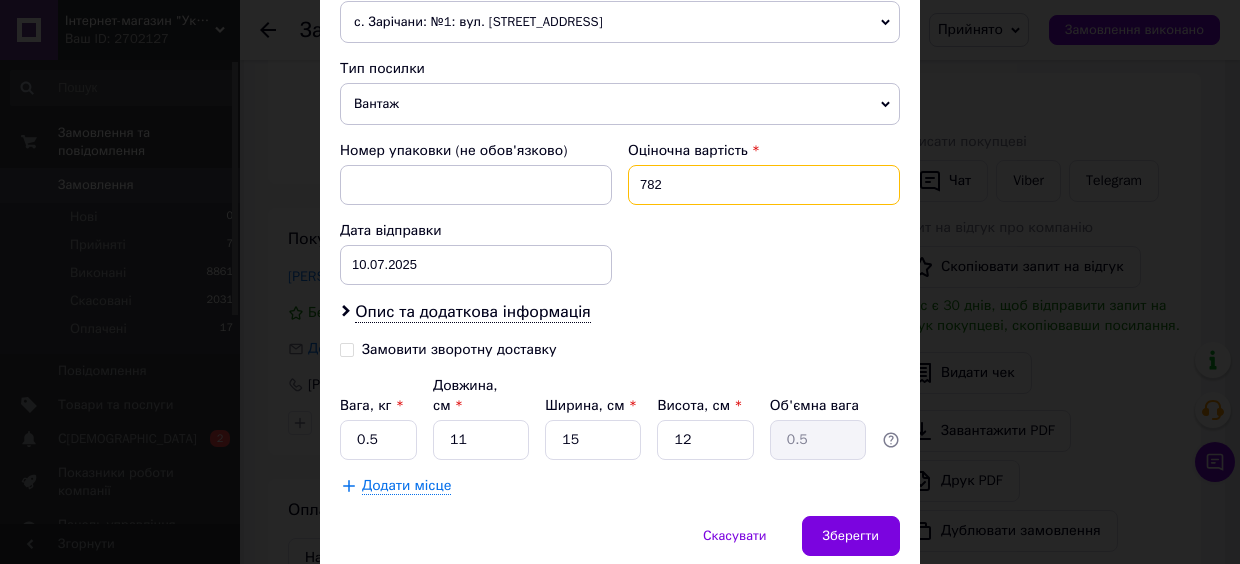 type on "782" 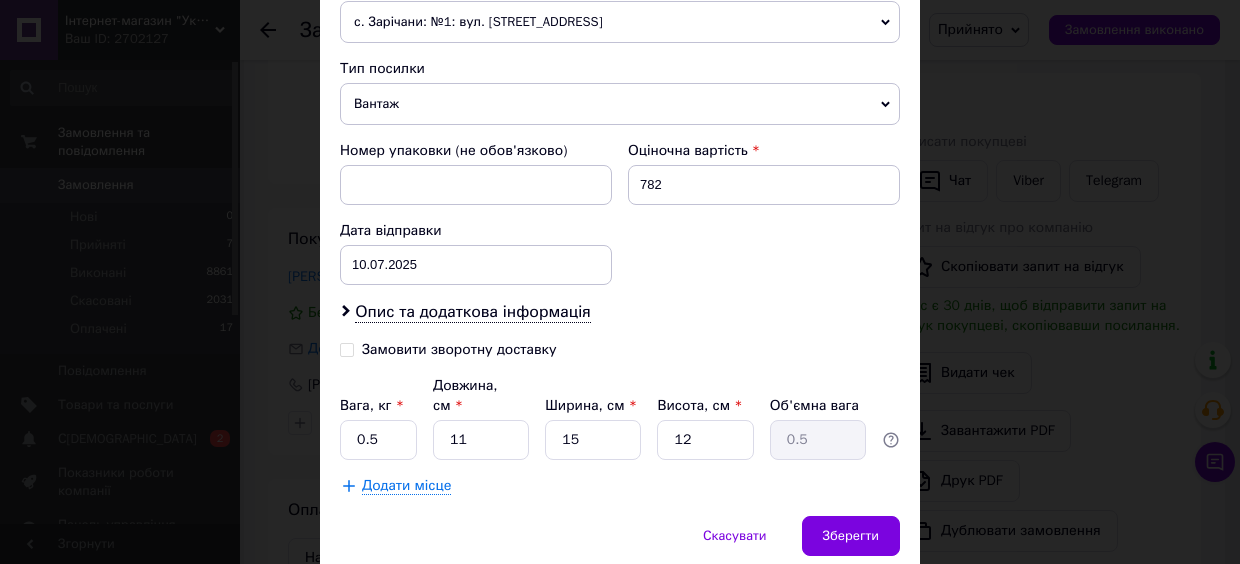 click on "Замовити зворотну доставку" at bounding box center [459, 349] 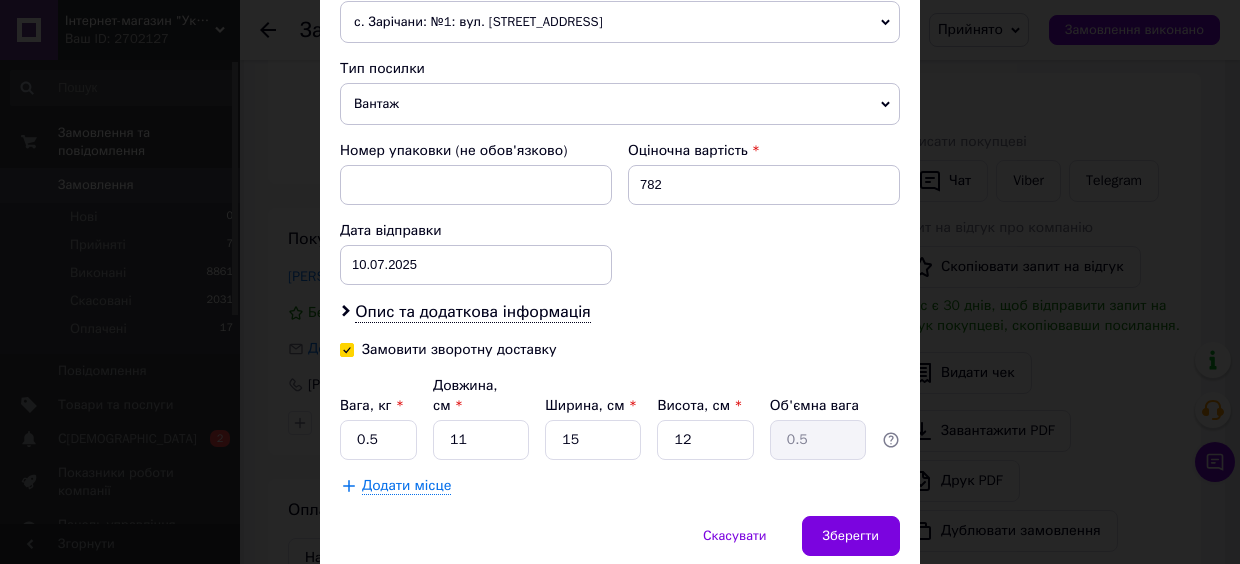 checkbox on "true" 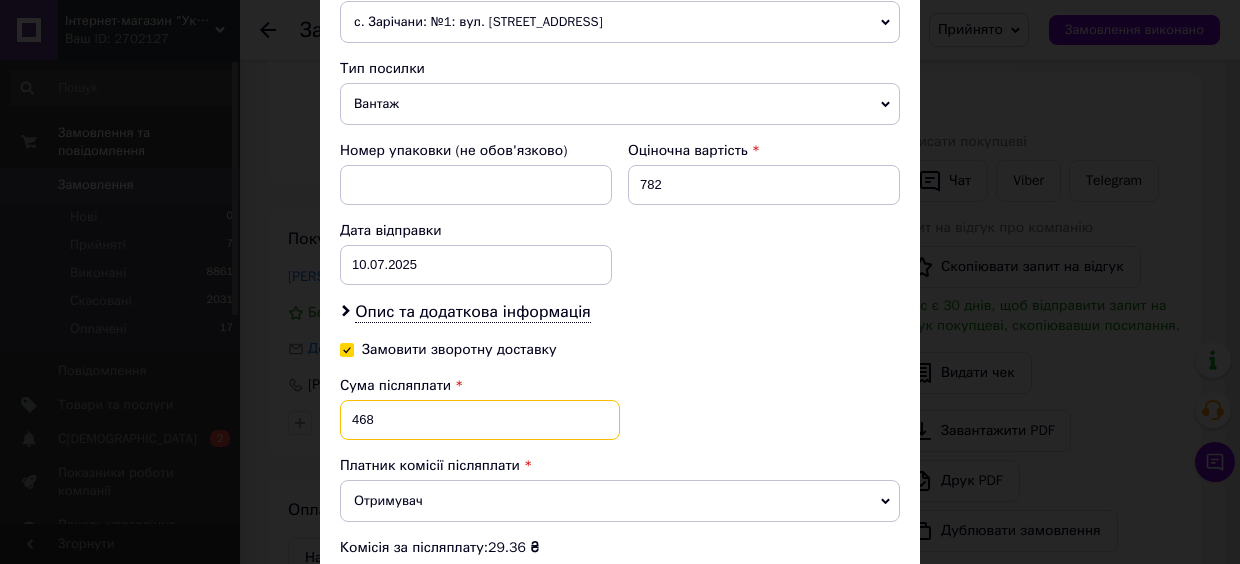 click on "468" at bounding box center (480, 420) 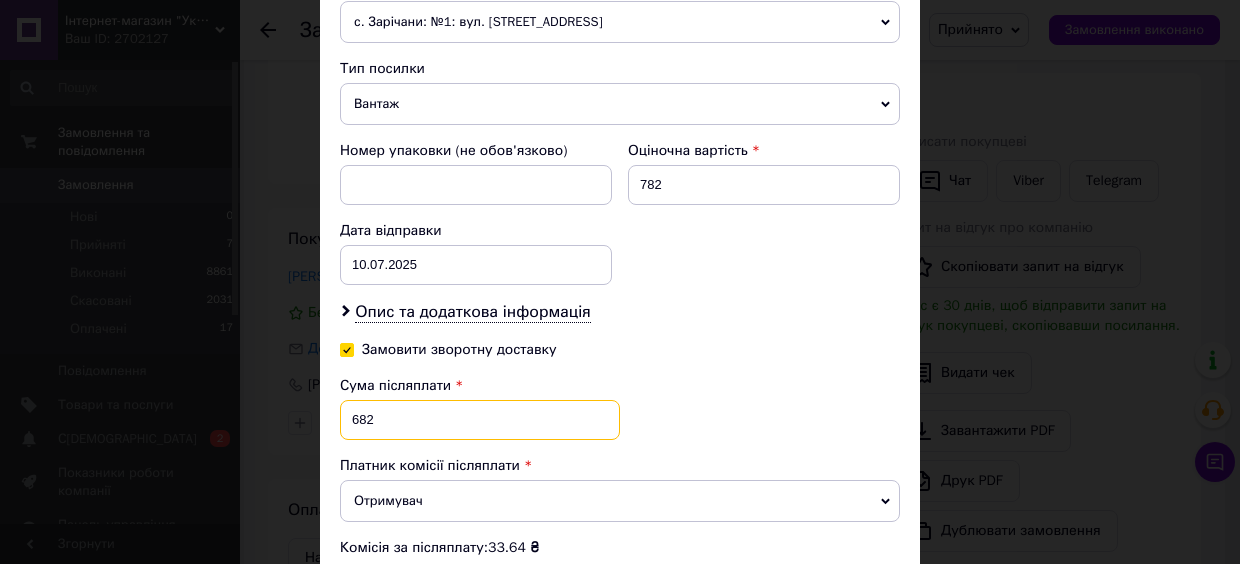 scroll, scrollTop: 1000, scrollLeft: 0, axis: vertical 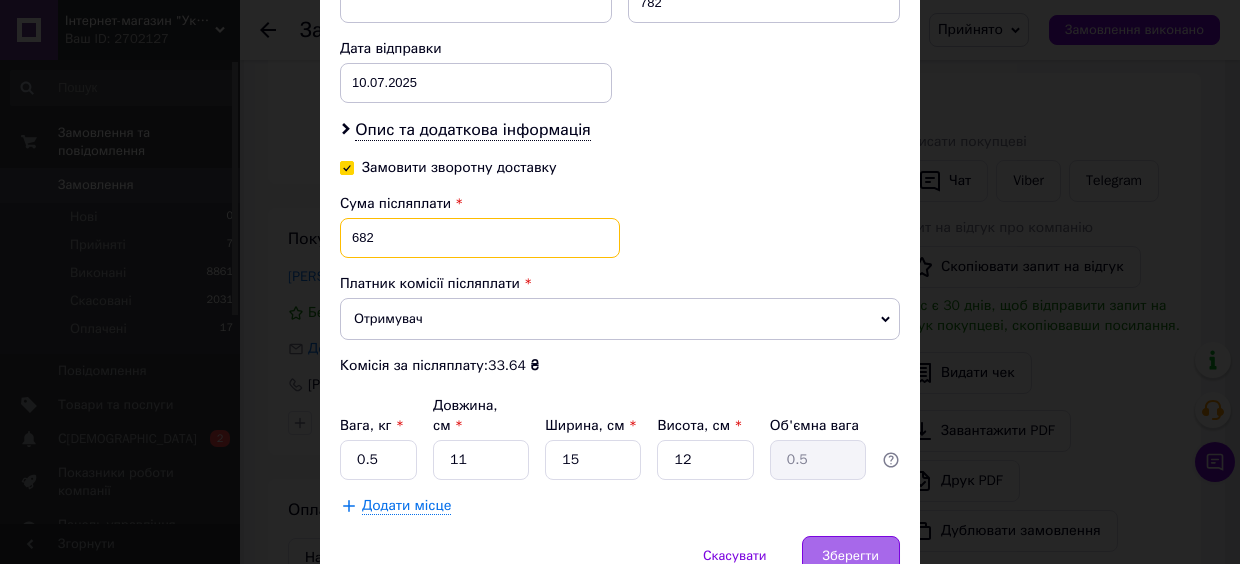 type on "682" 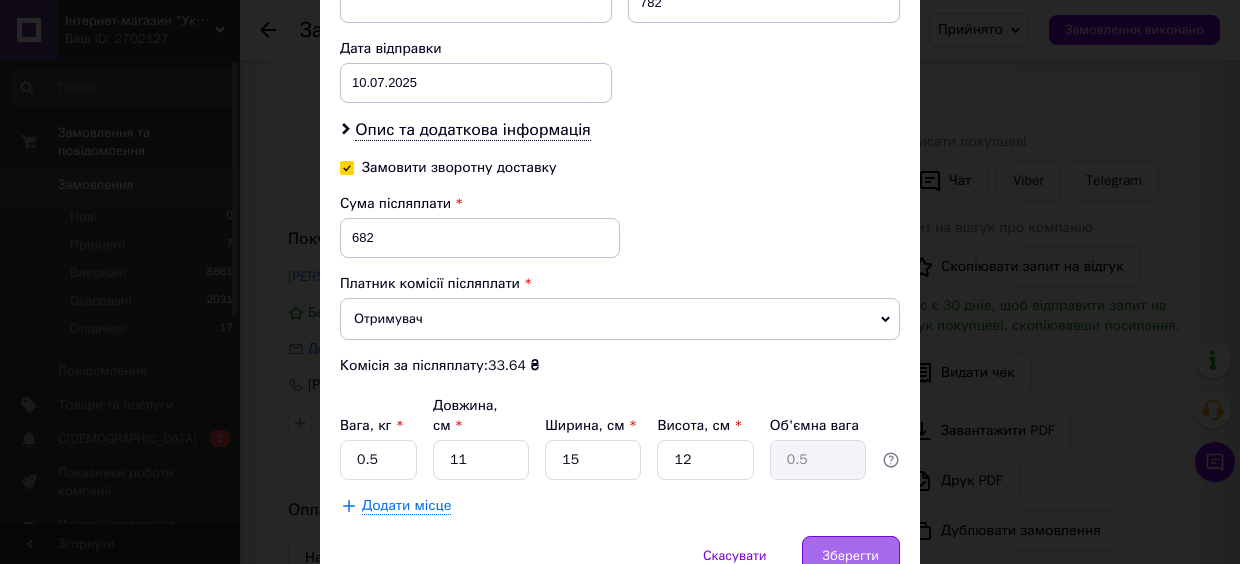 click on "Зберегти" at bounding box center (851, 556) 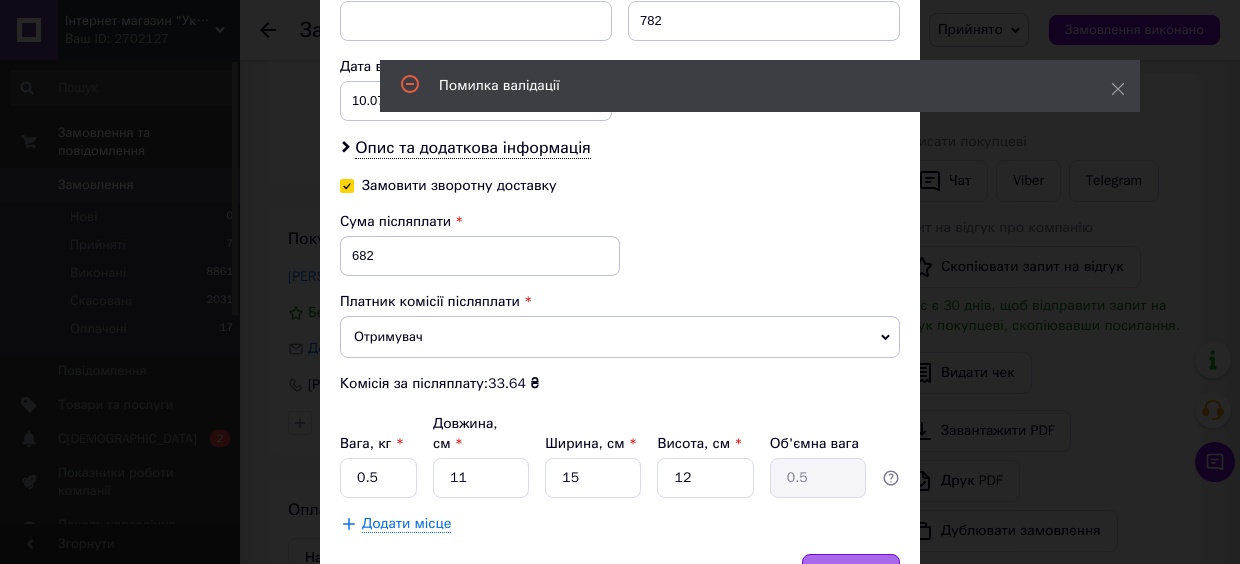 scroll, scrollTop: 153, scrollLeft: 0, axis: vertical 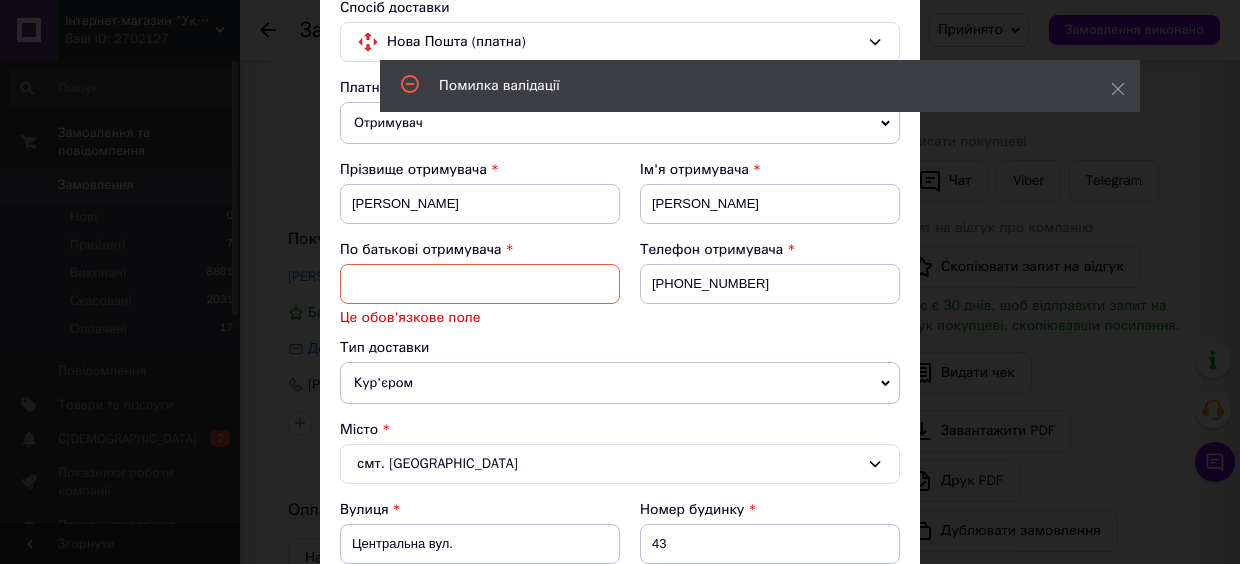 click on "По батькові отримувача" at bounding box center (480, 250) 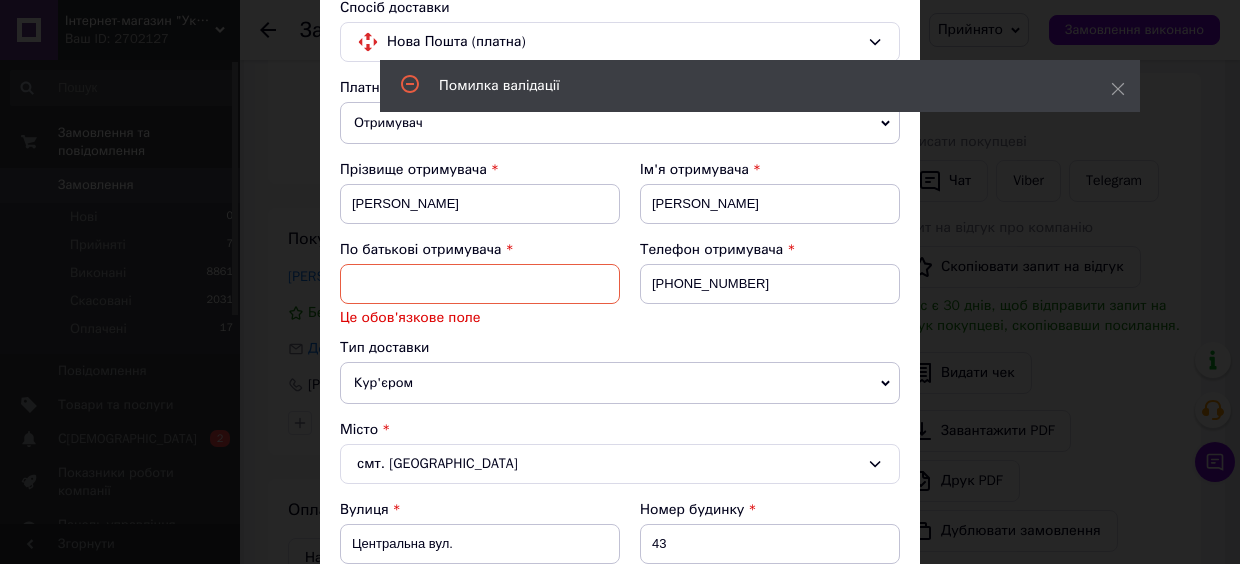 click at bounding box center (480, 284) 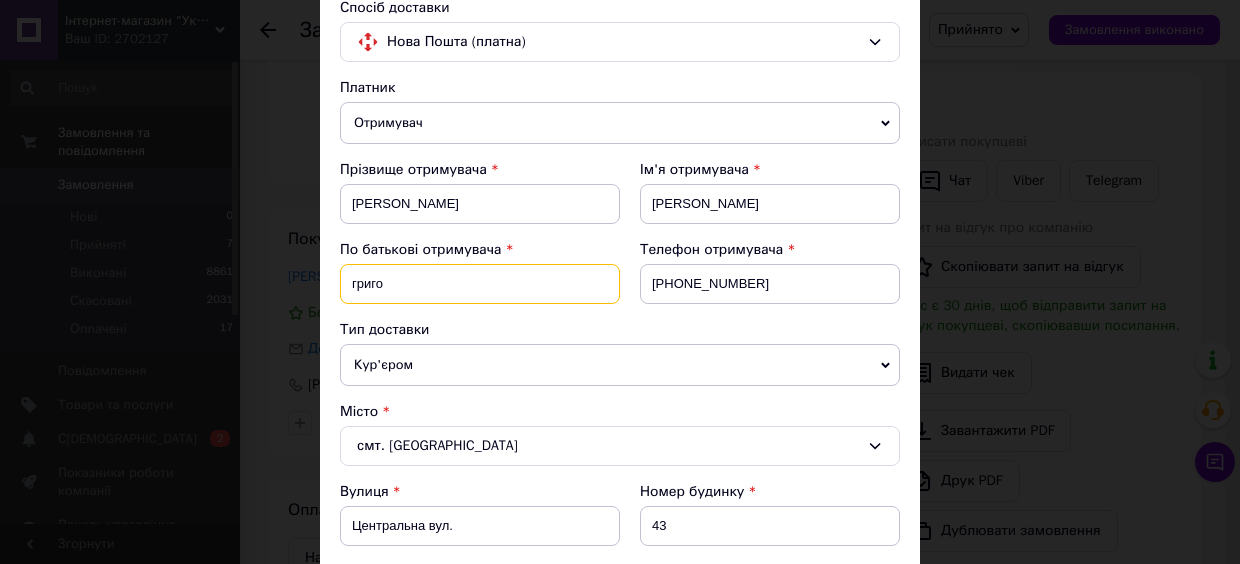 type on "[PERSON_NAME]" 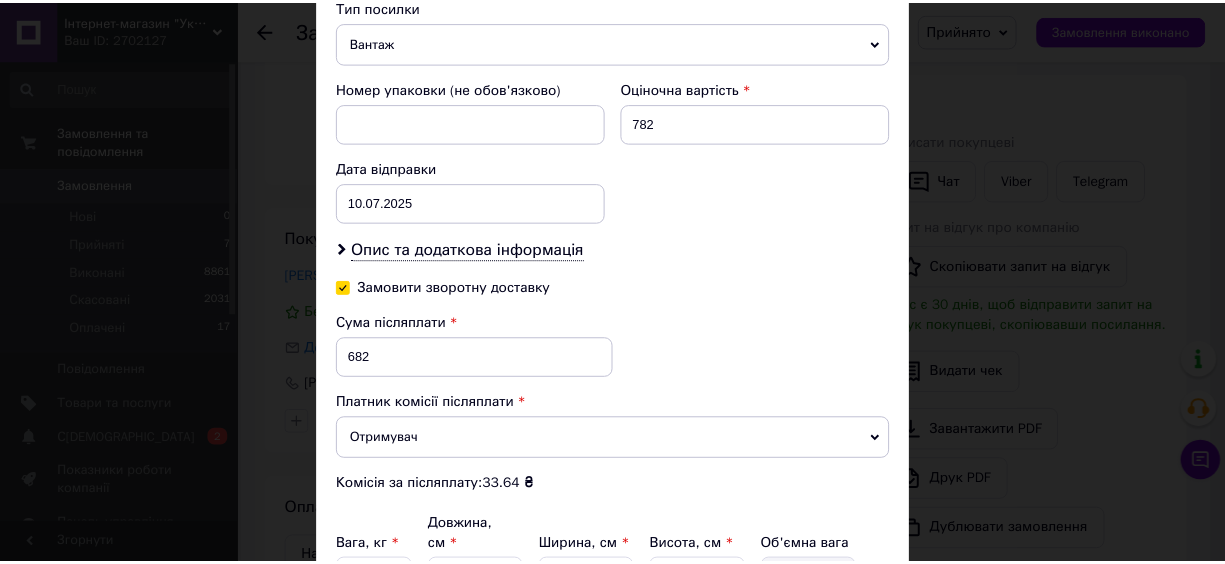 scroll, scrollTop: 1062, scrollLeft: 0, axis: vertical 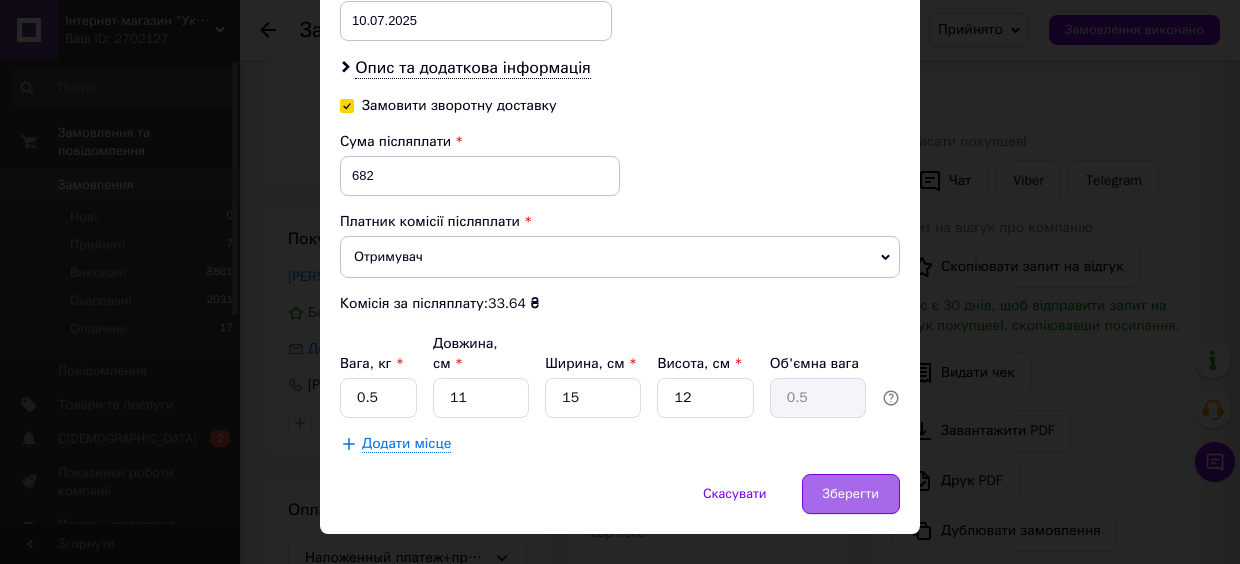 click on "Зберегти" at bounding box center [851, 494] 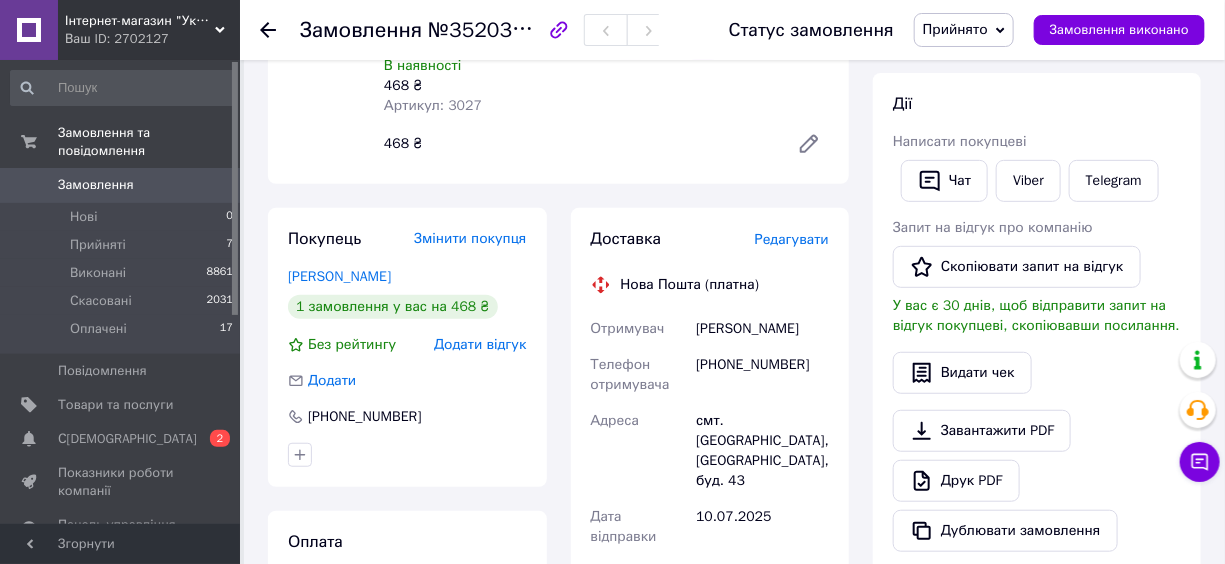 click on "Прийнято" at bounding box center [955, 29] 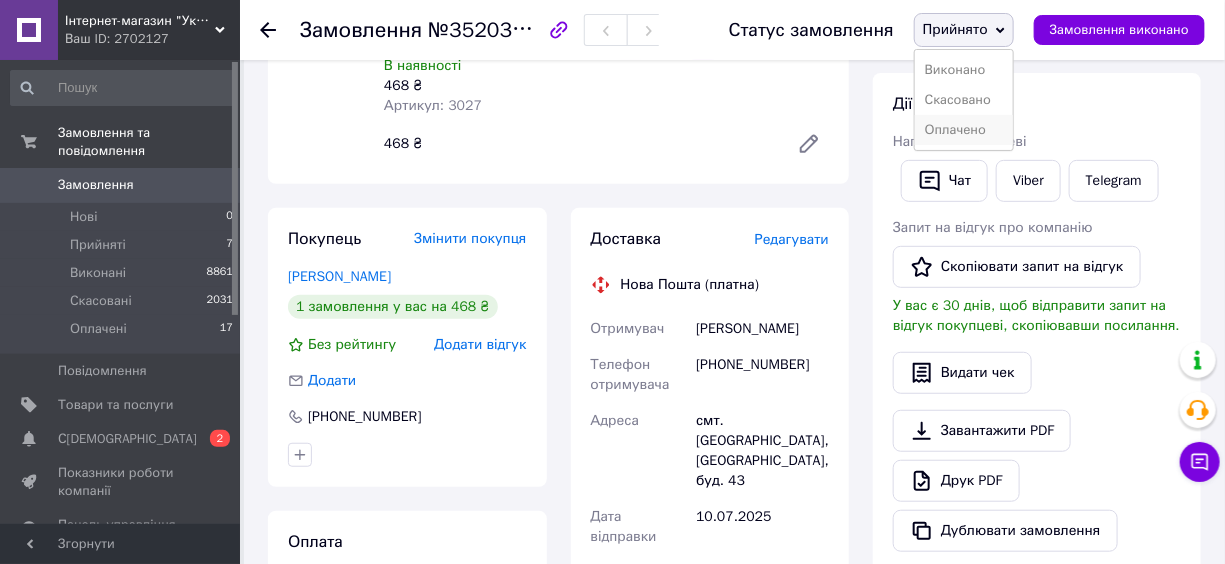 click on "Оплачено" at bounding box center (964, 130) 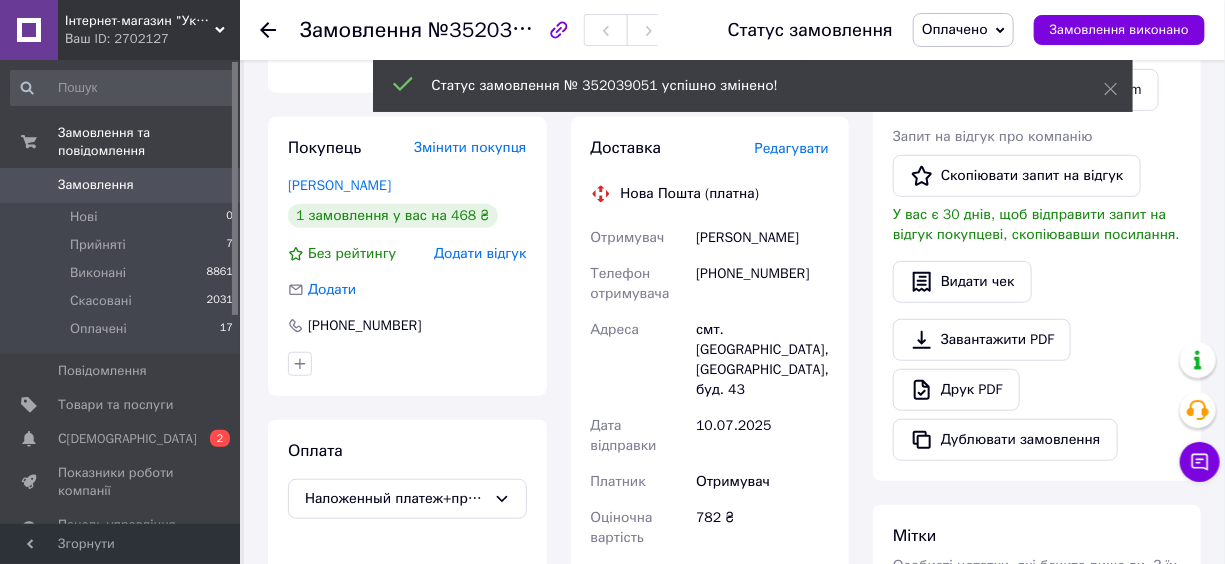 scroll, scrollTop: 713, scrollLeft: 0, axis: vertical 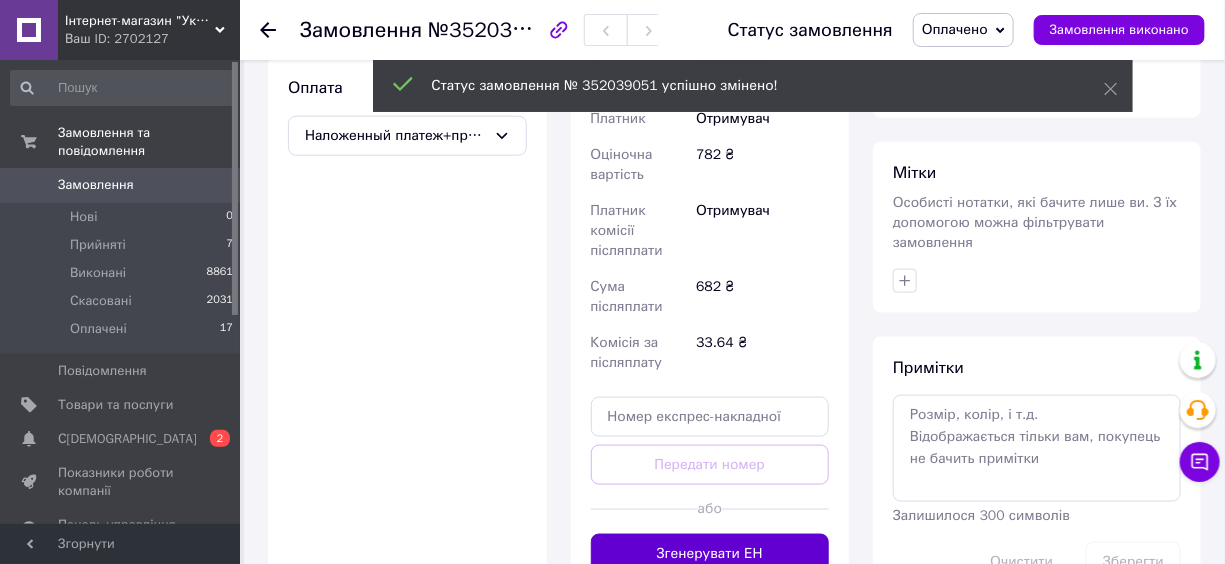 click on "Згенерувати ЕН" at bounding box center [710, 554] 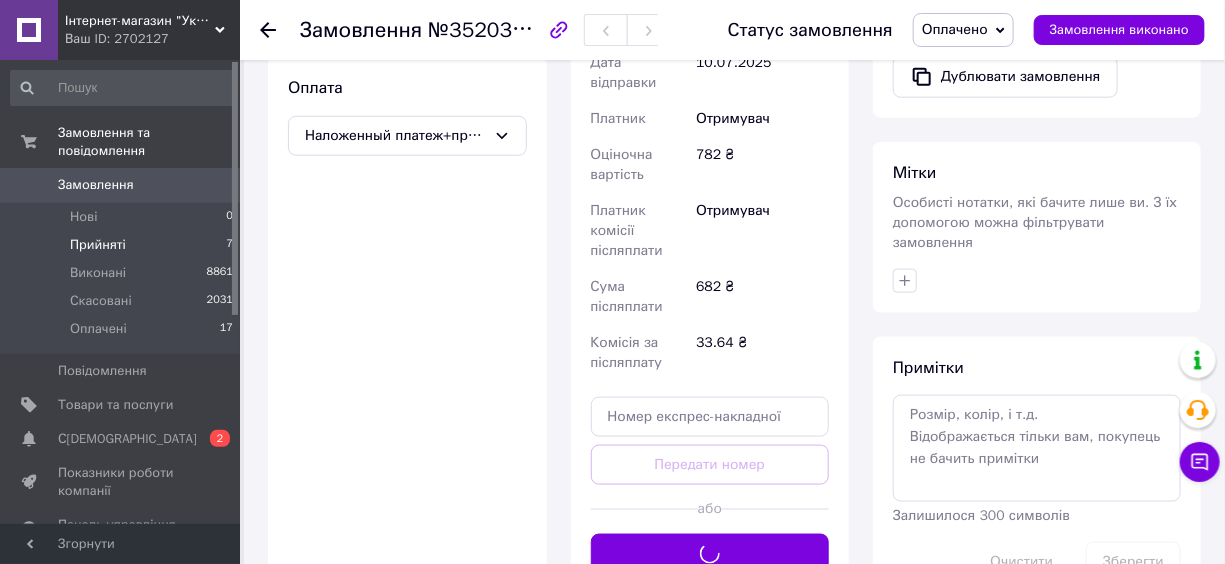 click on "Прийняті" at bounding box center [98, 245] 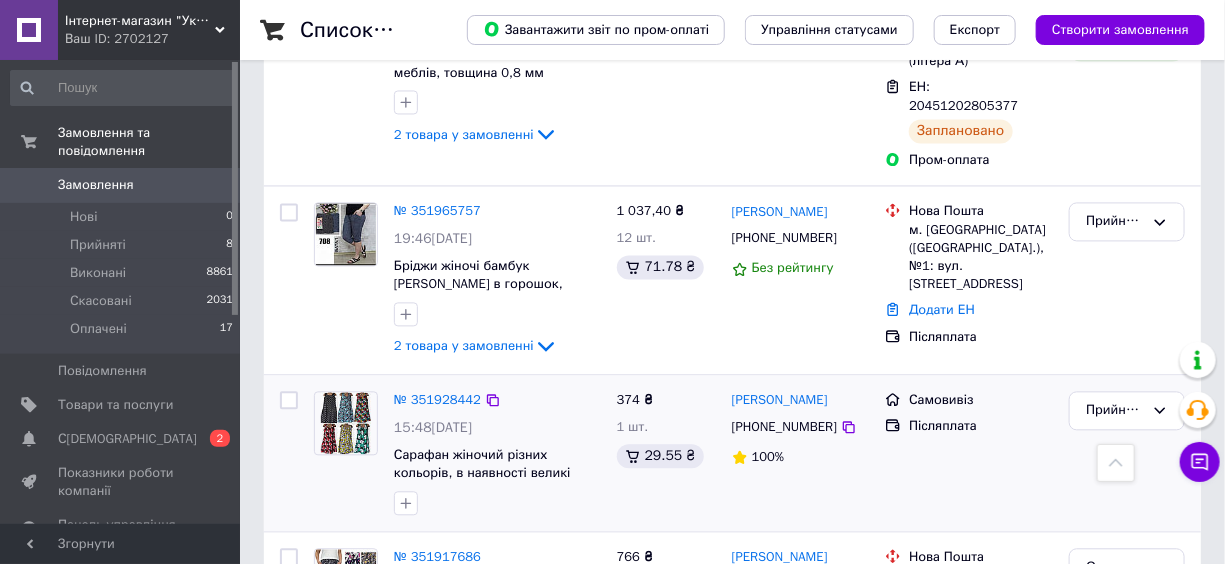 scroll, scrollTop: 1454, scrollLeft: 0, axis: vertical 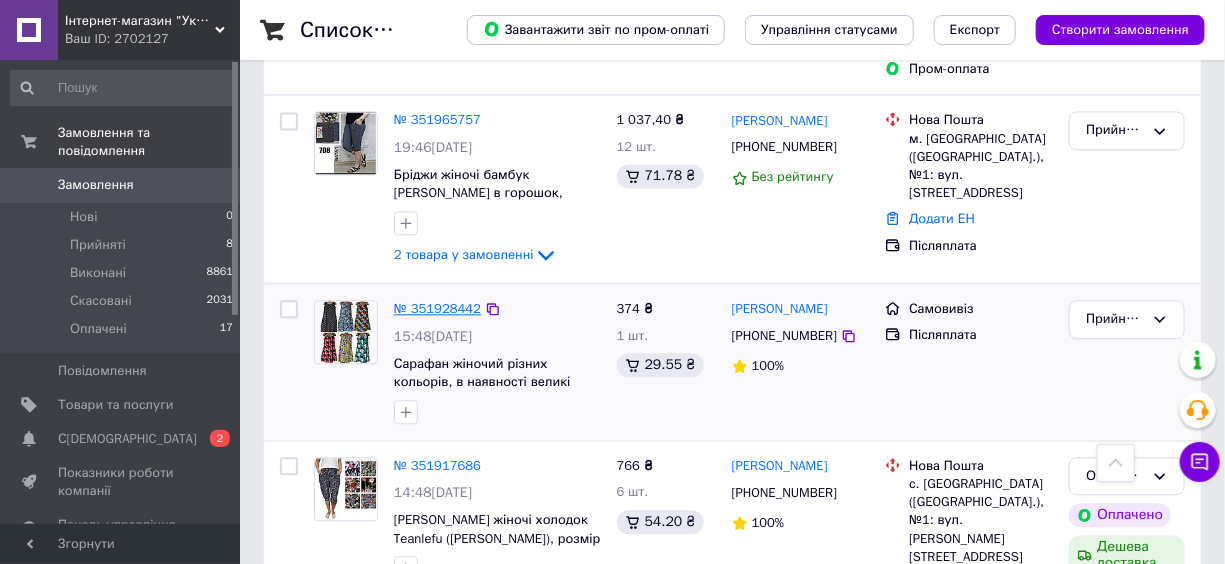 click on "№ 351928442" at bounding box center [437, 308] 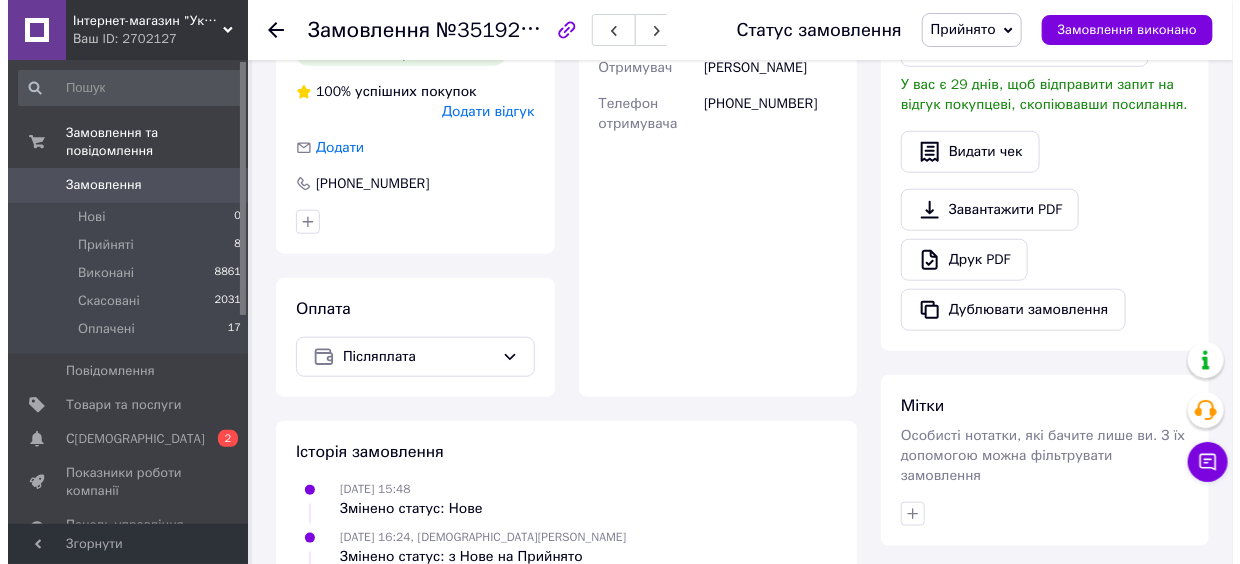 scroll, scrollTop: 330, scrollLeft: 0, axis: vertical 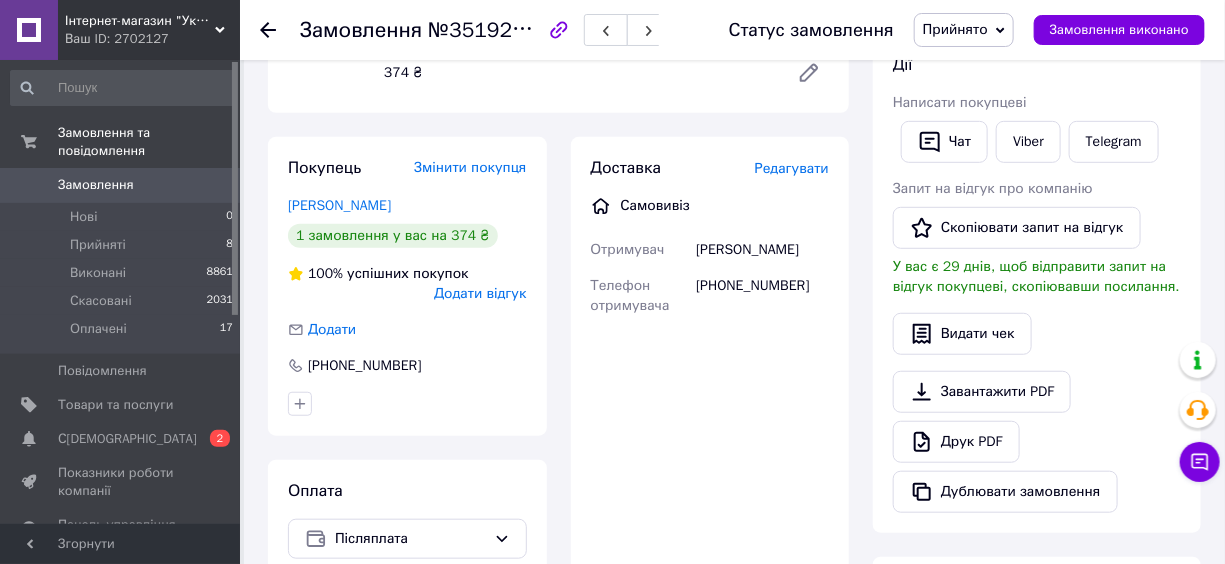 click on "Редагувати" at bounding box center [792, 168] 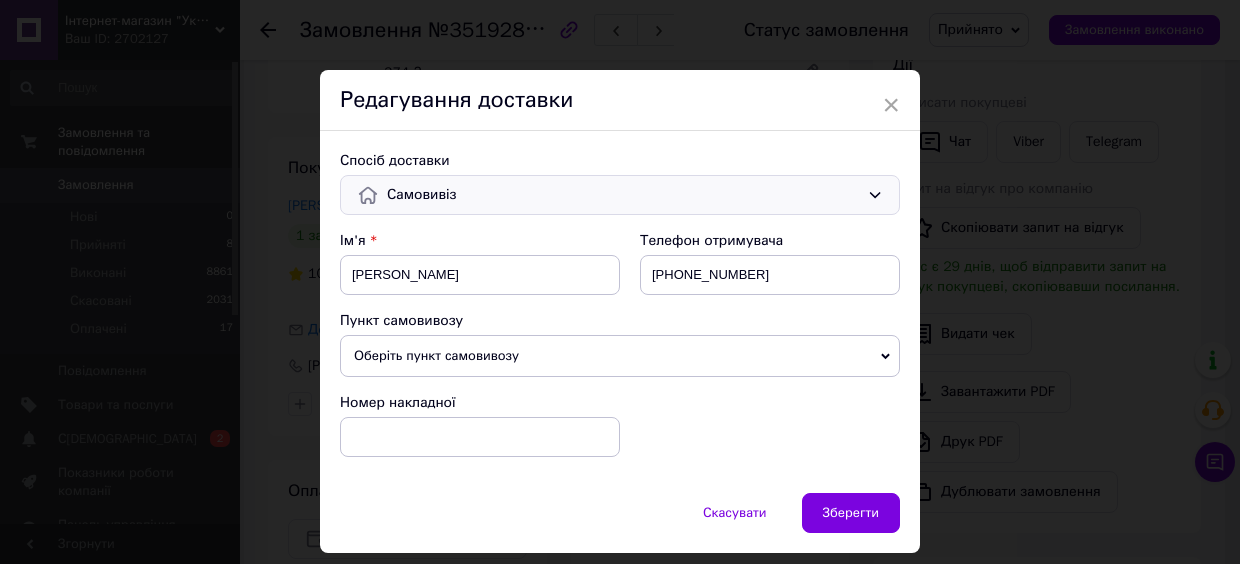click on "Самовивіз" at bounding box center [623, 195] 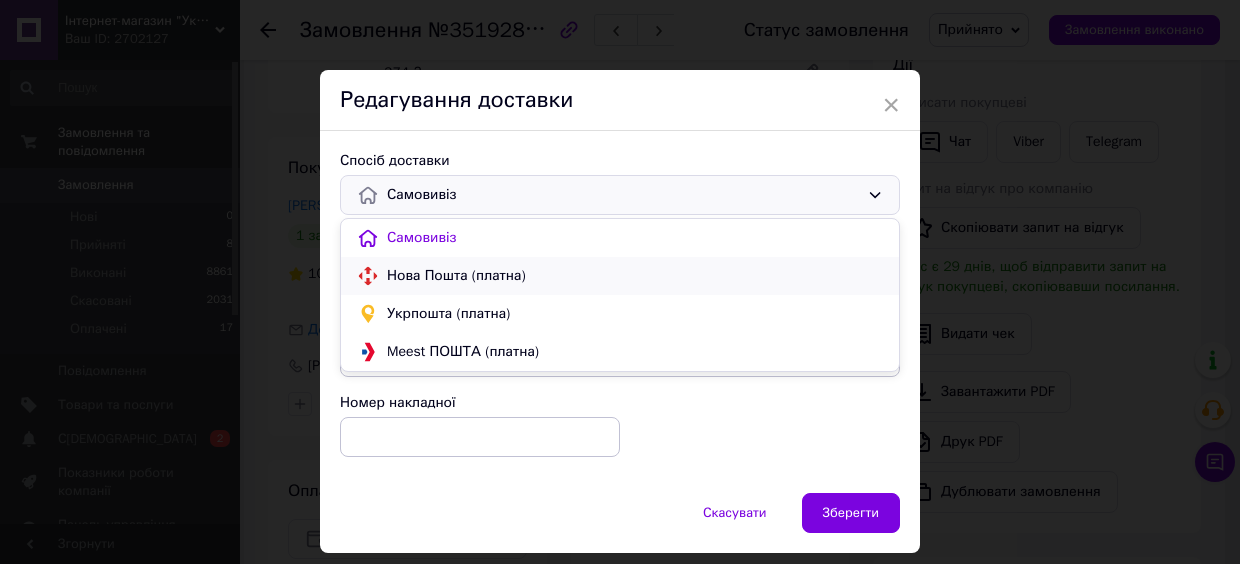 click on "Нова Пошта (платна)" at bounding box center [635, 276] 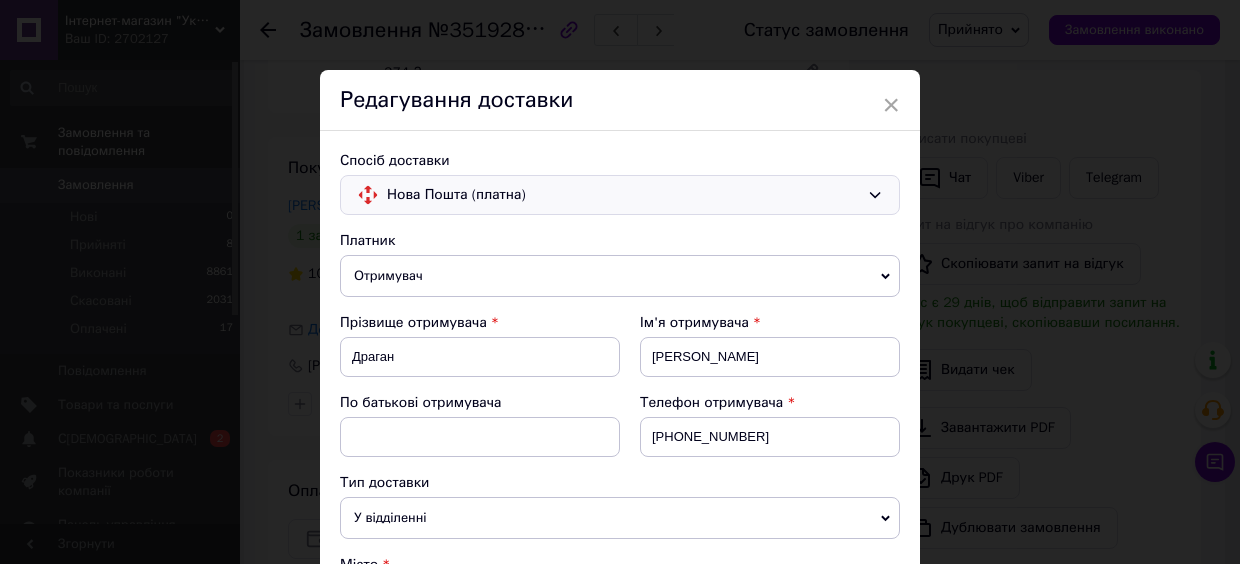 scroll, scrollTop: 90, scrollLeft: 0, axis: vertical 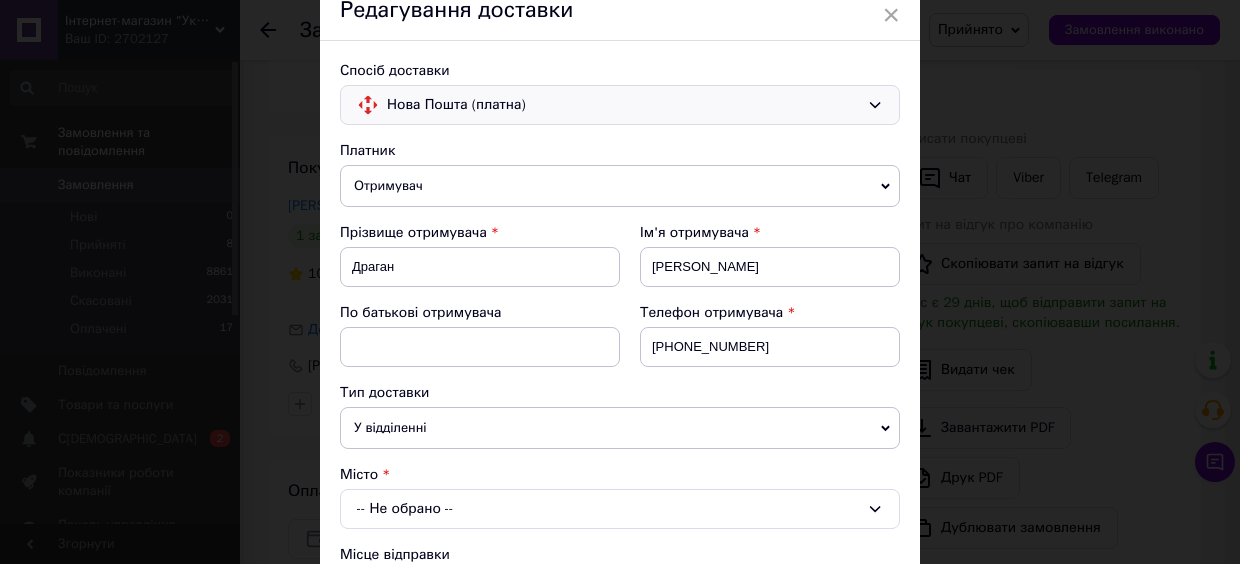 click on "-- Не обрано --" at bounding box center (620, 509) 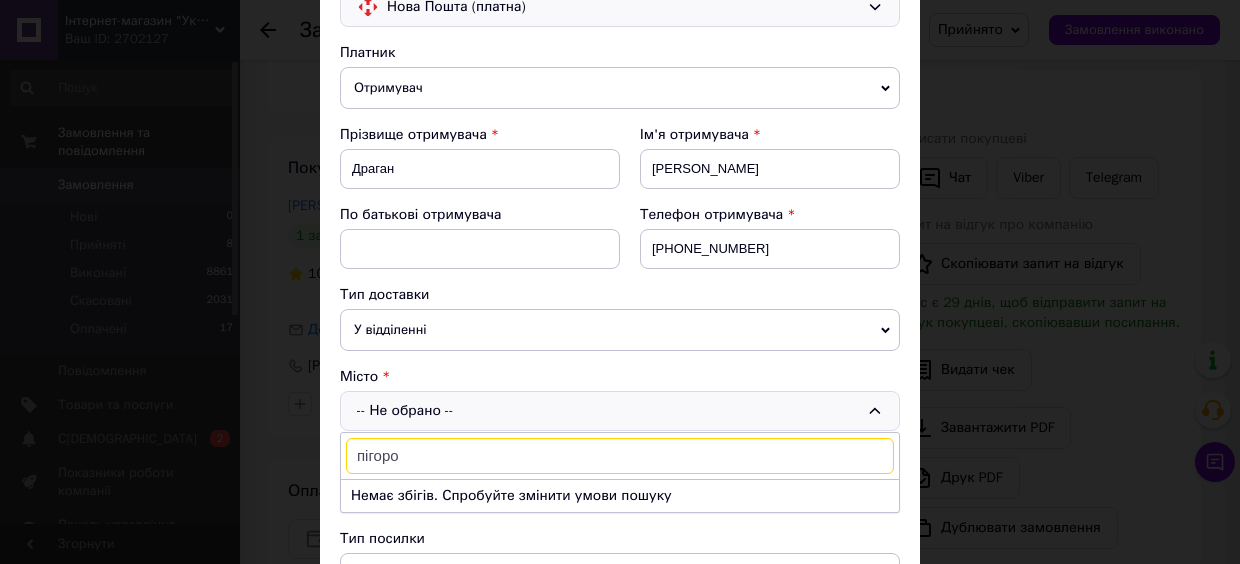 scroll, scrollTop: 279, scrollLeft: 0, axis: vertical 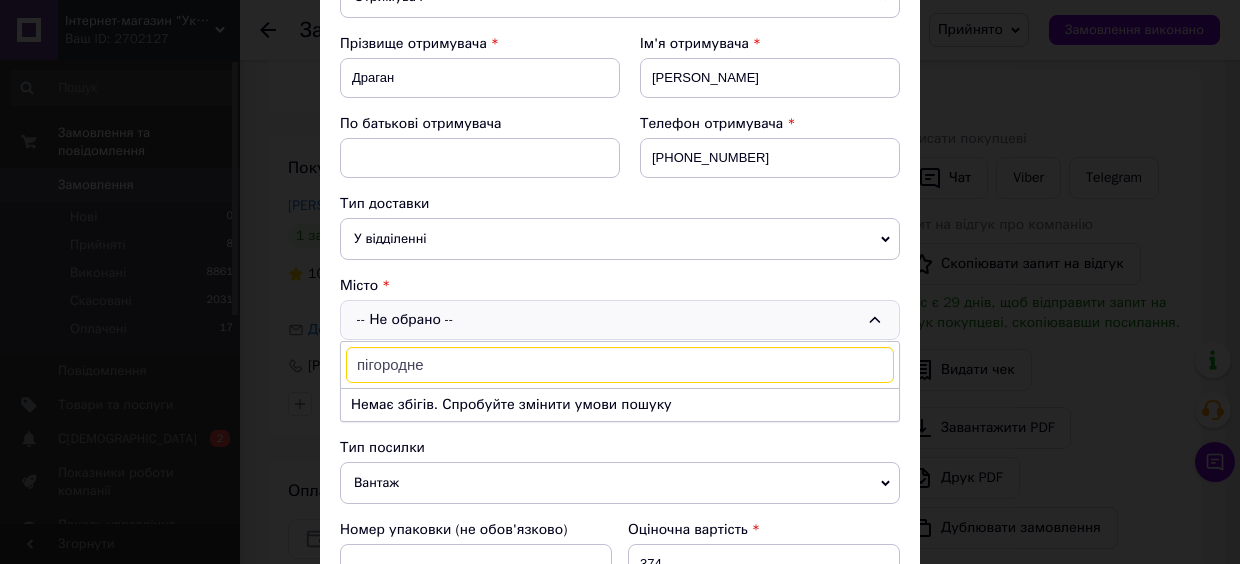 click on "пігородне" at bounding box center [620, 365] 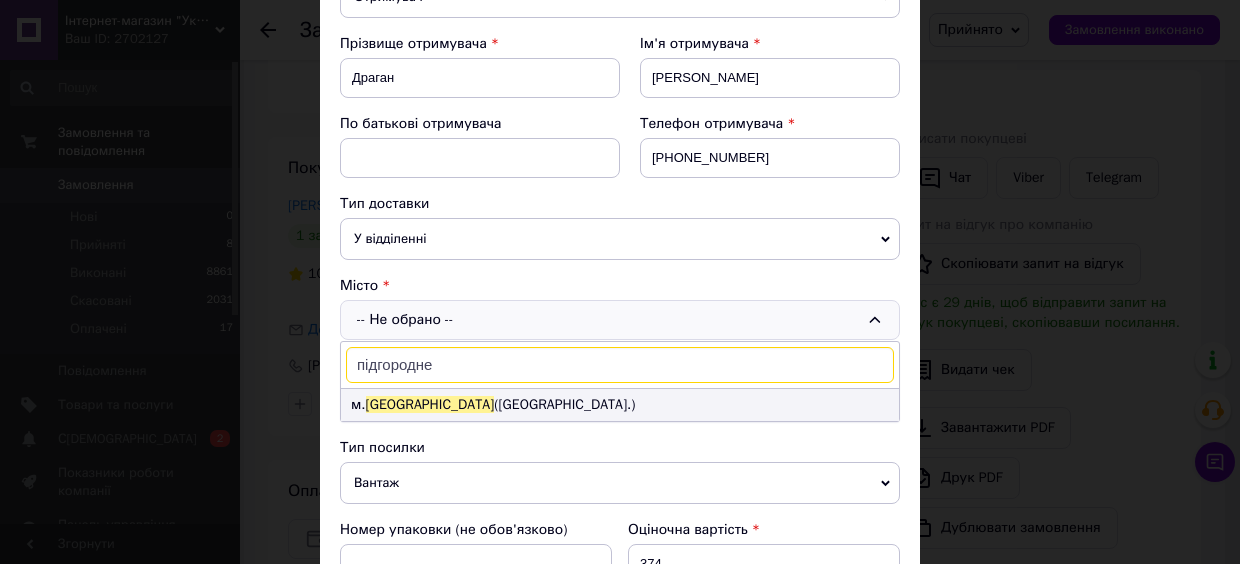 type on "підгородне" 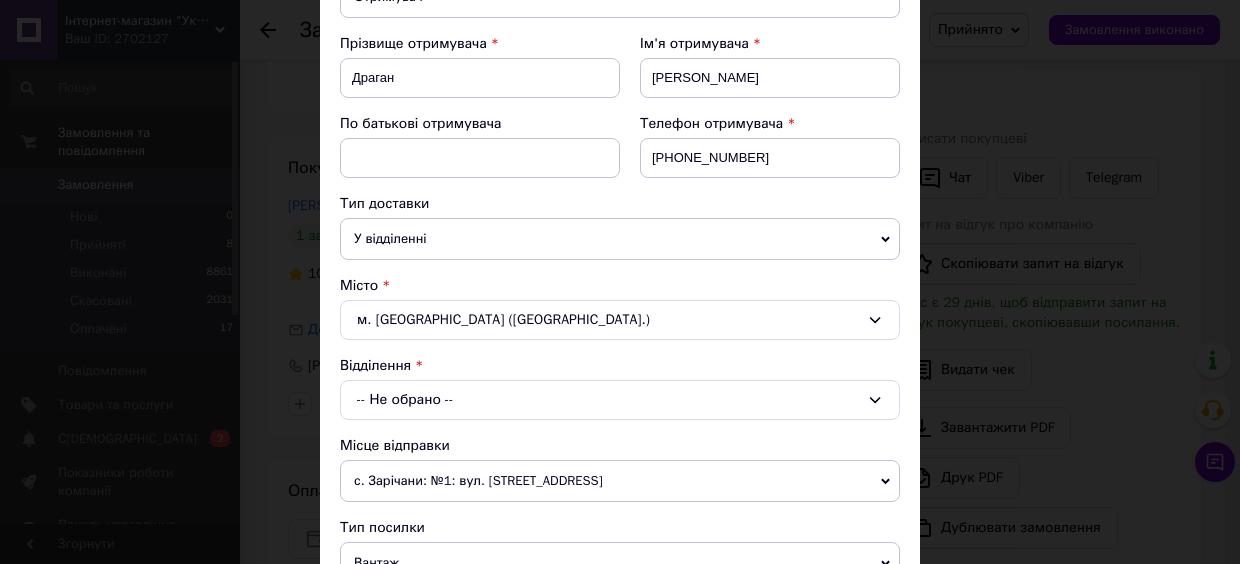 click on "-- Не обрано --" at bounding box center [620, 400] 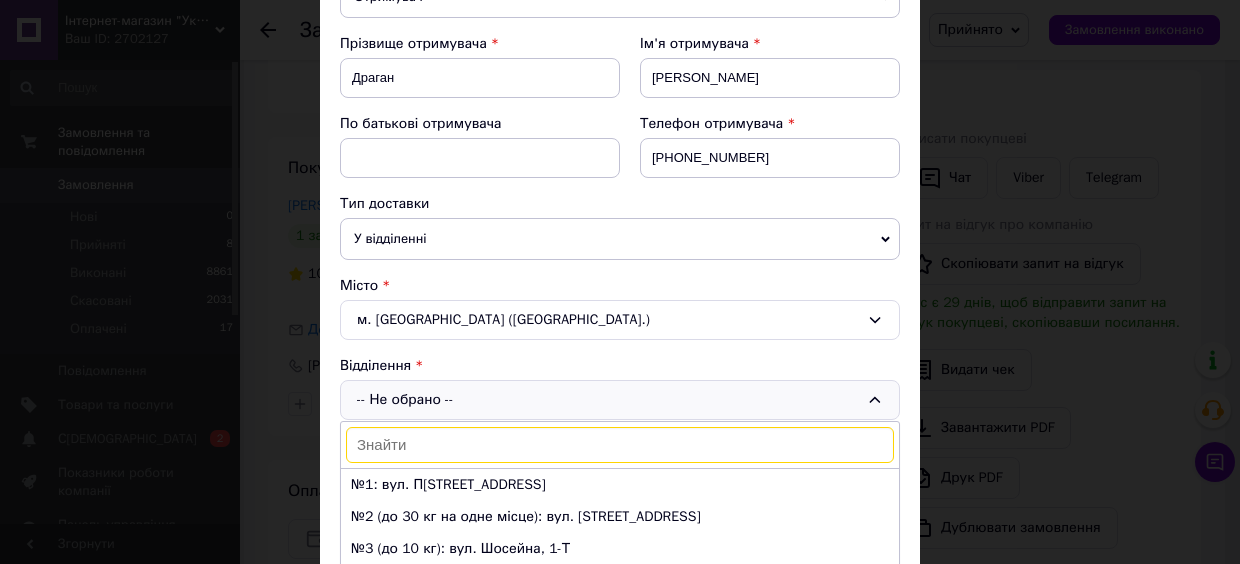 click on "№3 (до 10 кг): вул. Шосейна, 1-Т" at bounding box center (620, 549) 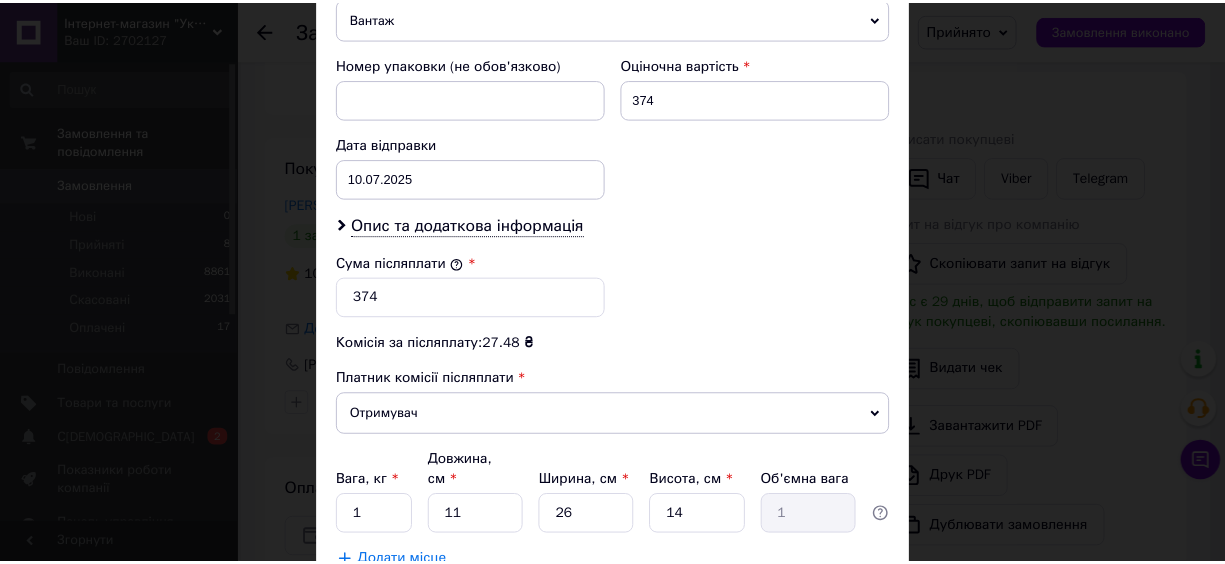 scroll, scrollTop: 959, scrollLeft: 0, axis: vertical 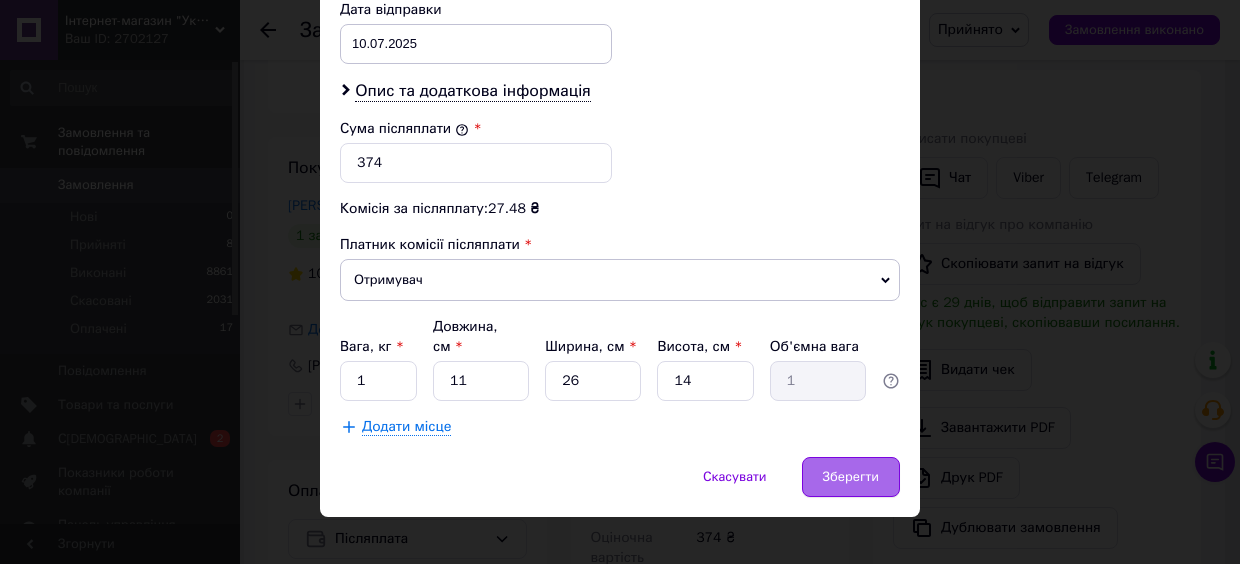 click on "Зберегти" at bounding box center [851, 477] 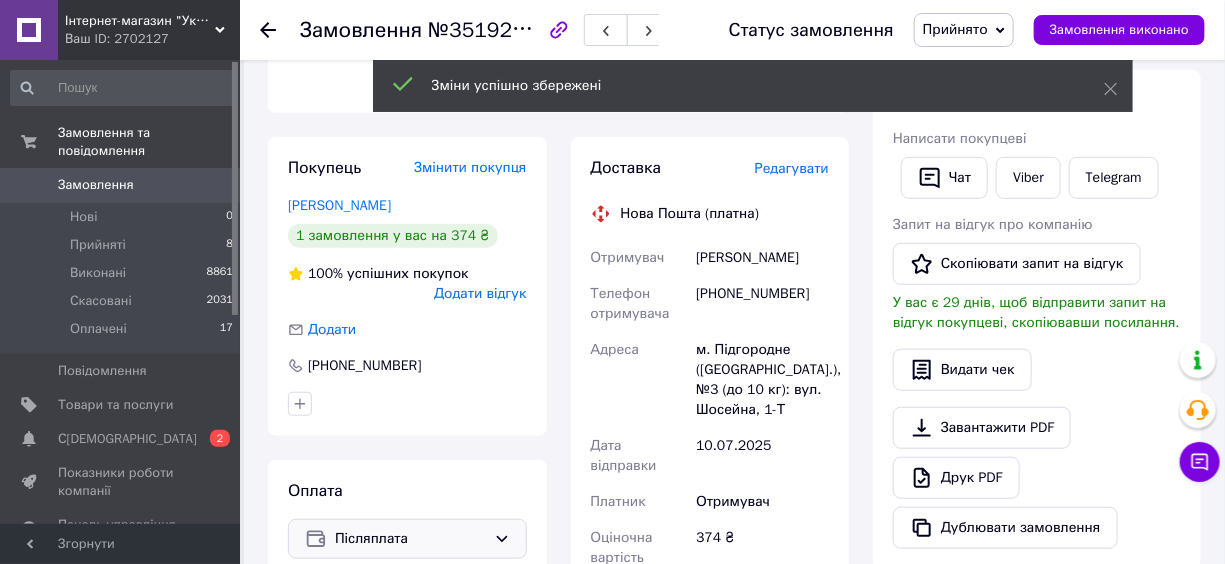 click on "Післяплата" at bounding box center [410, 539] 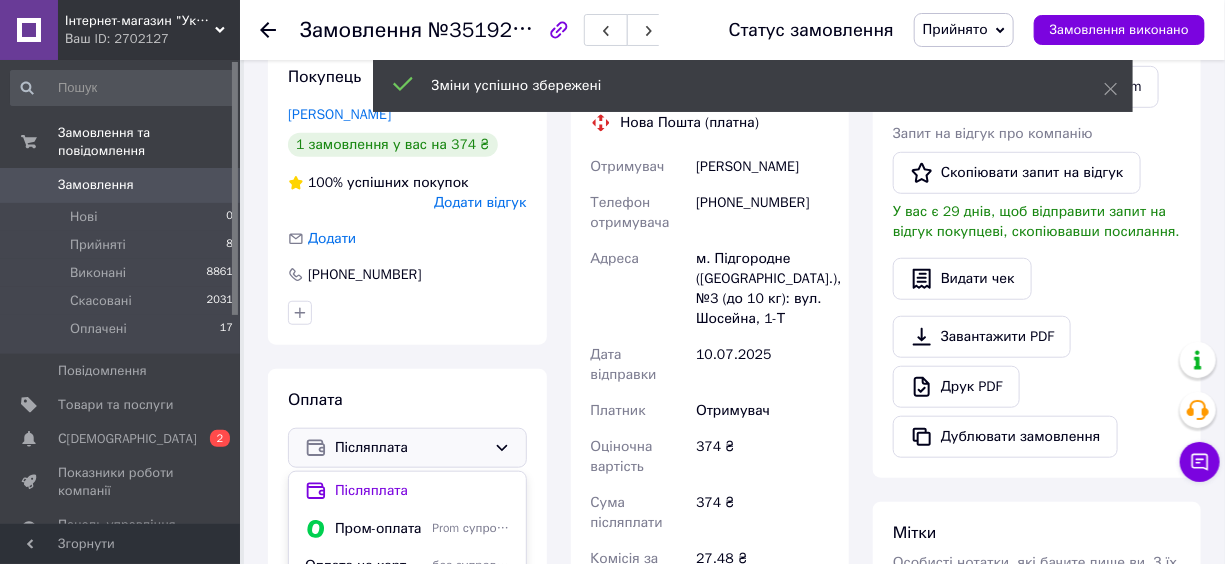 scroll, scrollTop: 512, scrollLeft: 0, axis: vertical 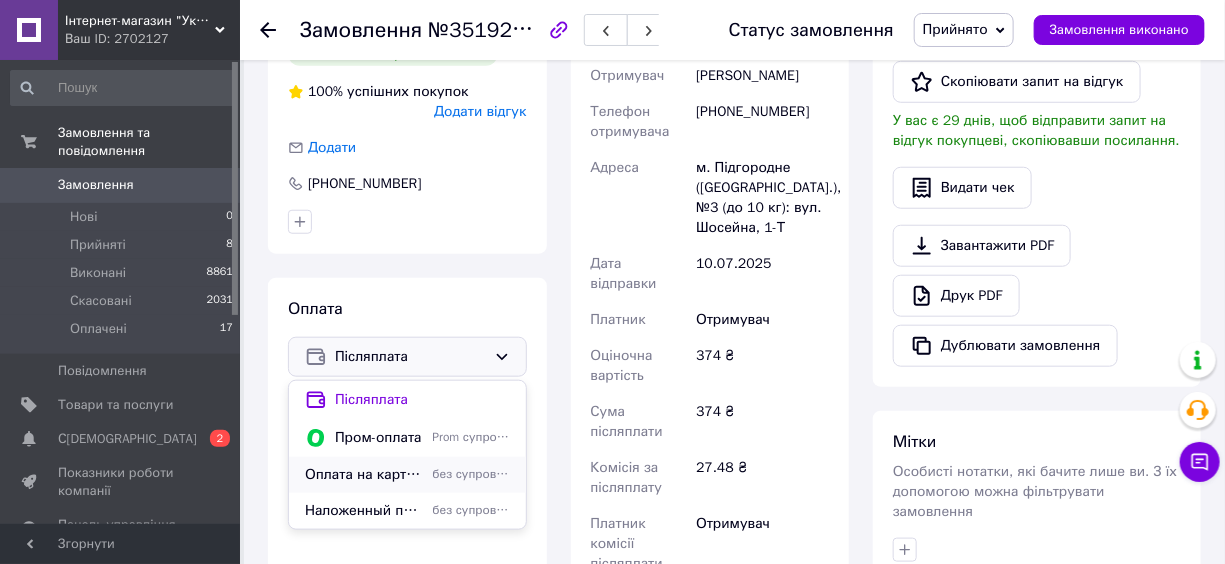 click on "Оплата на карту Приват" at bounding box center (365, 475) 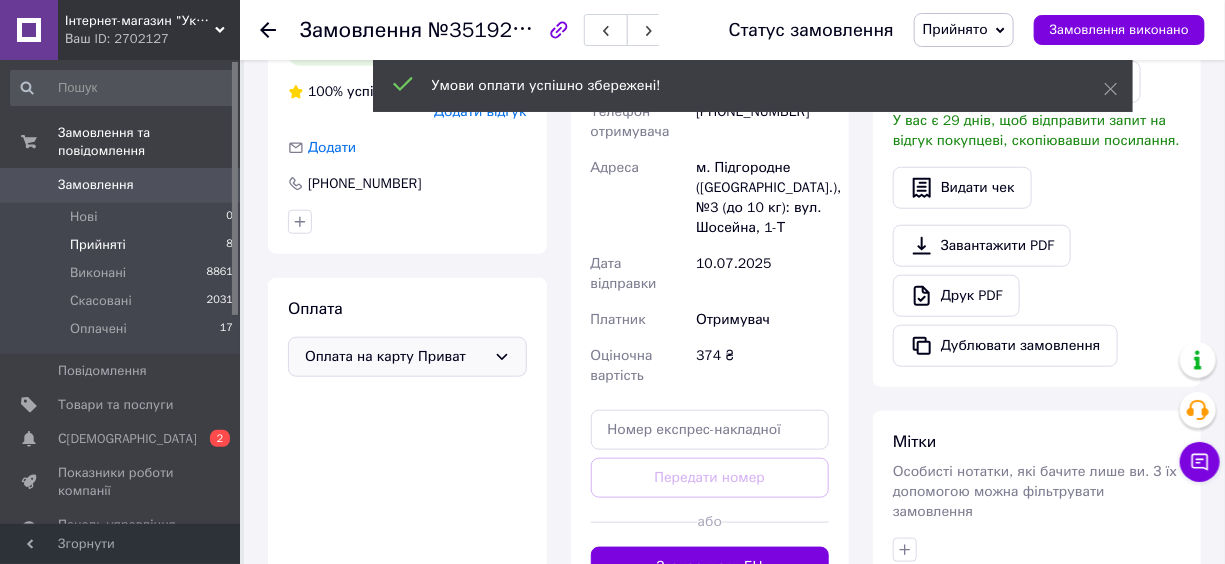 click on "Прийняті" at bounding box center [98, 245] 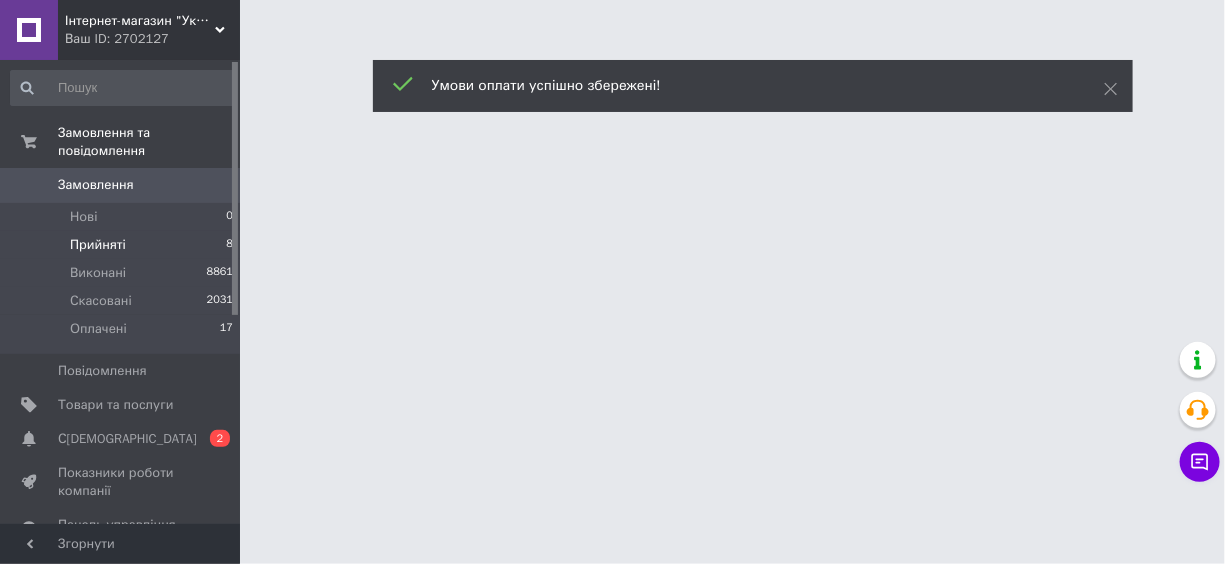 scroll, scrollTop: 0, scrollLeft: 0, axis: both 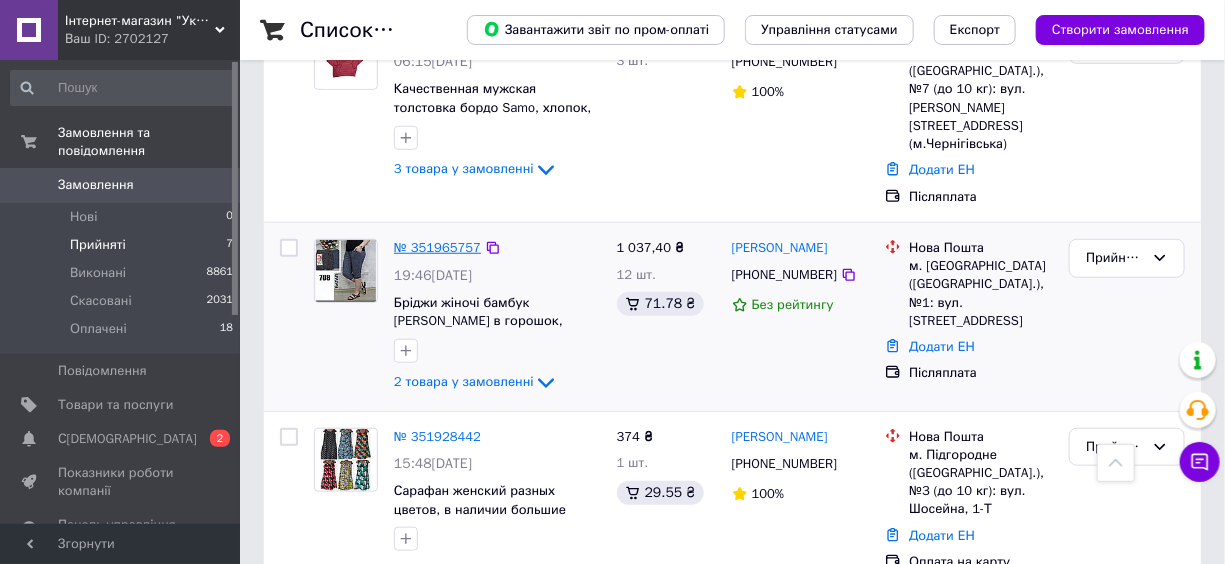 click on "№ 351965757" at bounding box center (437, 247) 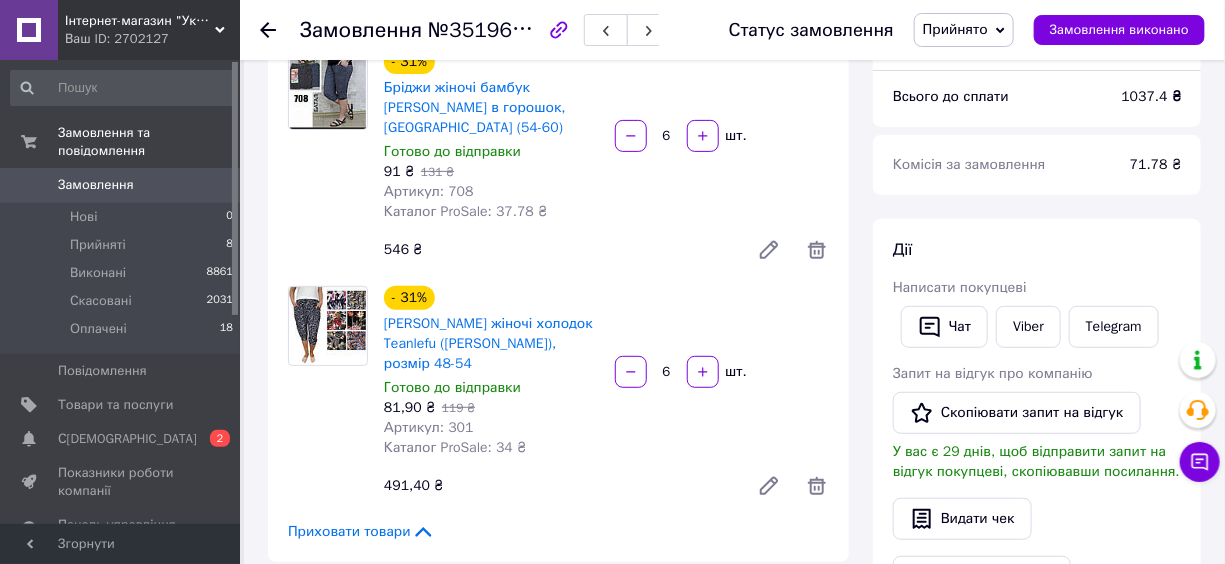 scroll, scrollTop: 90, scrollLeft: 0, axis: vertical 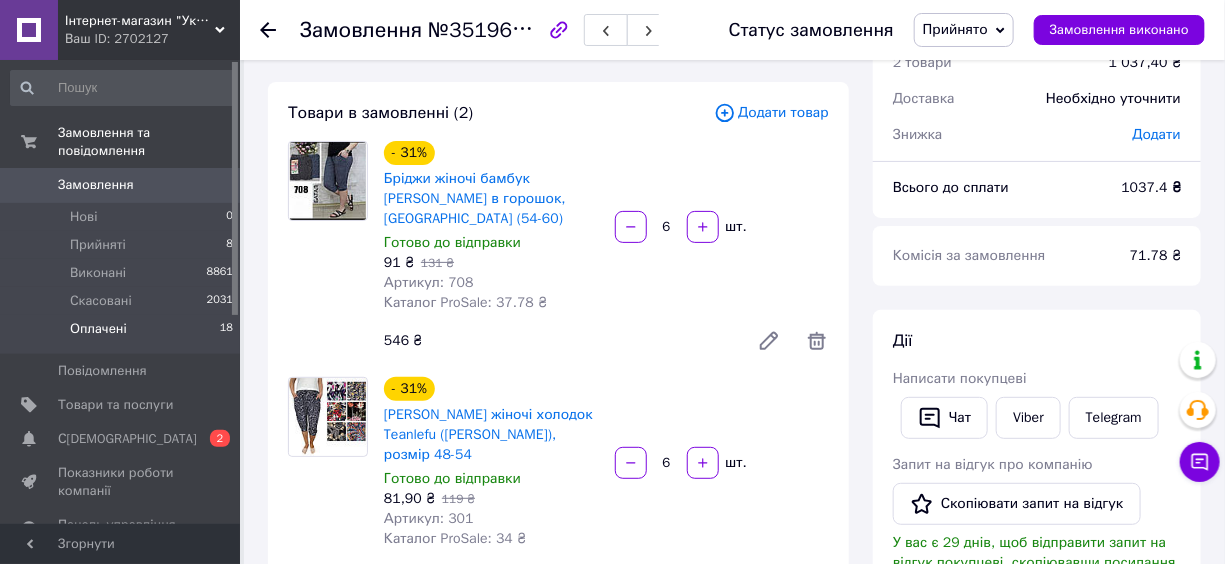 click on "Оплачені 18" at bounding box center [122, 334] 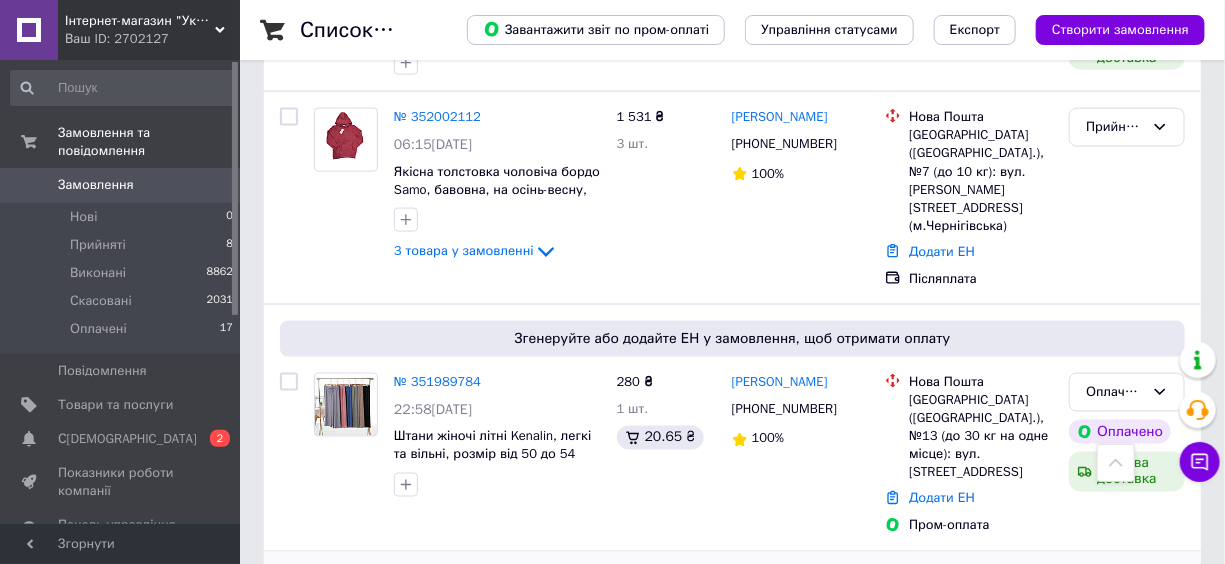 scroll, scrollTop: 1000, scrollLeft: 0, axis: vertical 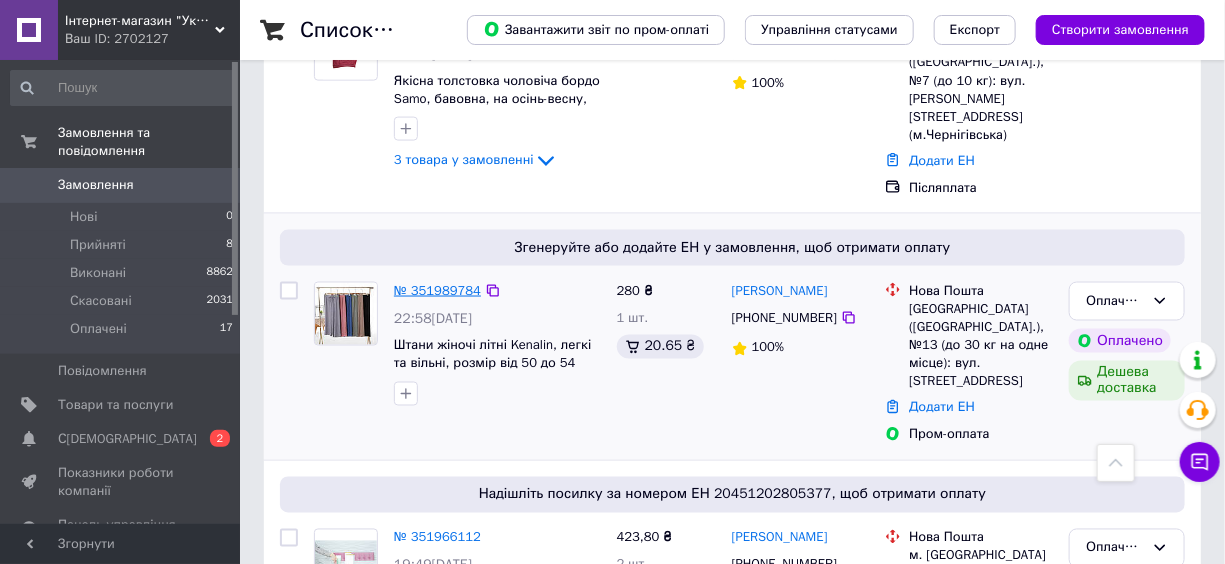 click on "№ 351989784" at bounding box center [437, 290] 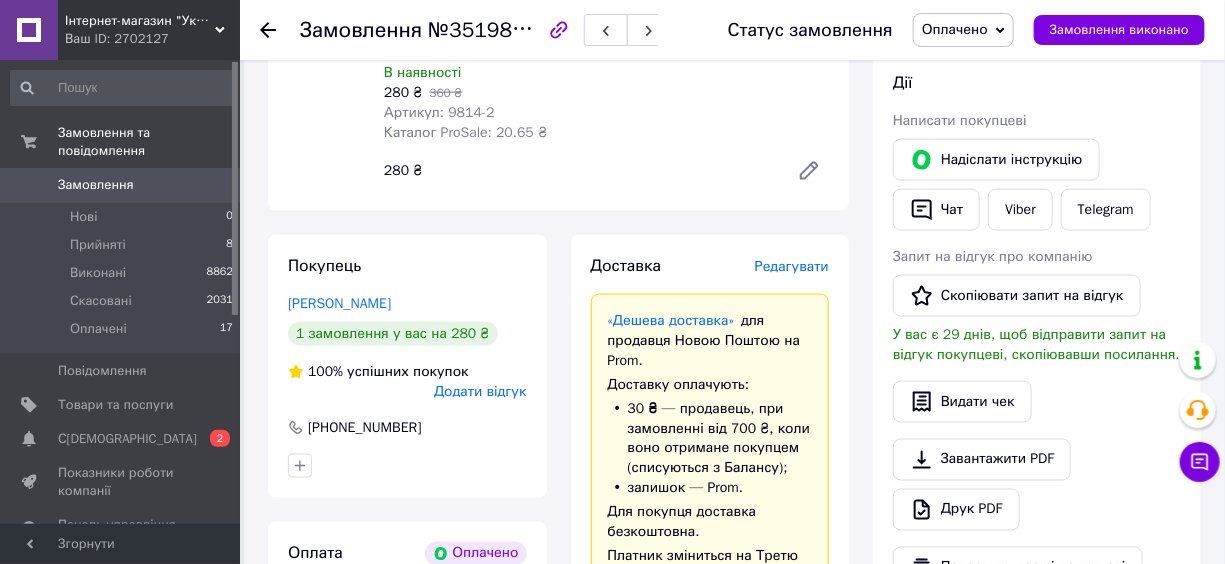 scroll, scrollTop: 636, scrollLeft: 0, axis: vertical 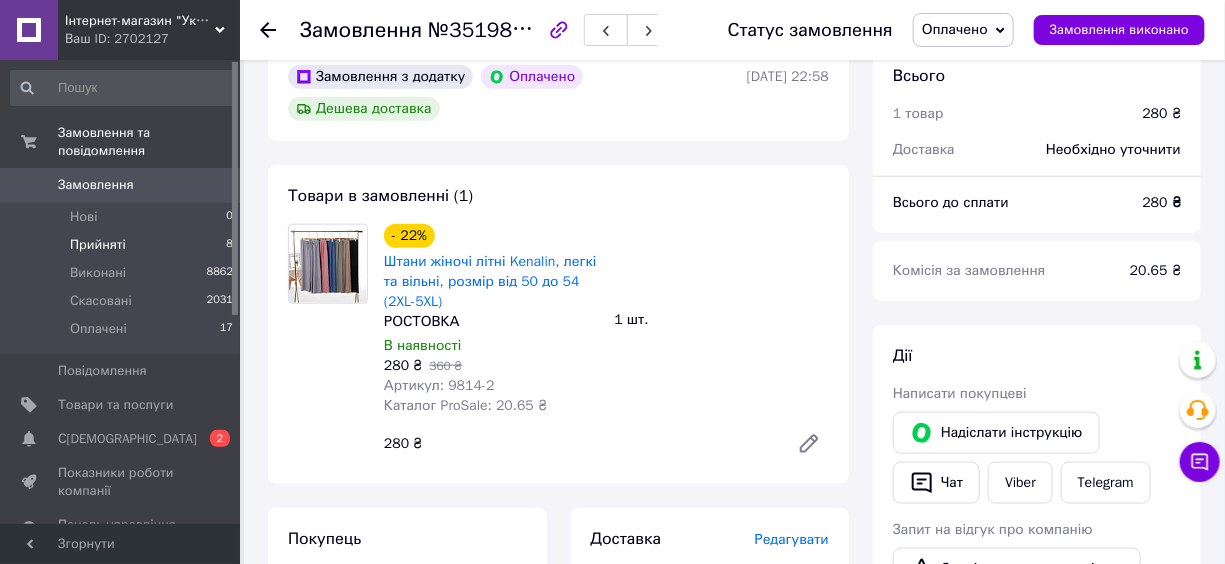 click on "Прийняті" at bounding box center (98, 245) 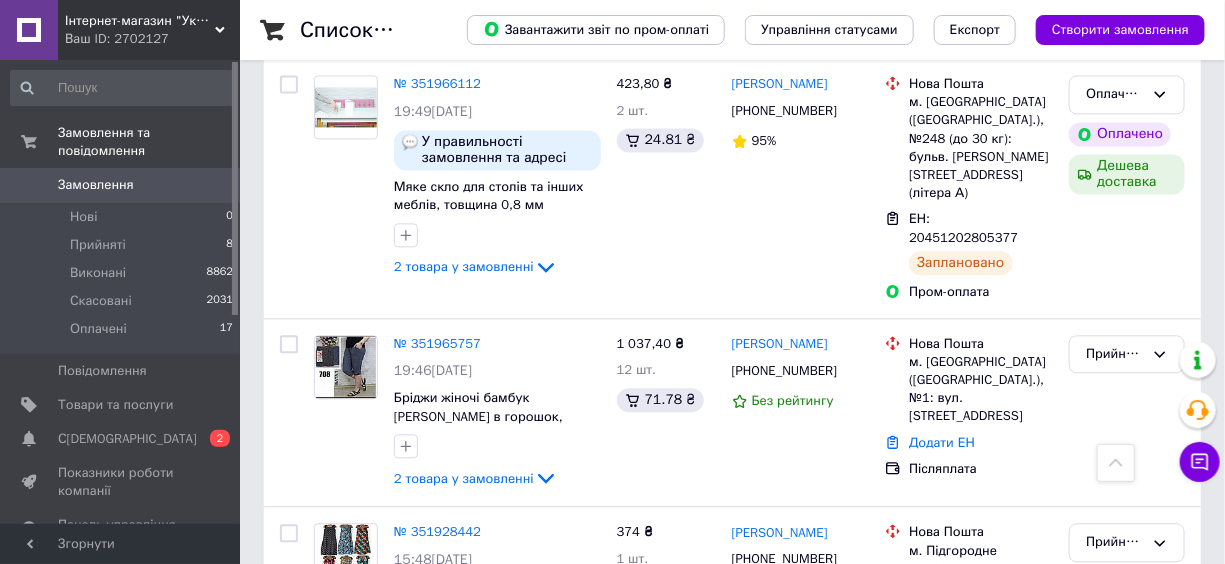 scroll, scrollTop: 1545, scrollLeft: 0, axis: vertical 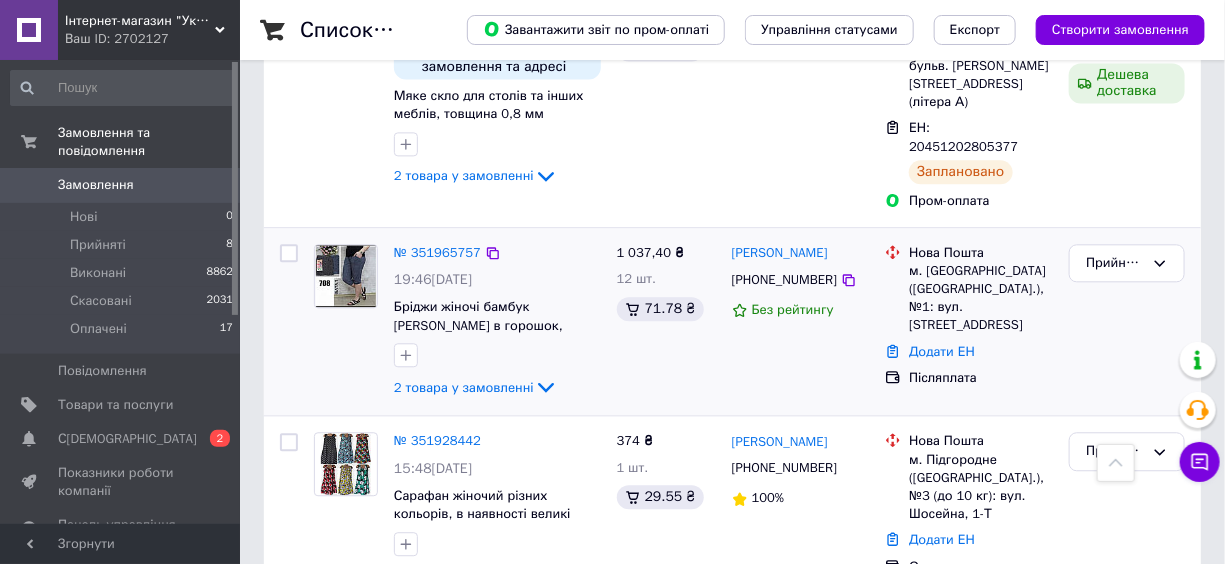 click on "№ 351965757" at bounding box center [437, 253] 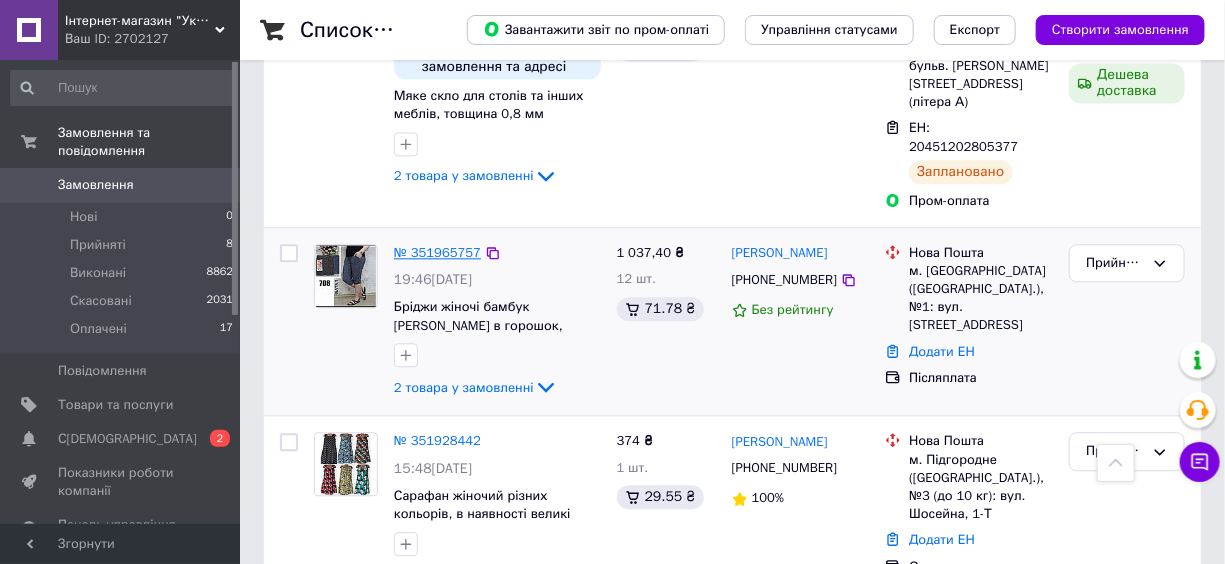click on "№ 351965757" at bounding box center (437, 252) 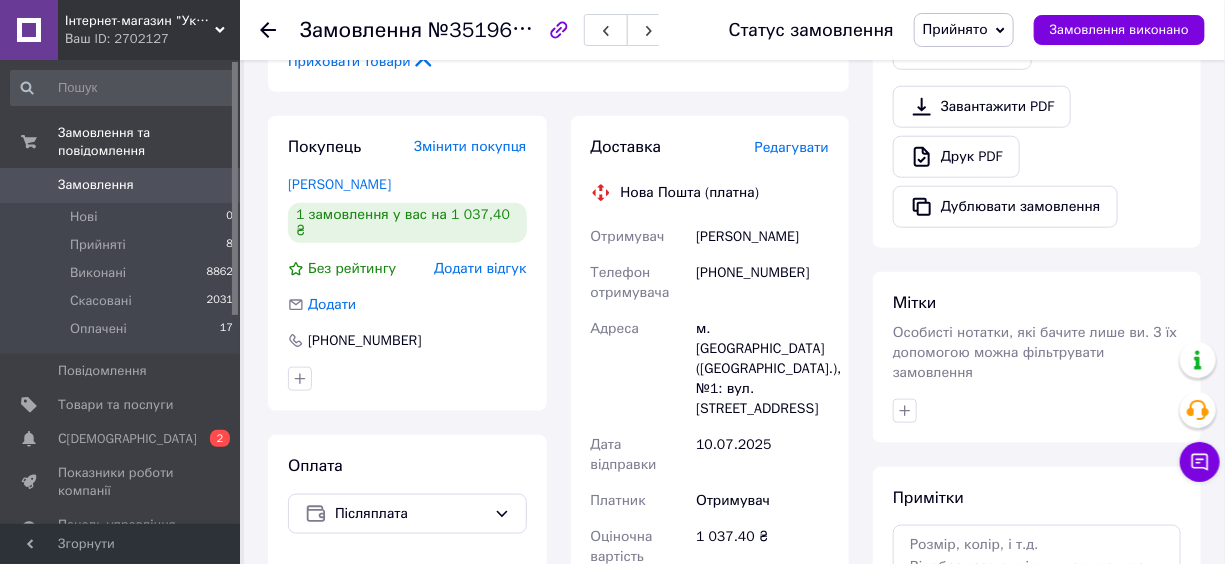 scroll, scrollTop: 560, scrollLeft: 0, axis: vertical 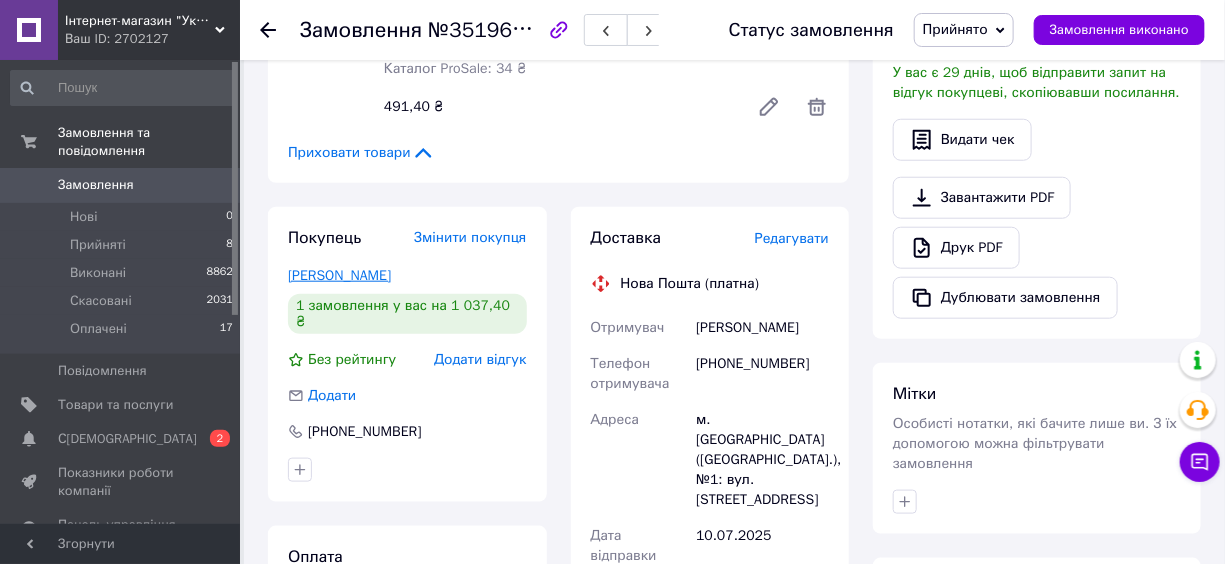 click on "[PERSON_NAME]" at bounding box center (339, 275) 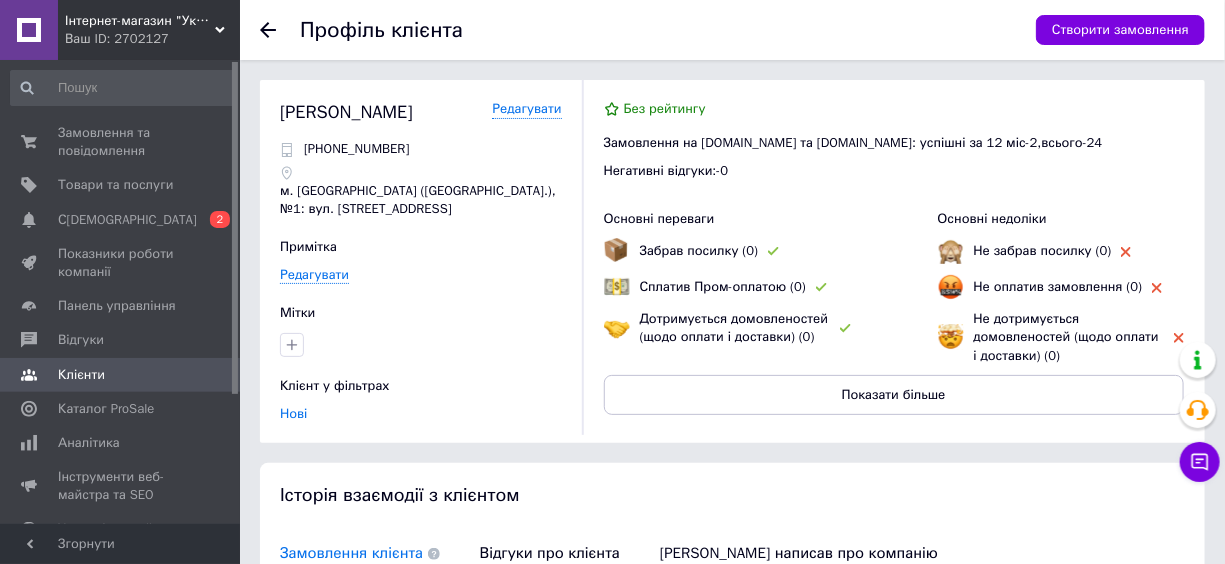 scroll, scrollTop: 350, scrollLeft: 0, axis: vertical 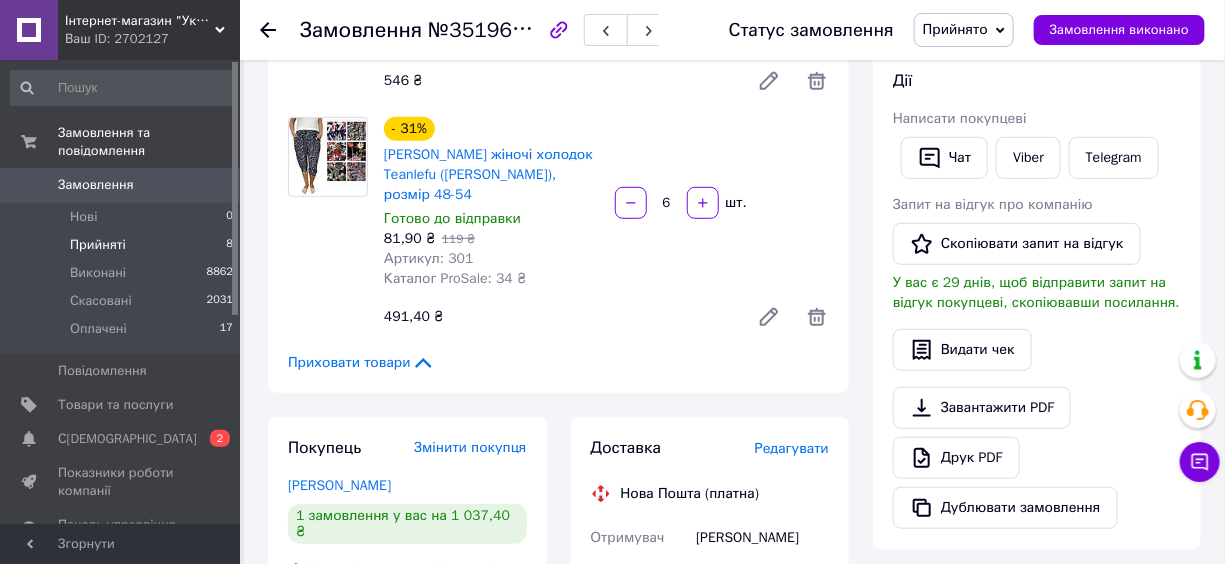 click on "Прийняті" at bounding box center (98, 245) 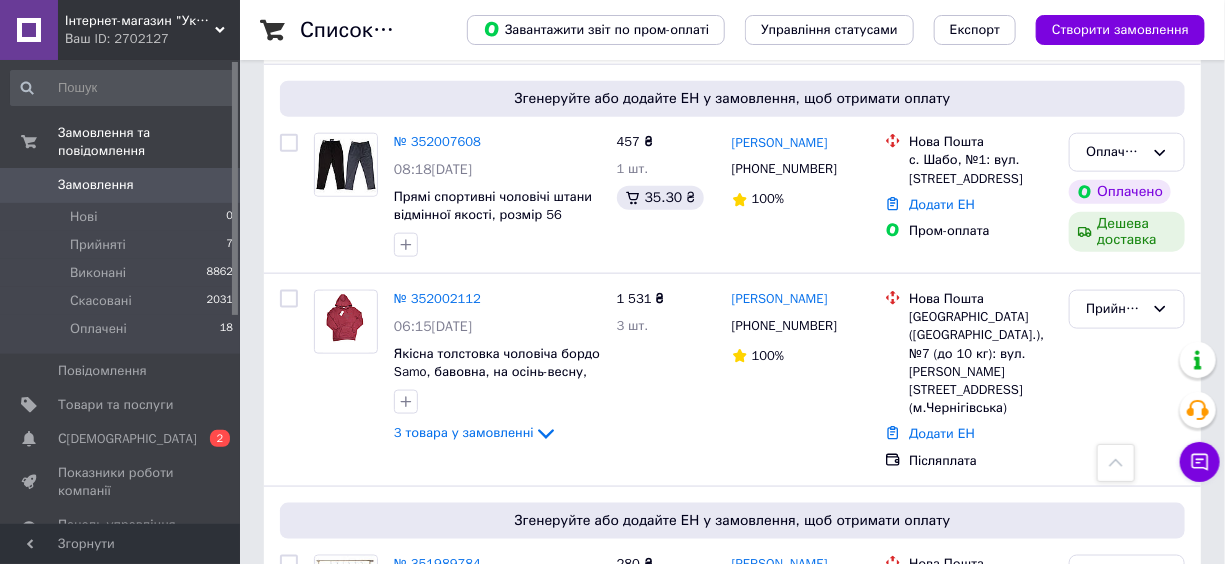 scroll, scrollTop: 818, scrollLeft: 0, axis: vertical 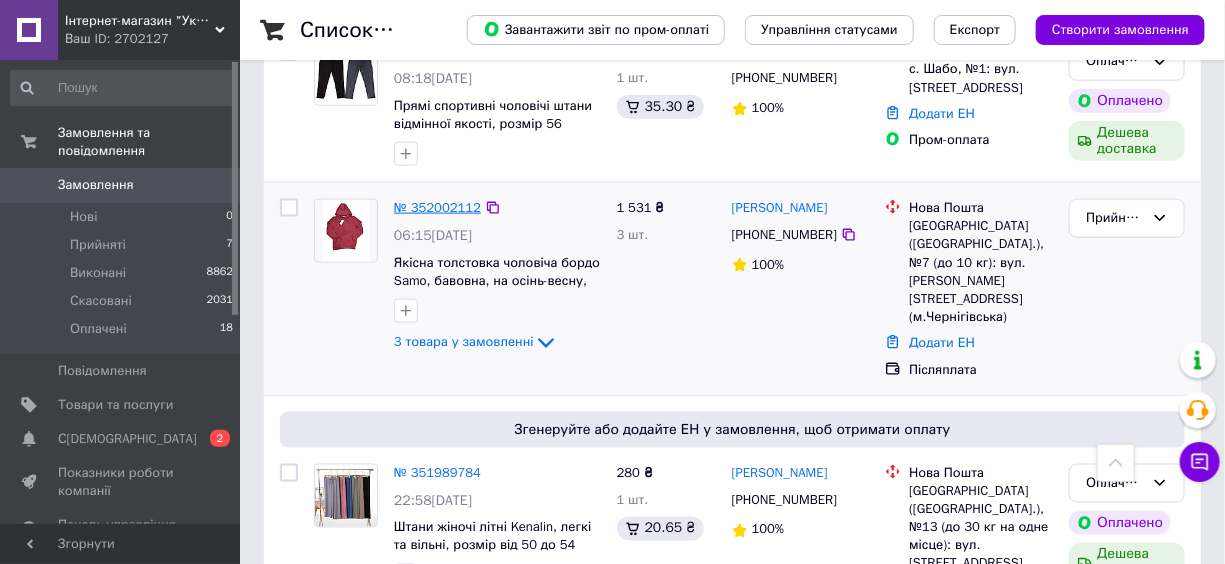 click on "№ 352002112" at bounding box center [437, 207] 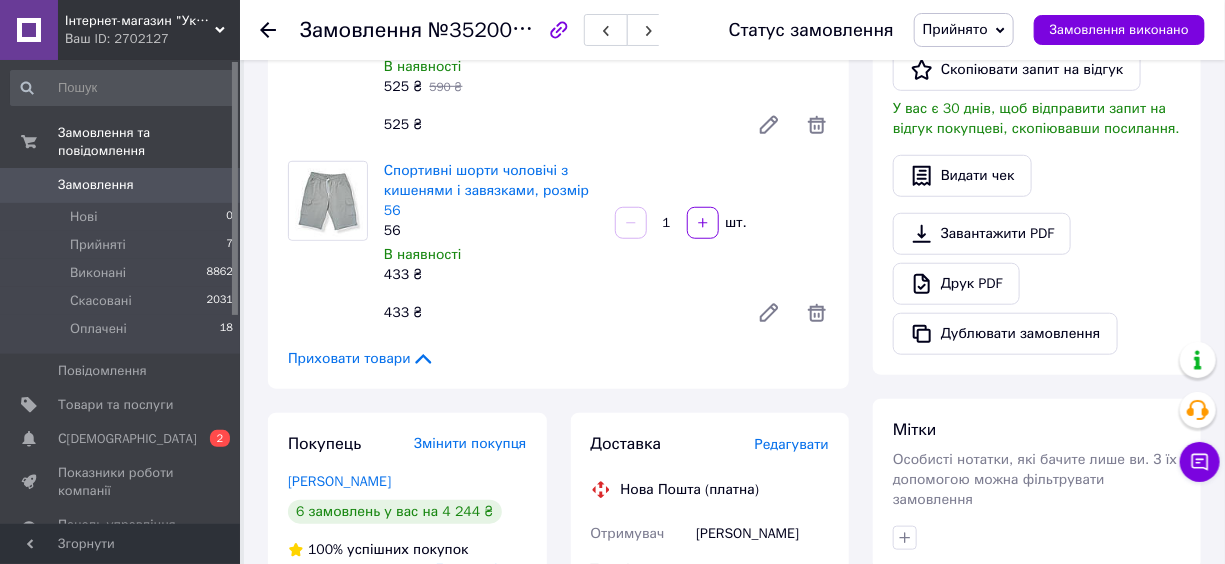 scroll, scrollTop: 636, scrollLeft: 0, axis: vertical 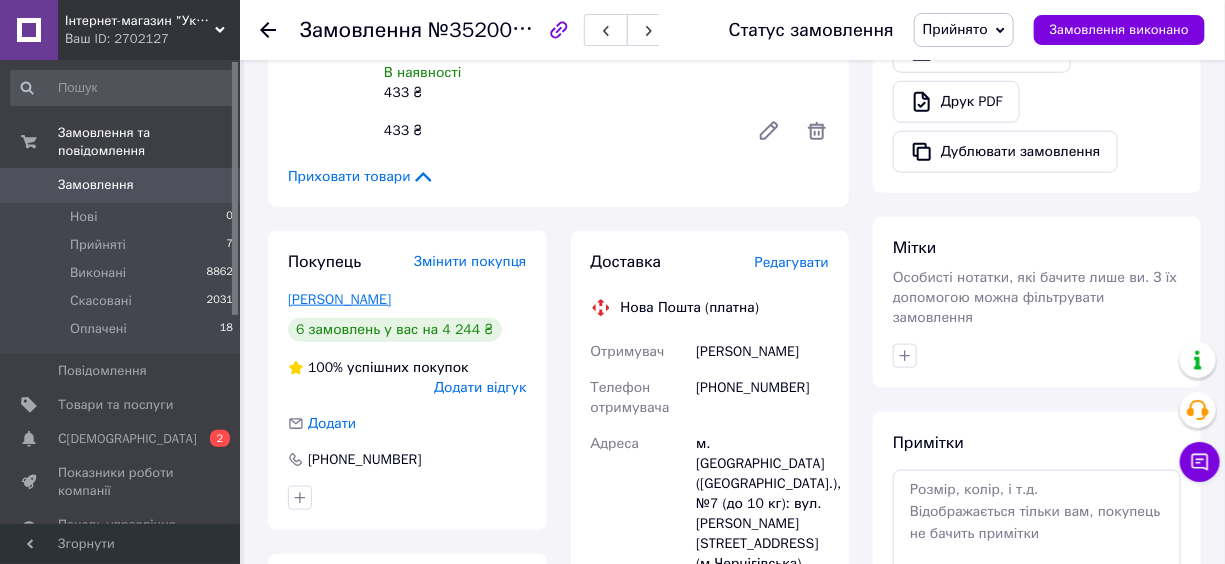 click on "[PERSON_NAME]" at bounding box center (339, 299) 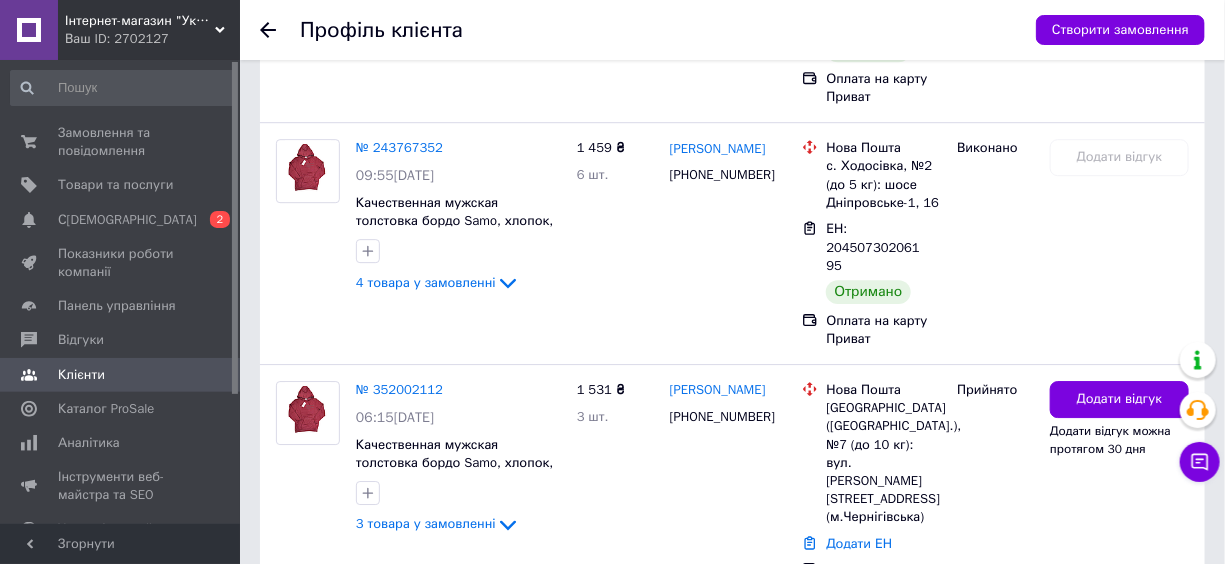 scroll, scrollTop: 1977, scrollLeft: 0, axis: vertical 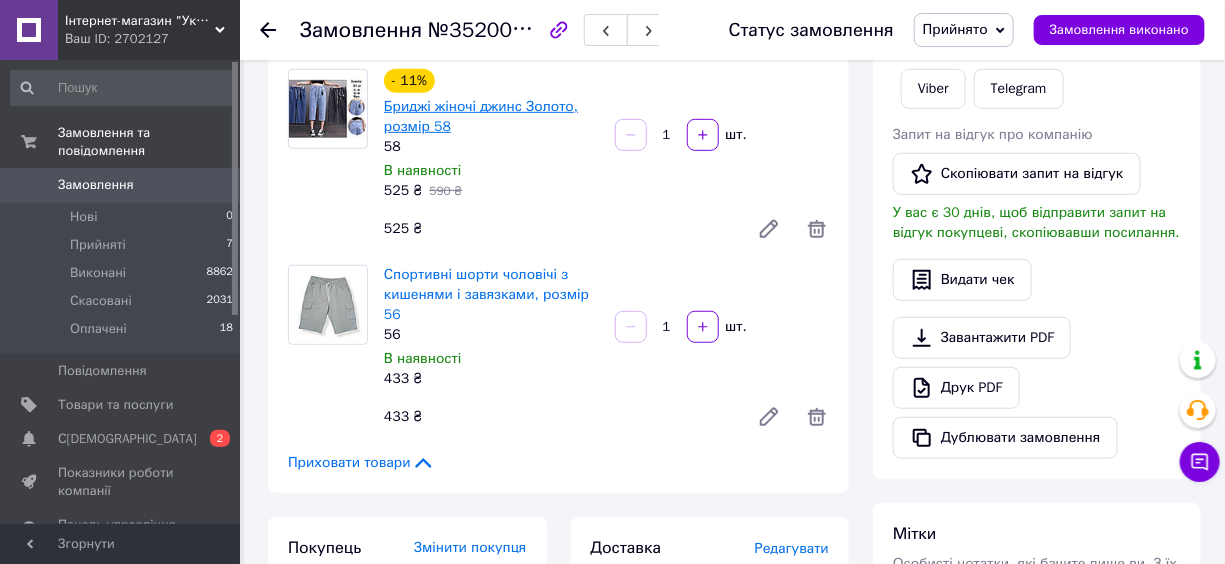 click on "Бриджі жіночі джинс Золото, розмір 58" at bounding box center (481, 116) 